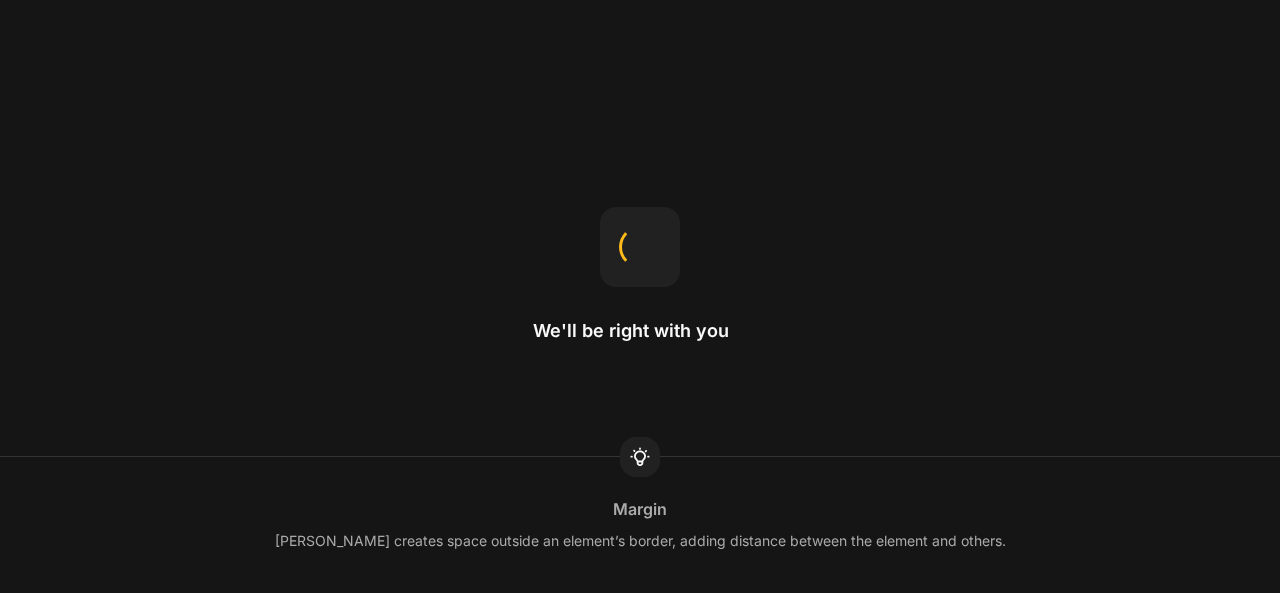 scroll, scrollTop: 0, scrollLeft: 0, axis: both 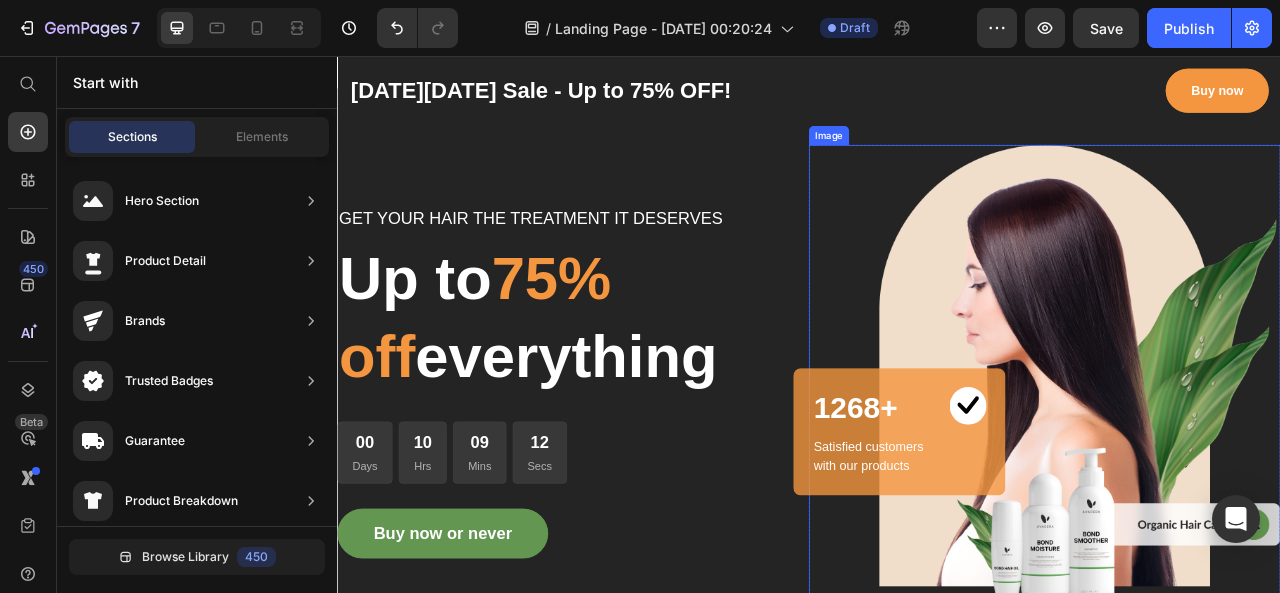 click at bounding box center [1237, 470] 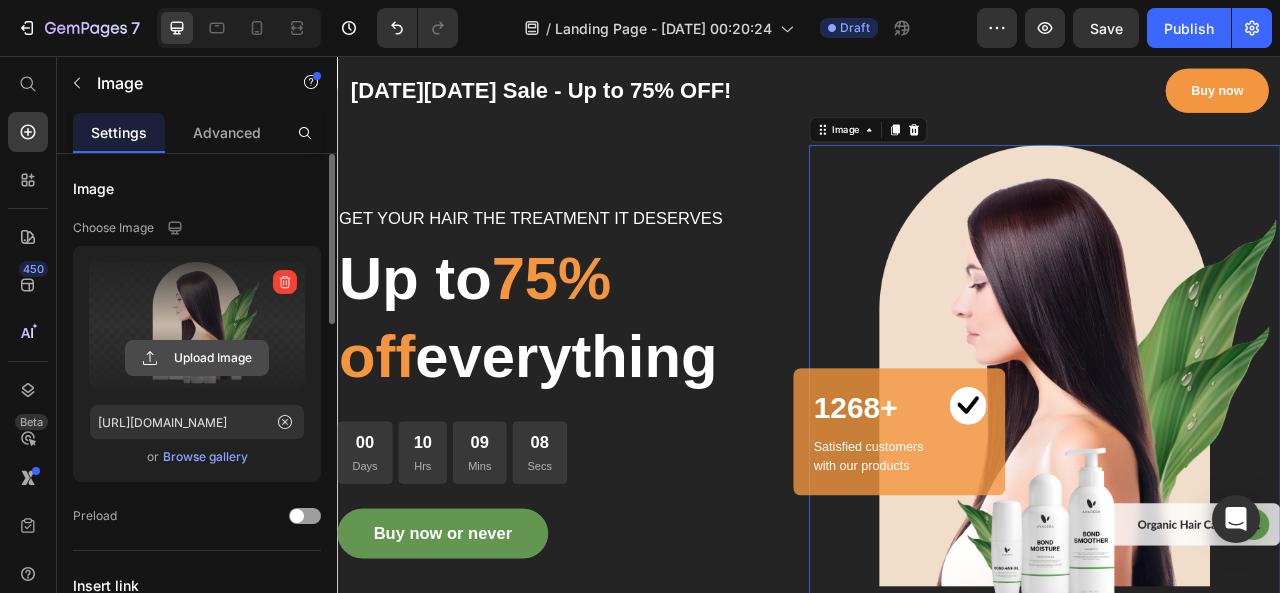 click 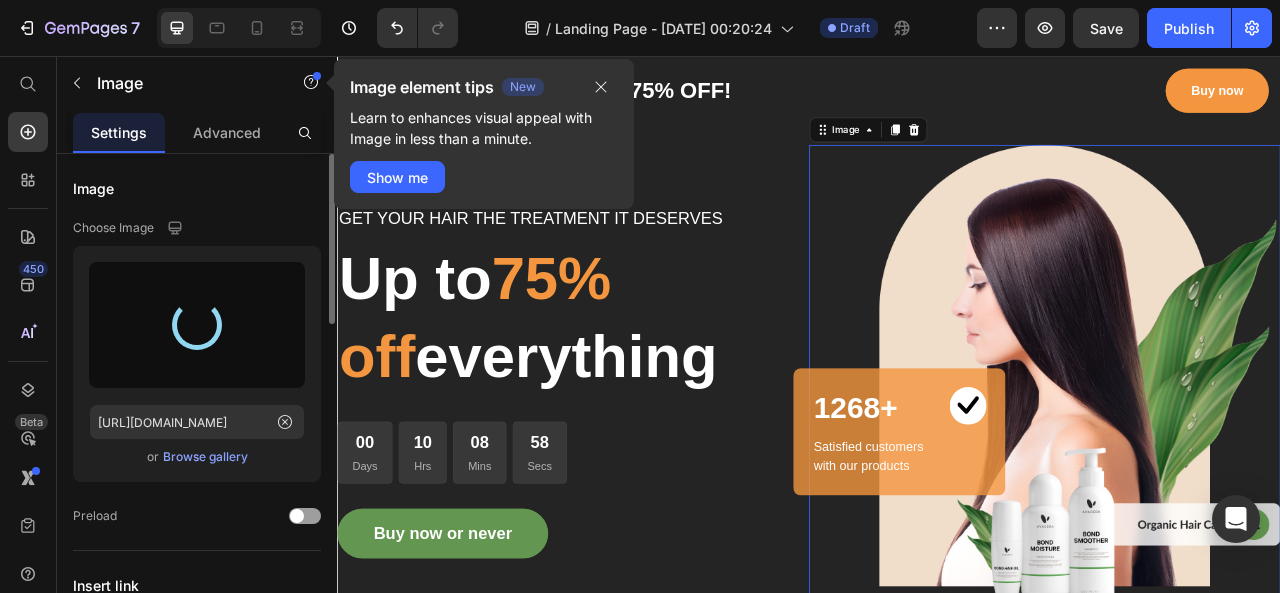 type on "[URL][DOMAIN_NAME]" 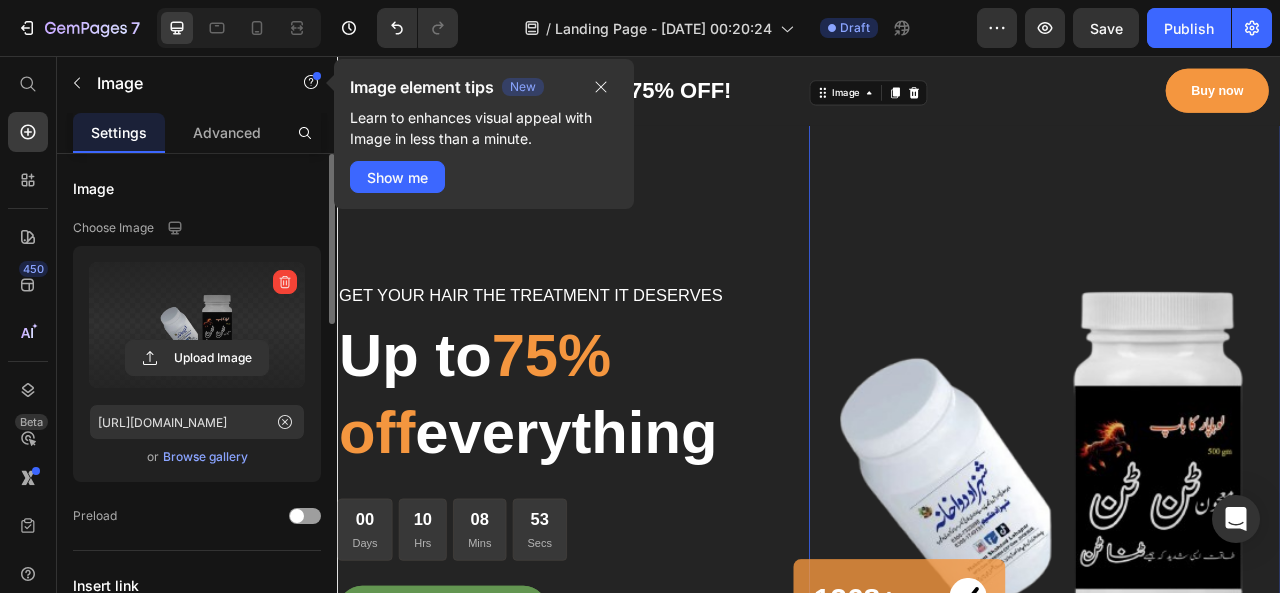 scroll, scrollTop: 0, scrollLeft: 0, axis: both 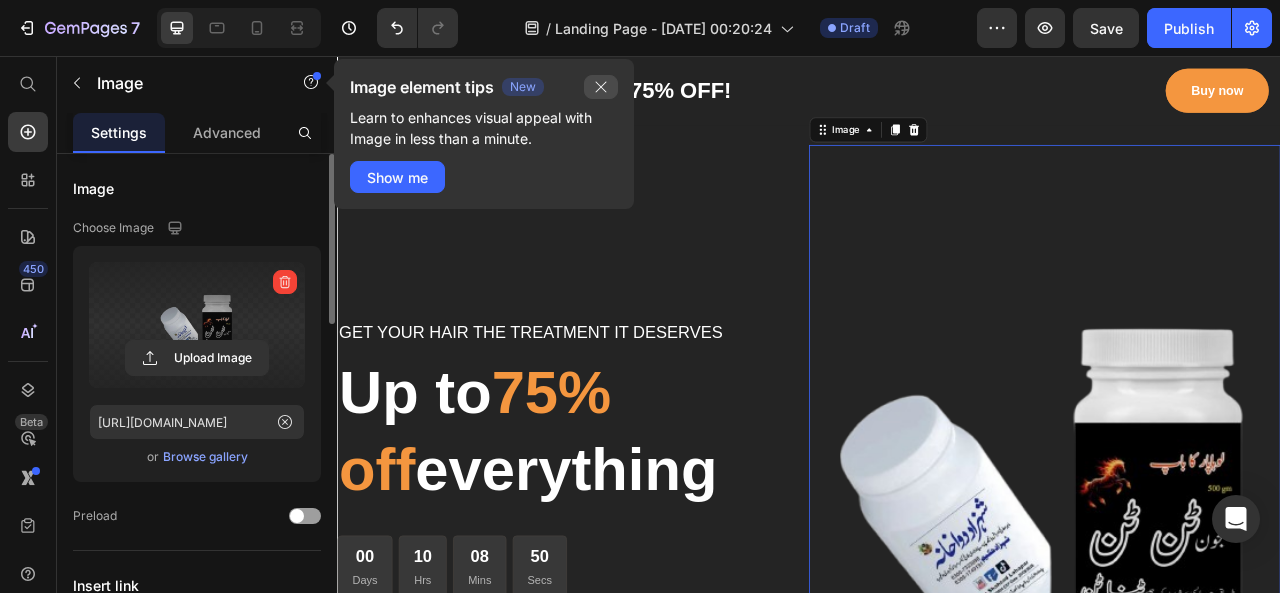 click 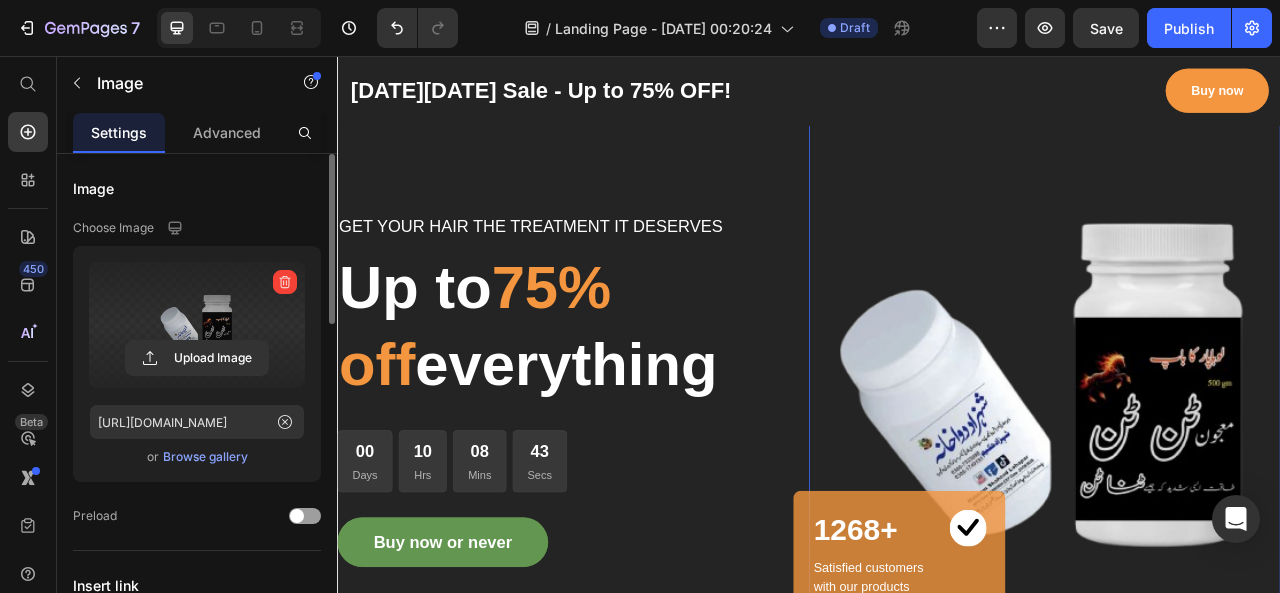 scroll, scrollTop: 133, scrollLeft: 0, axis: vertical 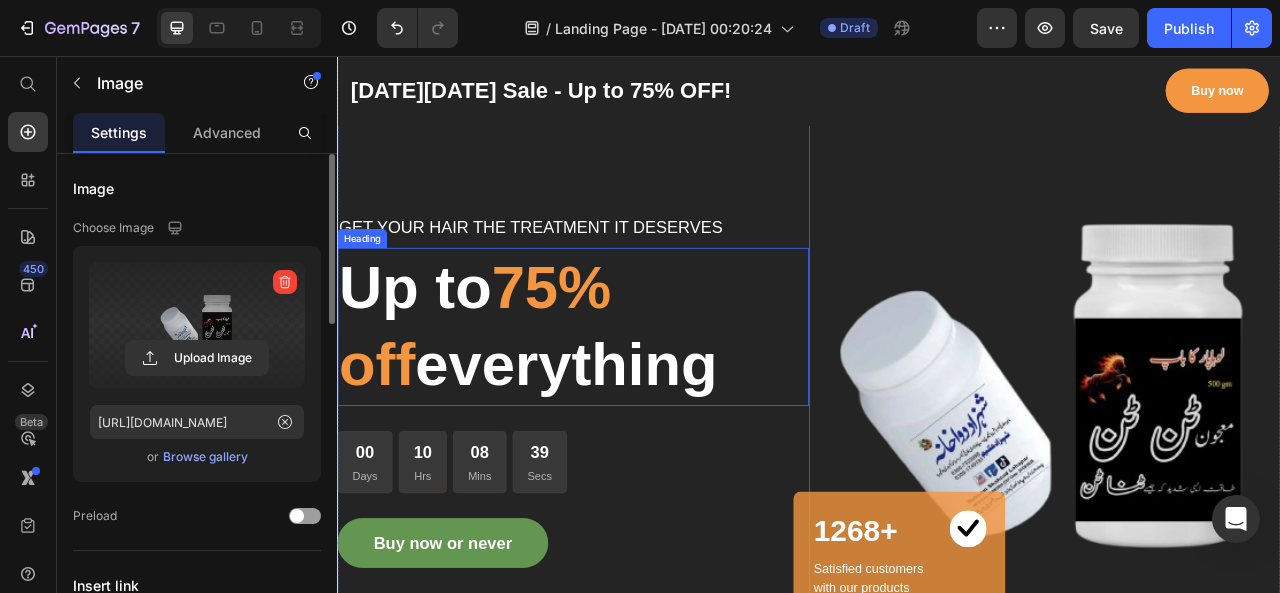 click on "75% off" at bounding box center (512, 400) 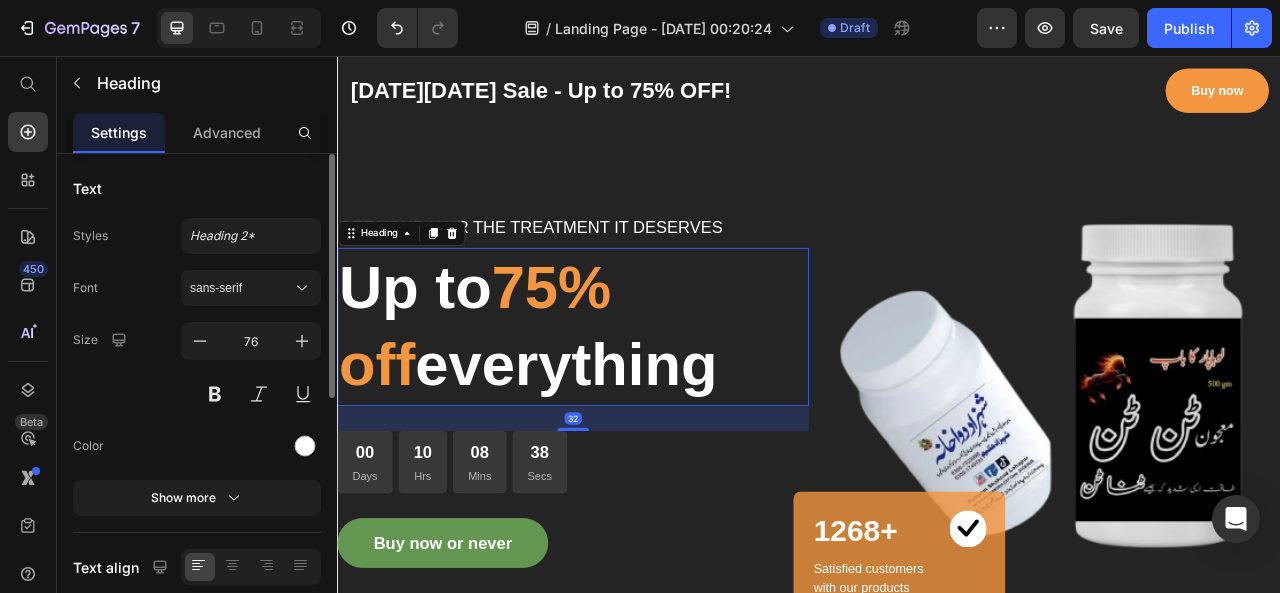 click on "75% off" at bounding box center (512, 400) 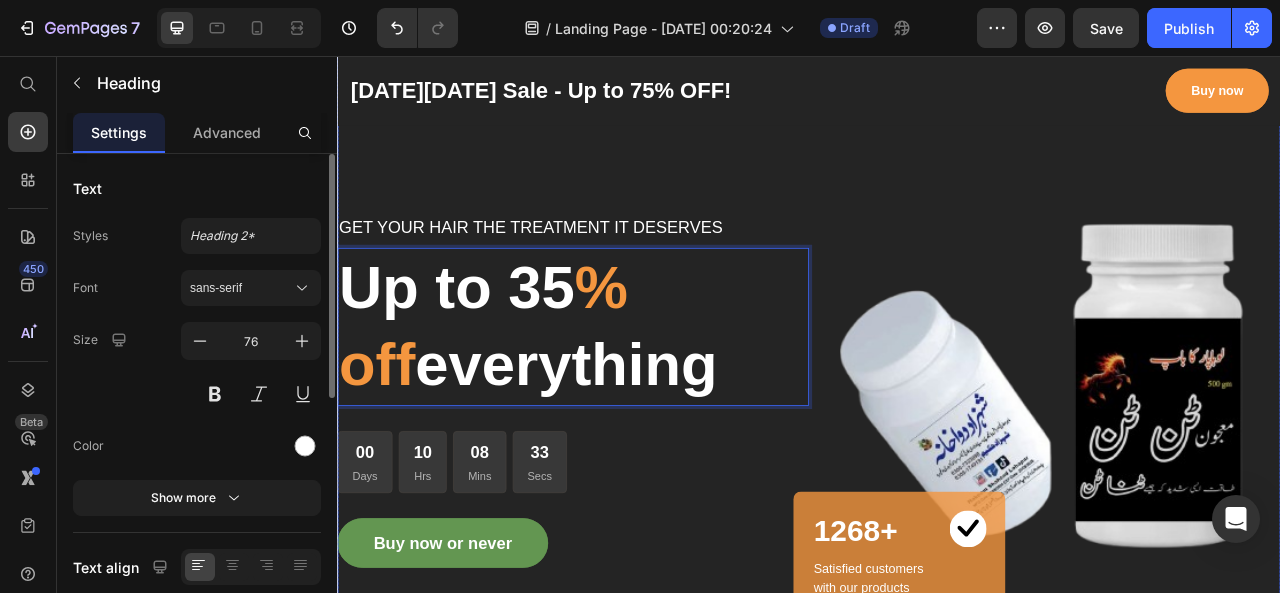 click on "GET YOUR HAIR THE TREATMENT IT DESERVES Text block Up to 35 % off  everything Heading   32 00 Days 10 Hrs 08 Mins 33 Secs CountDown Timer Buy now or never Button" at bounding box center [637, 481] 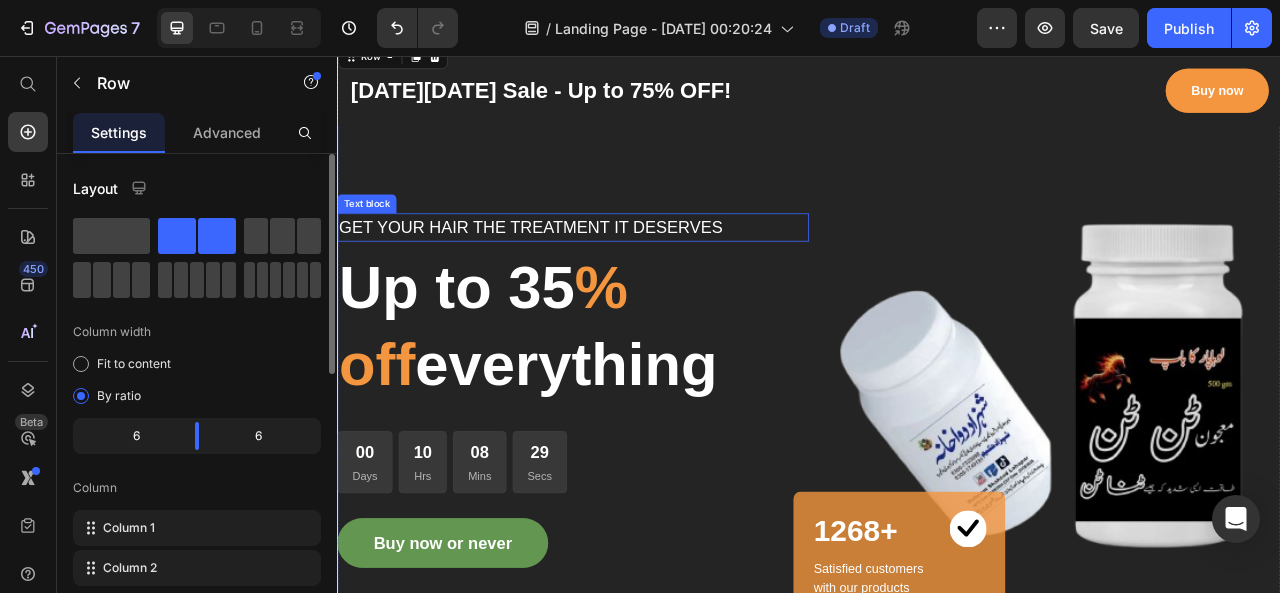 click on "GET YOUR HAIR THE TREATMENT IT DESERVES" at bounding box center (637, 274) 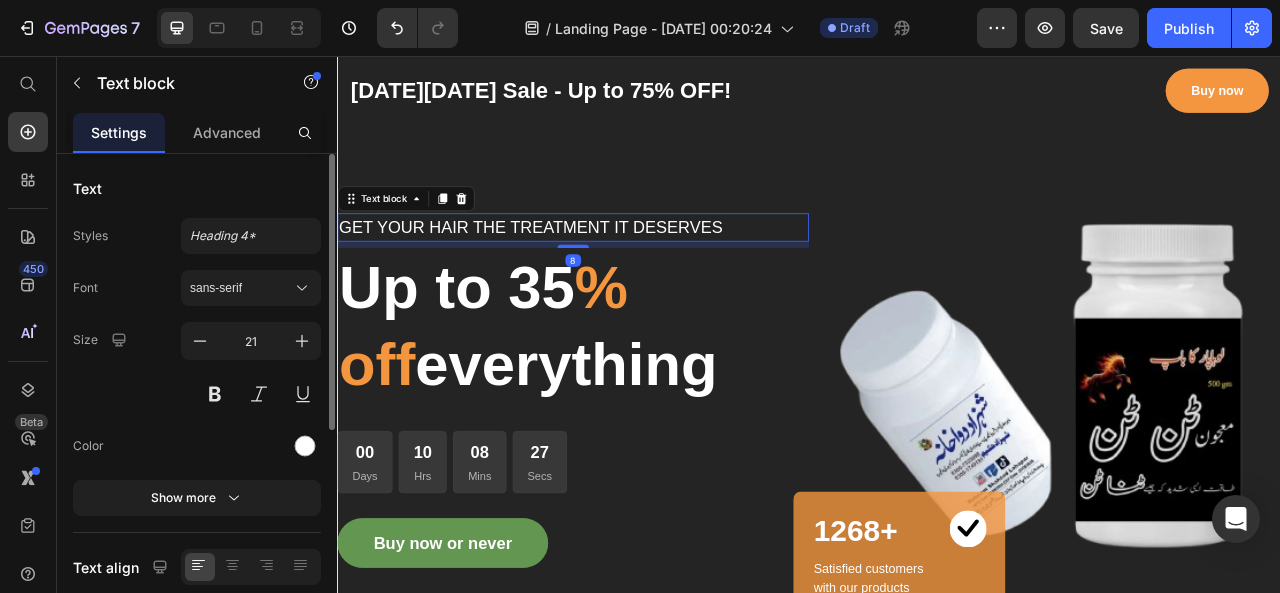 click on "GET YOUR HAIR THE TREATMENT IT DESERVES" at bounding box center (637, 274) 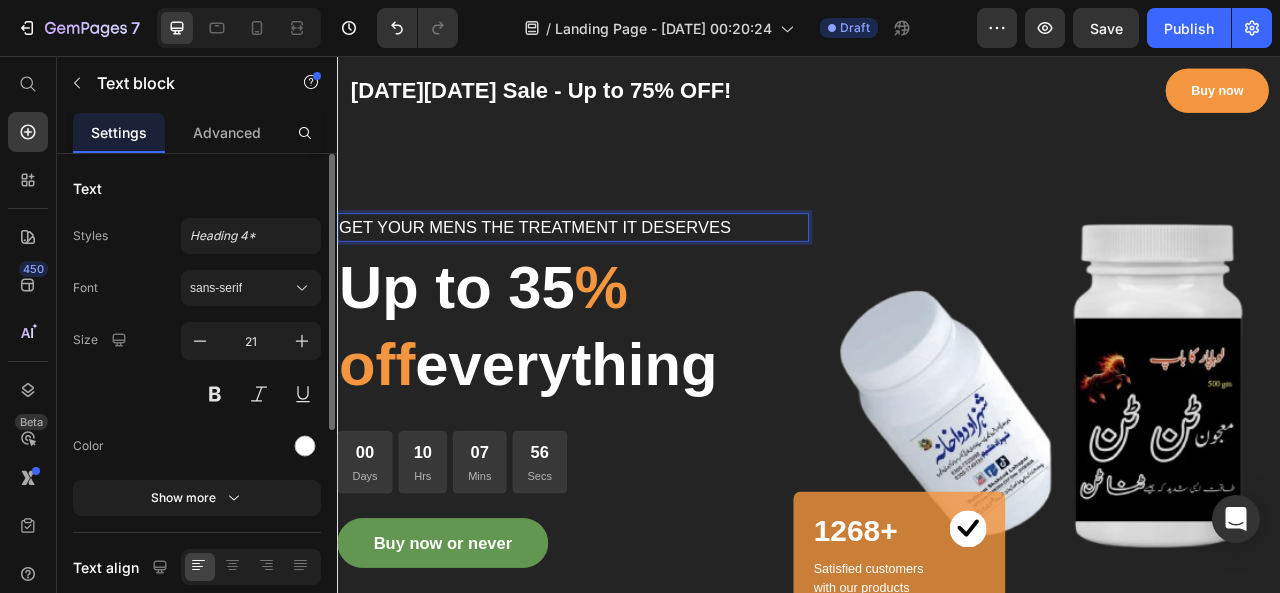 click on "GET YOUR MENS THE TREATMENT IT DESERVES" at bounding box center [637, 274] 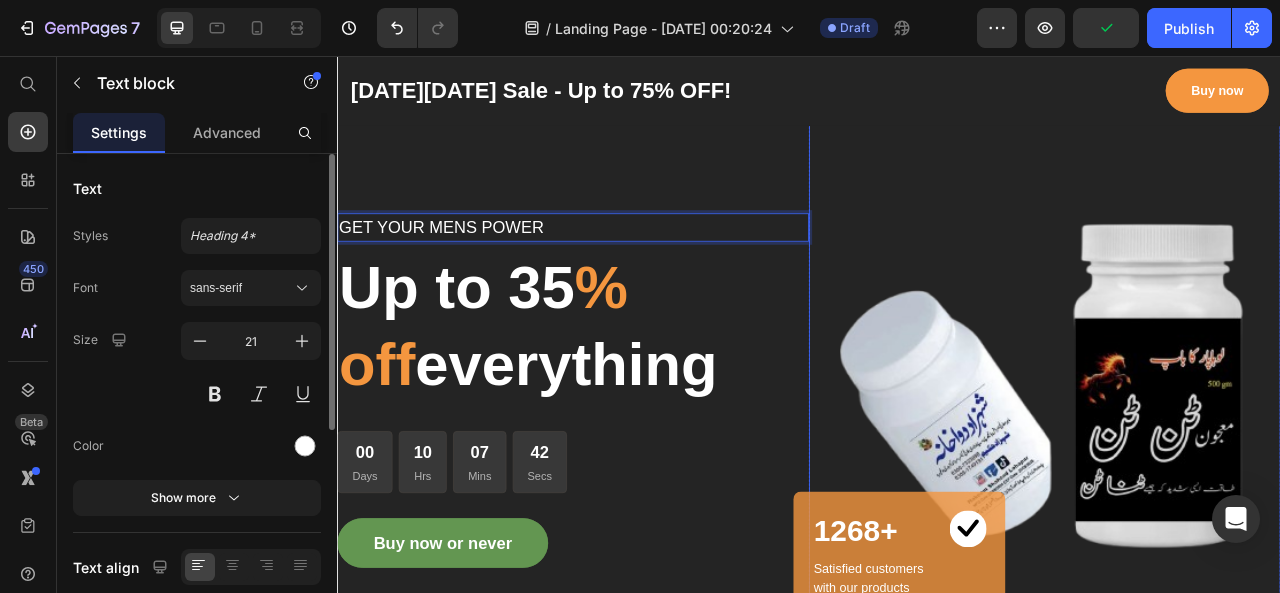click at bounding box center [1237, 481] 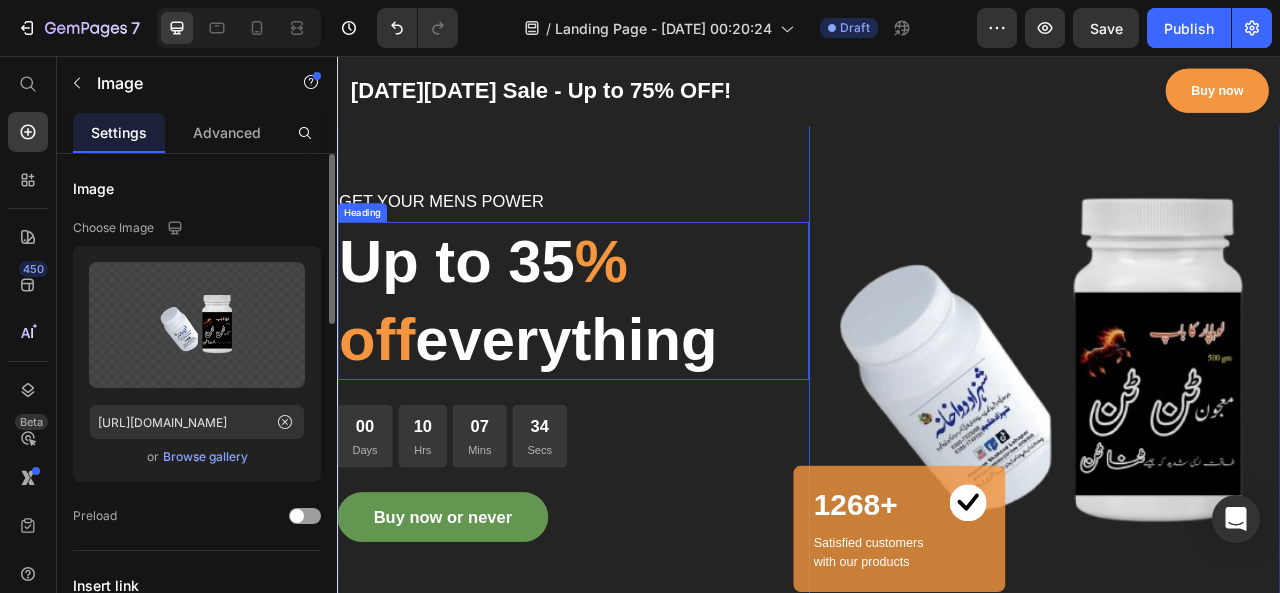 scroll, scrollTop: 0, scrollLeft: 0, axis: both 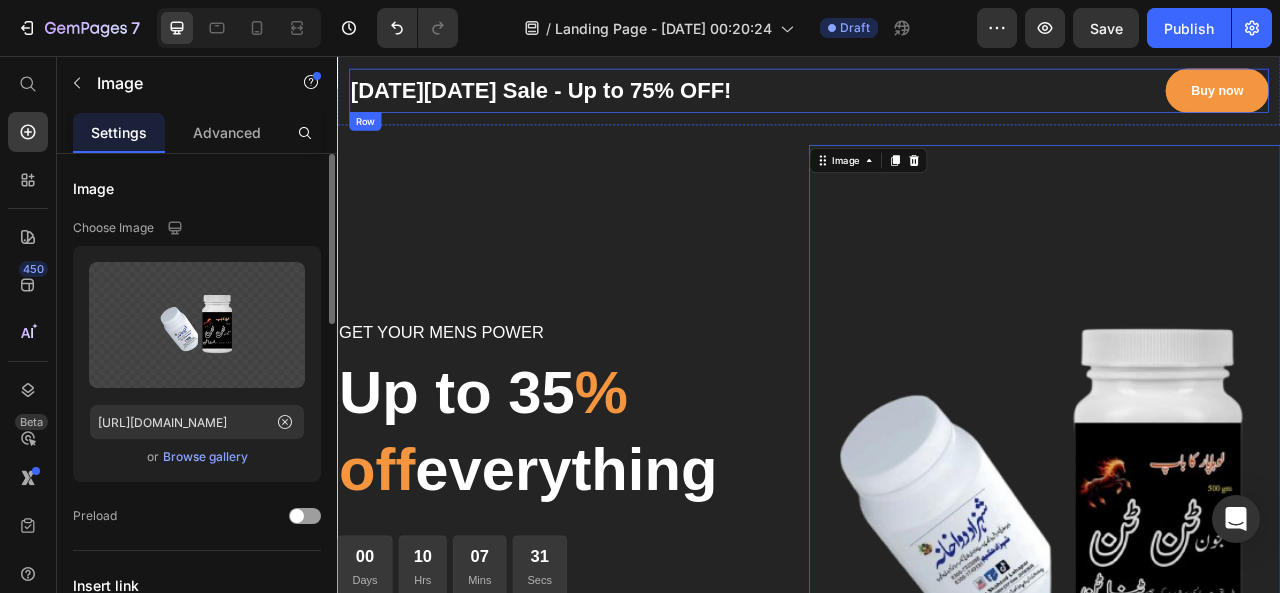 click on "[DATE][DATE] Sale - Up to 75% OFF! Text block" at bounding box center (785, 100) 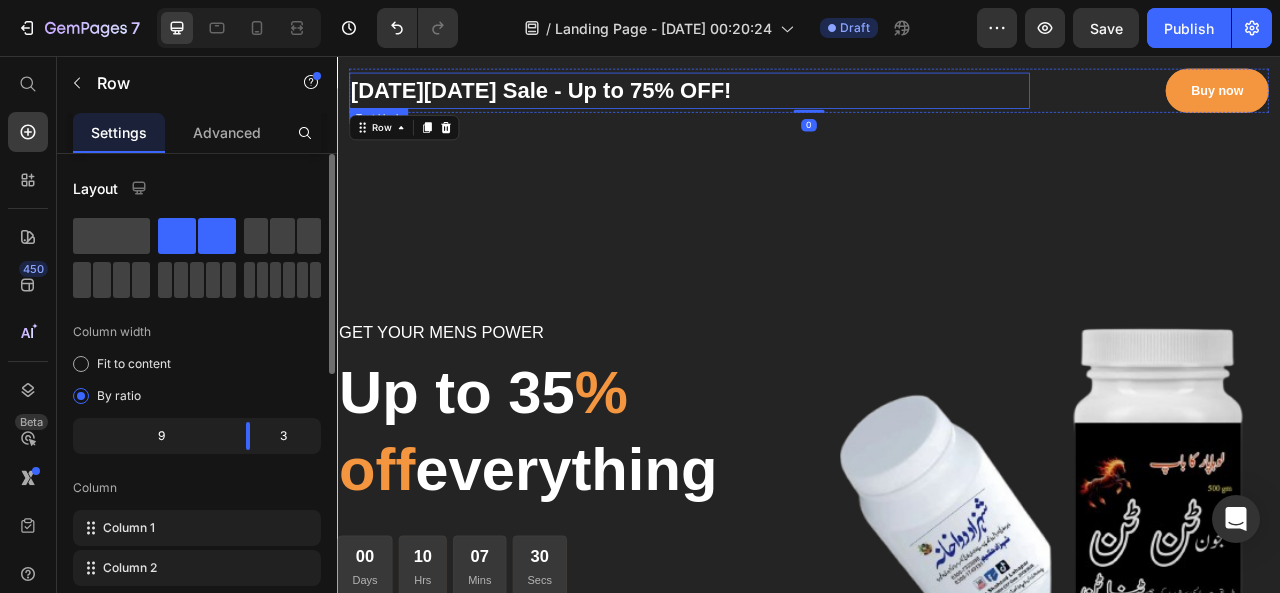 click on "[DATE][DATE] Sale - Up to 75% OFF!" at bounding box center (785, 100) 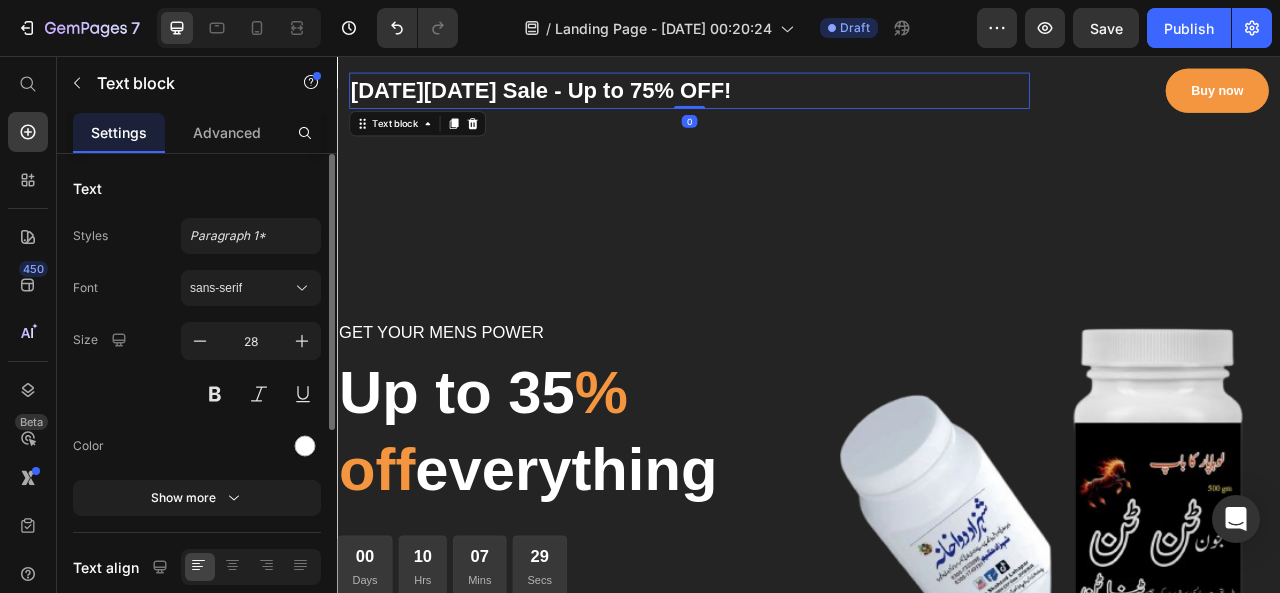 click on "[DATE][DATE] Sale - Up to 75% OFF!" at bounding box center [785, 100] 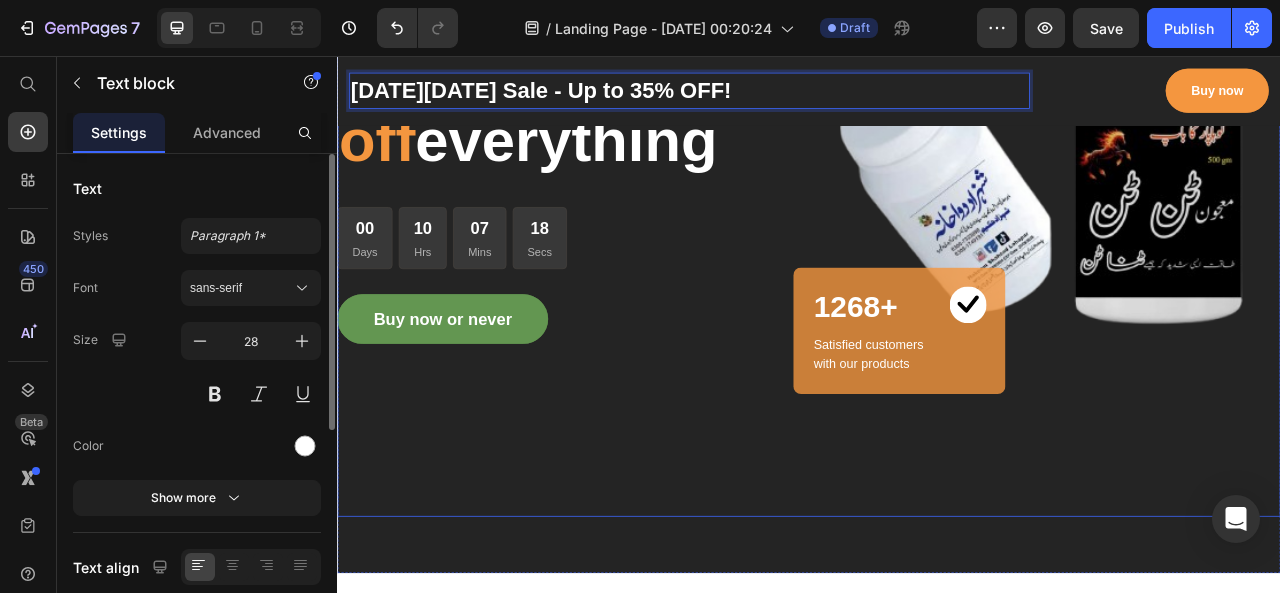 scroll, scrollTop: 406, scrollLeft: 0, axis: vertical 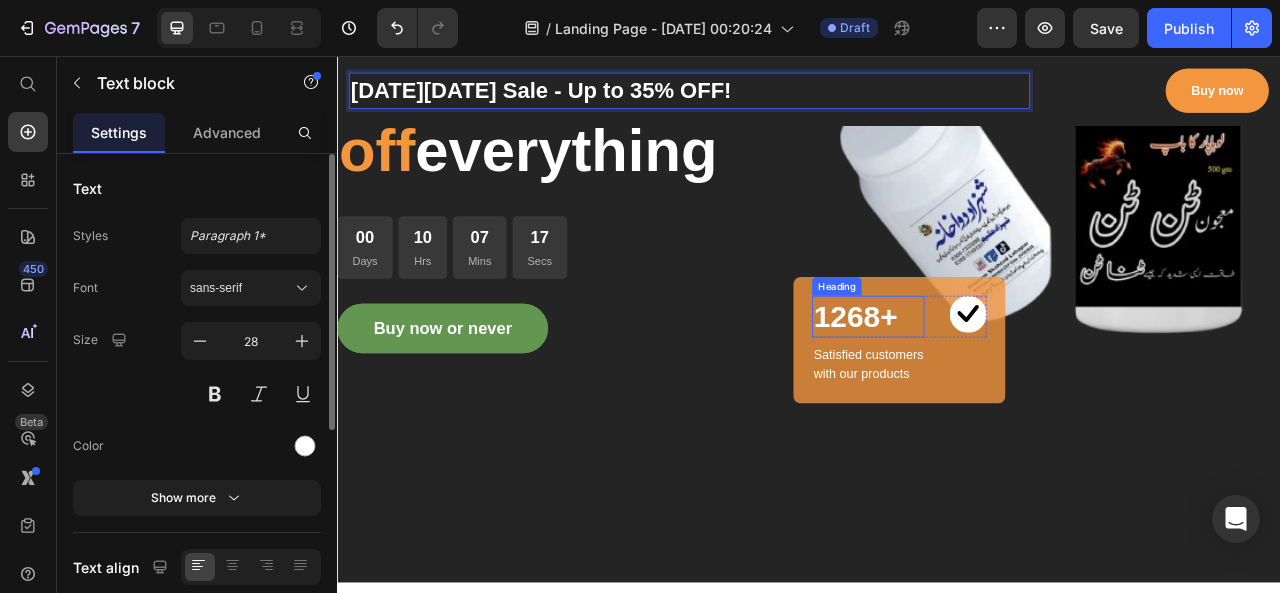 click on "1268+" at bounding box center (1012, 387) 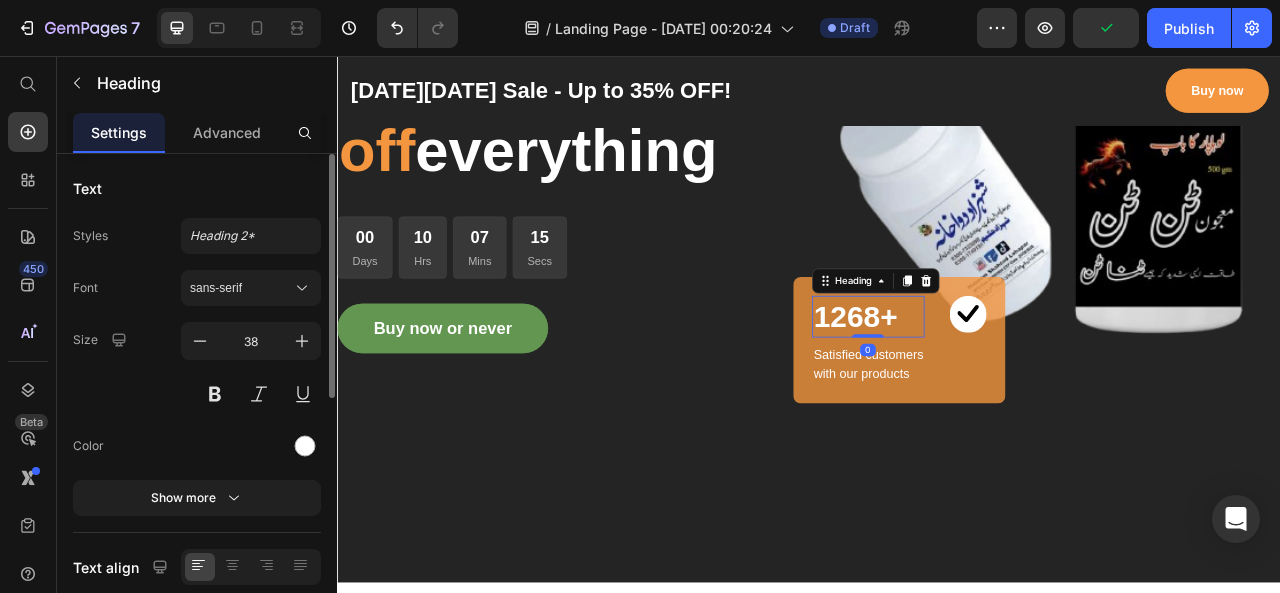 click on "1268+" at bounding box center [1012, 387] 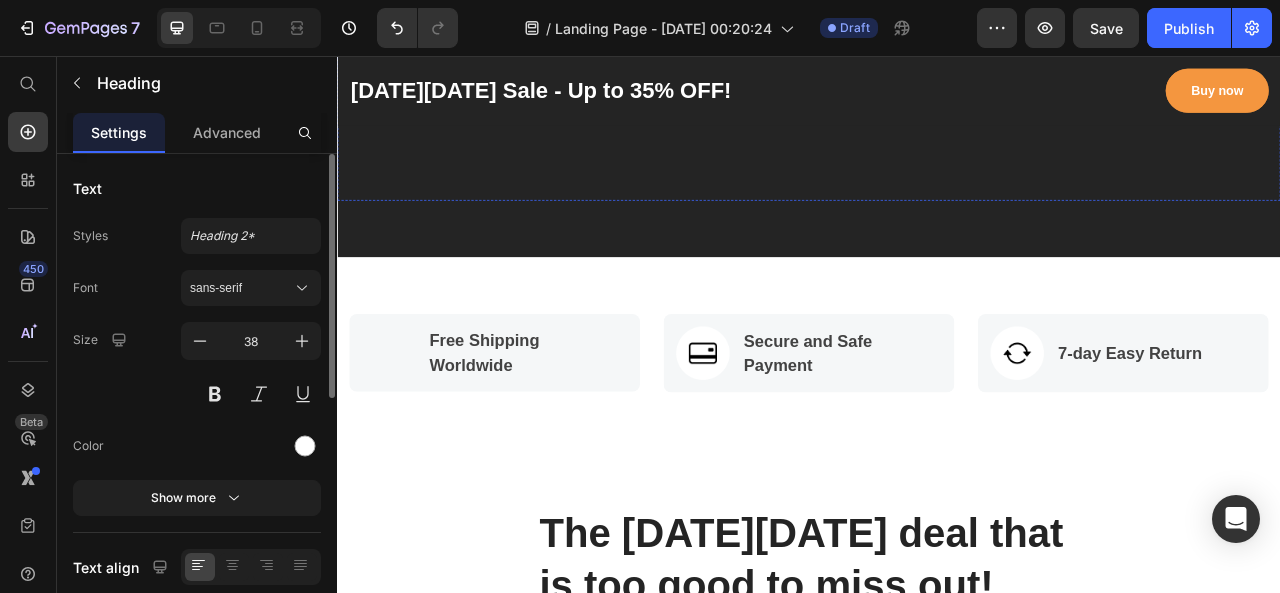scroll, scrollTop: 893, scrollLeft: 0, axis: vertical 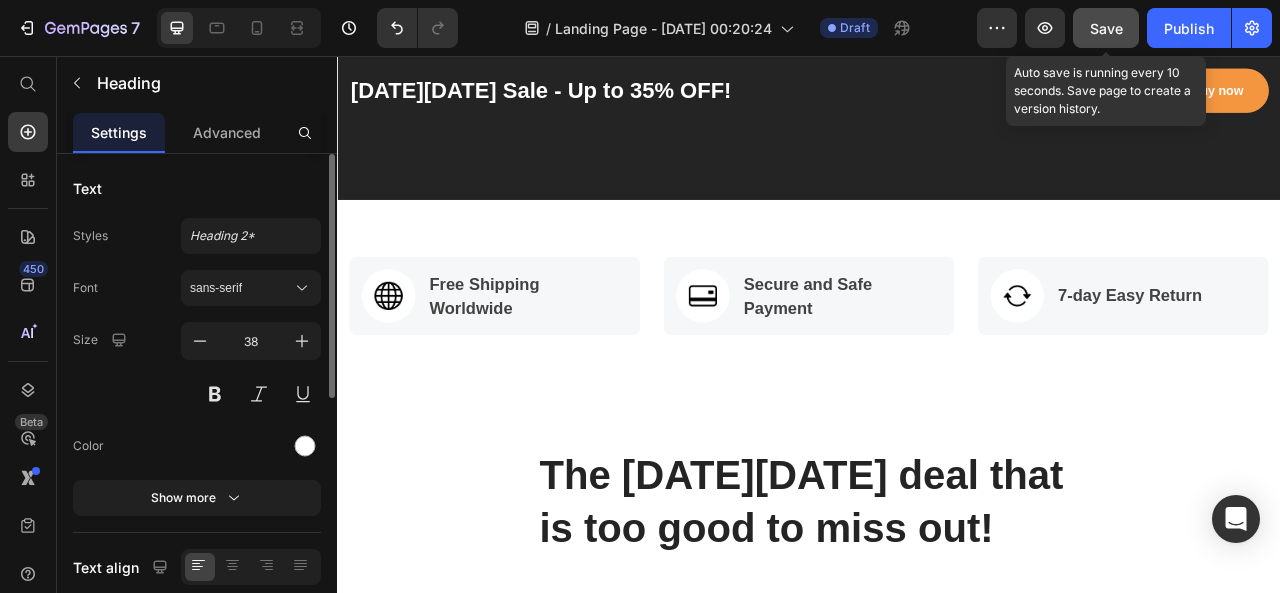 click on "Save" at bounding box center [1106, 28] 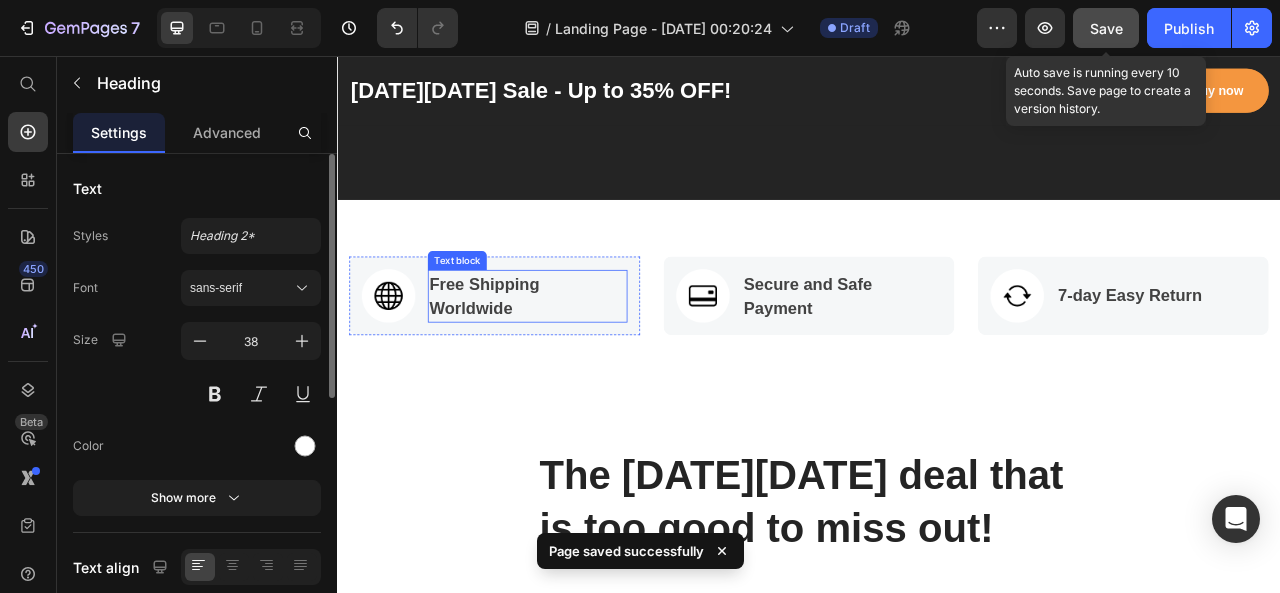 click on "Free Shipping Worldwide" at bounding box center (579, 361) 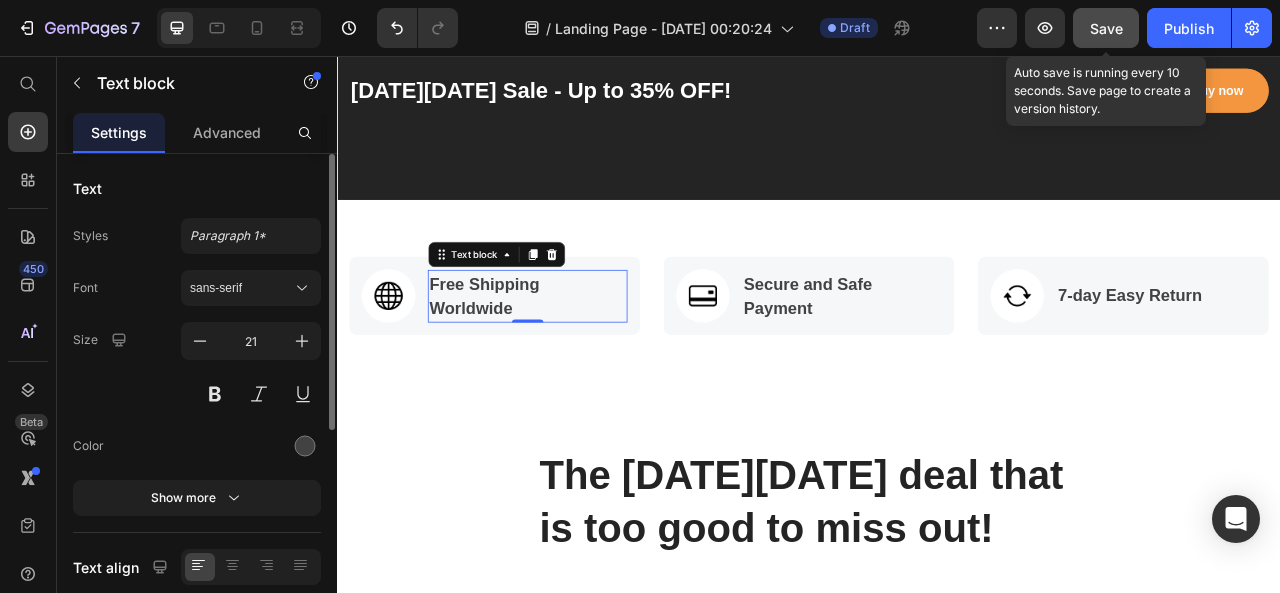 click on "Free Shipping Worldwide" at bounding box center (579, 361) 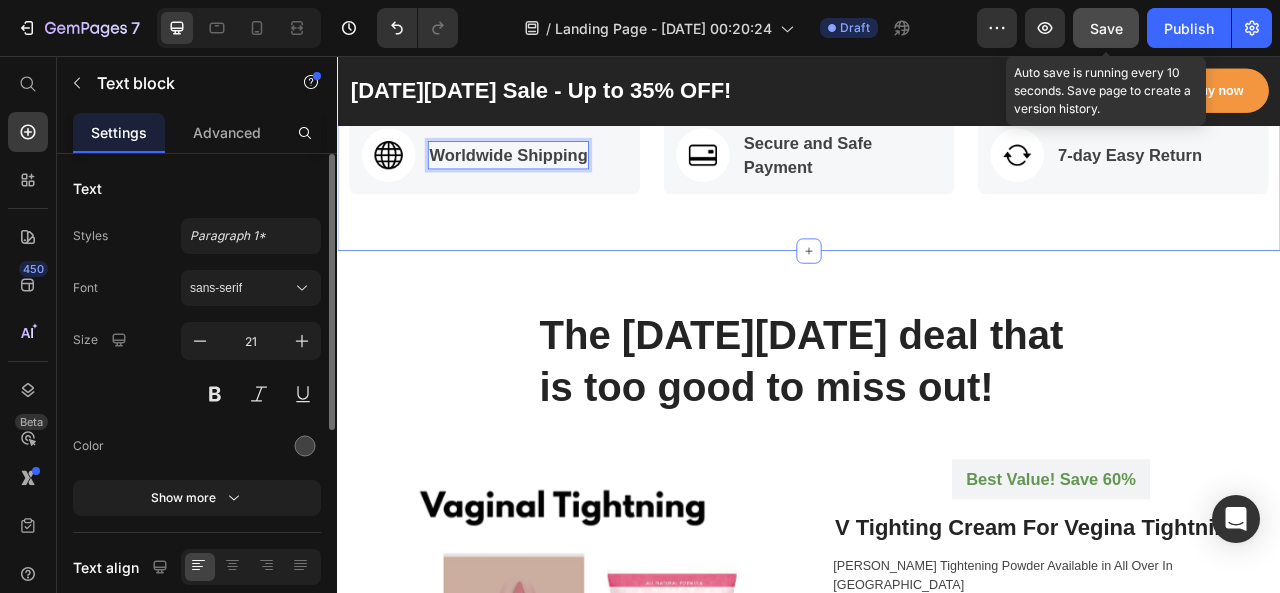 scroll, scrollTop: 1082, scrollLeft: 0, axis: vertical 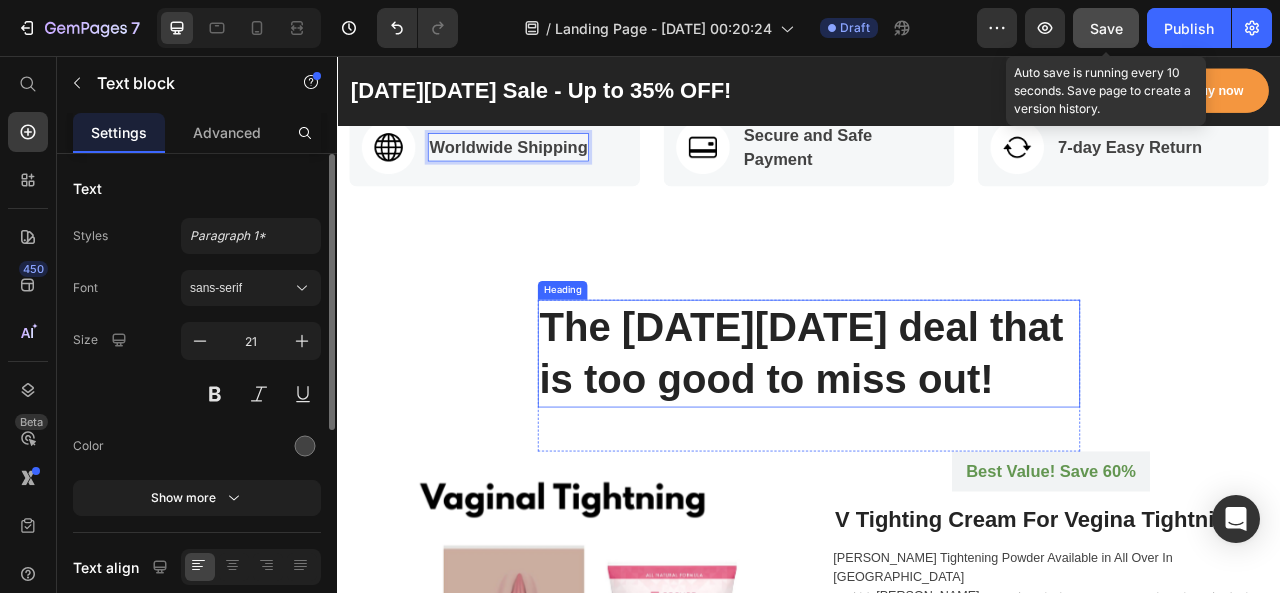 click on "The [DATE][DATE] deal that is too good to miss out!" at bounding box center [937, 434] 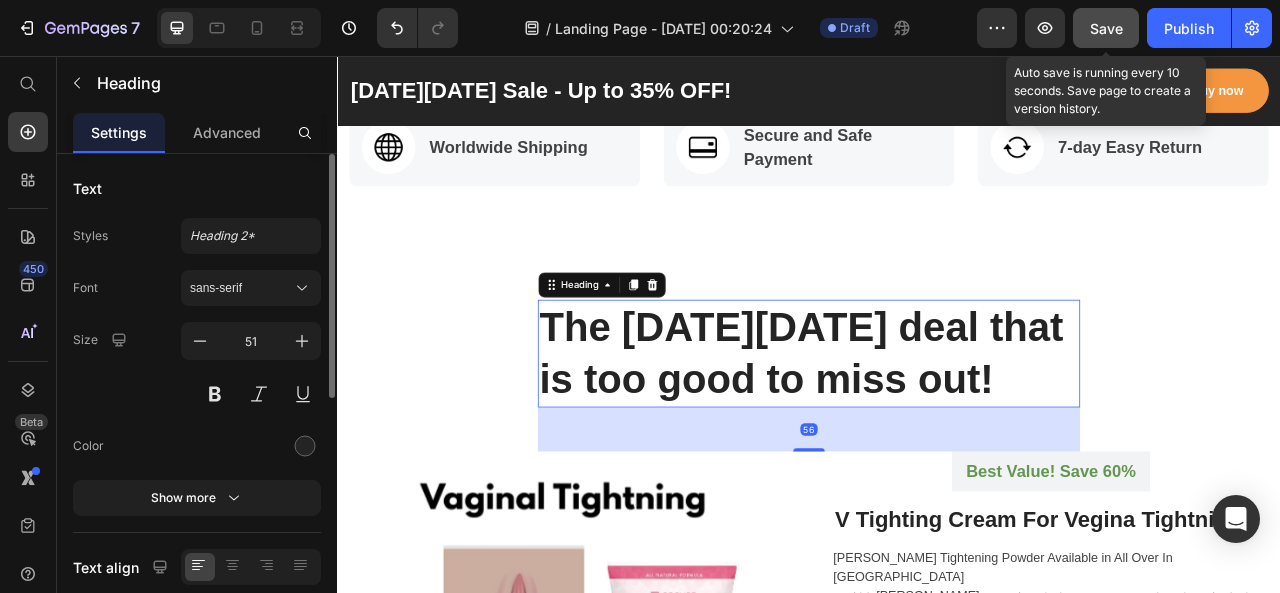 click on "The [DATE][DATE] deal that is too good to miss out!" at bounding box center [937, 434] 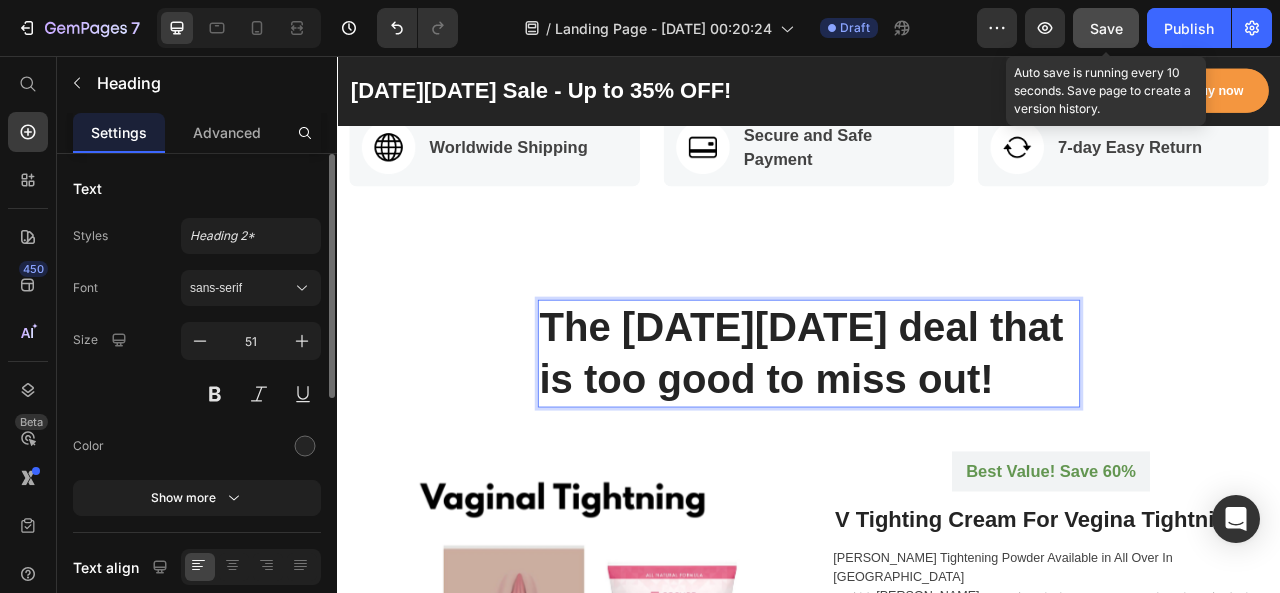 click on "The [DATE][DATE] deal that is too good to miss out!" at bounding box center [937, 434] 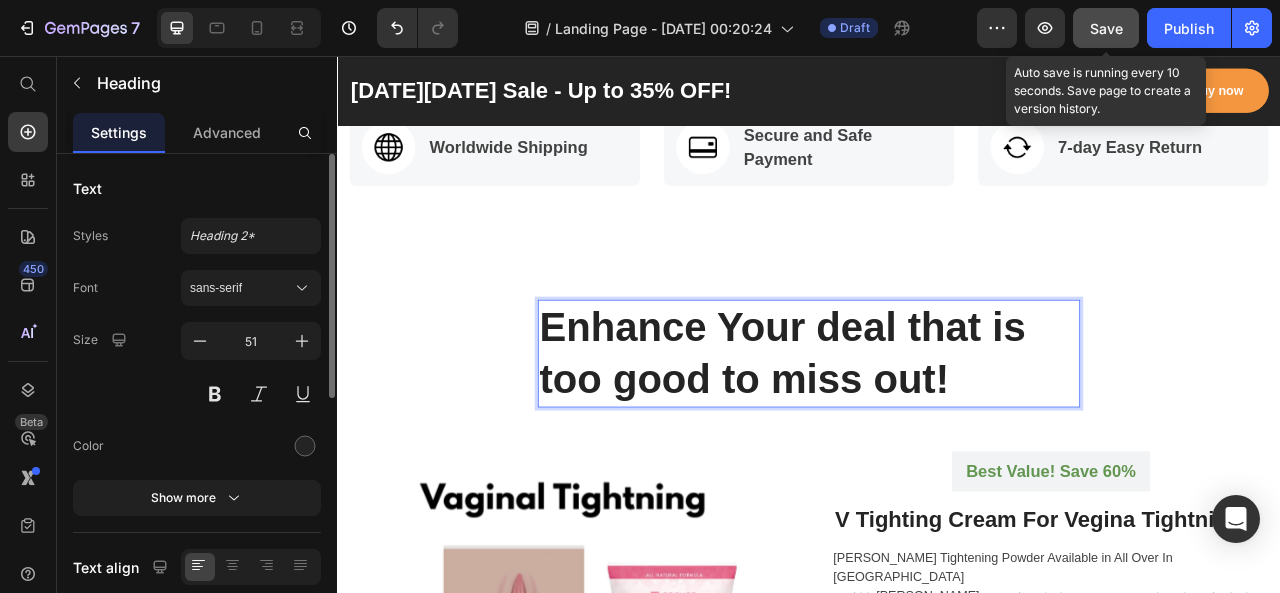 click on "Enhance Your deal that is too good to miss out!" at bounding box center [937, 434] 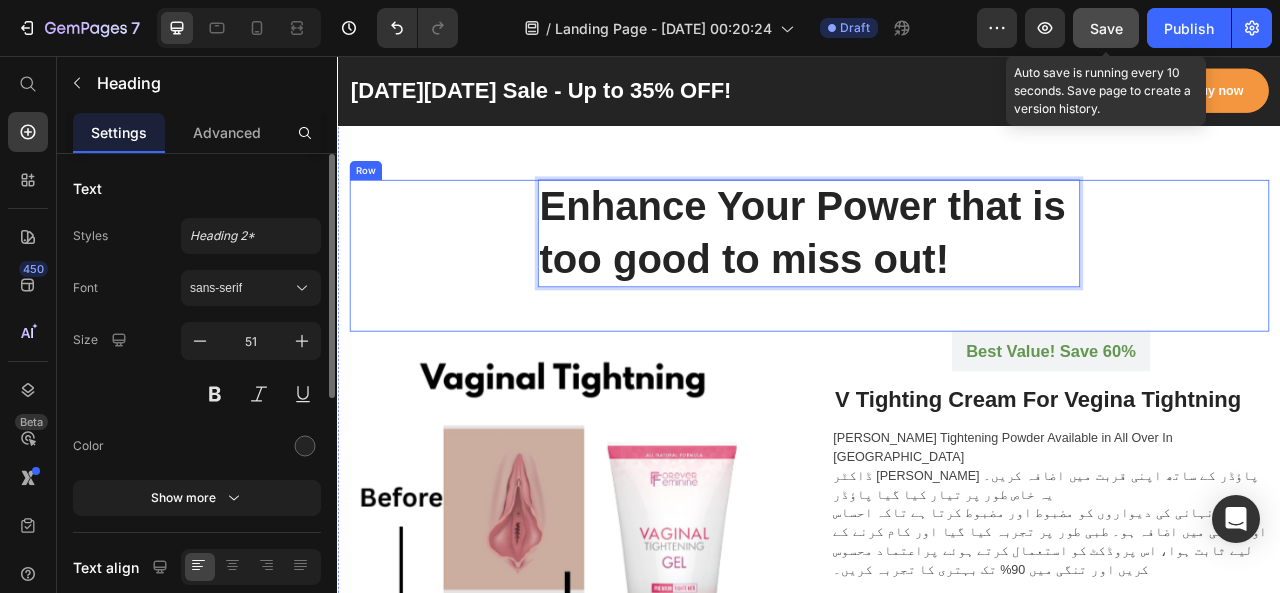 scroll, scrollTop: 1242, scrollLeft: 0, axis: vertical 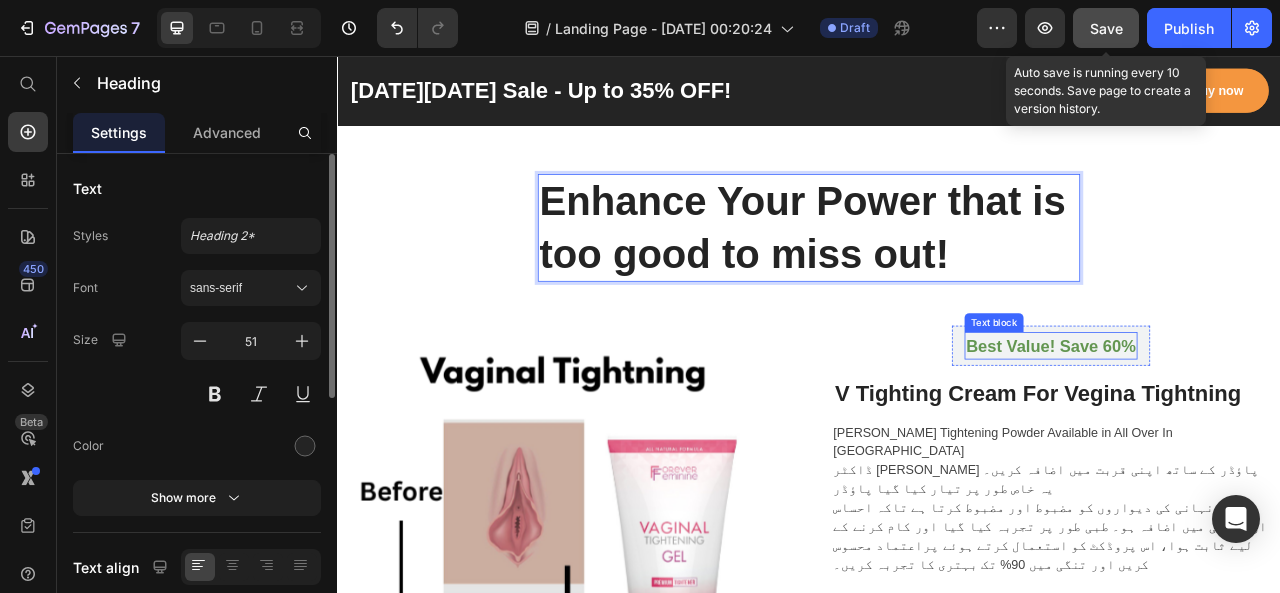 click on "Best Value! Save 60%" at bounding box center (1245, 425) 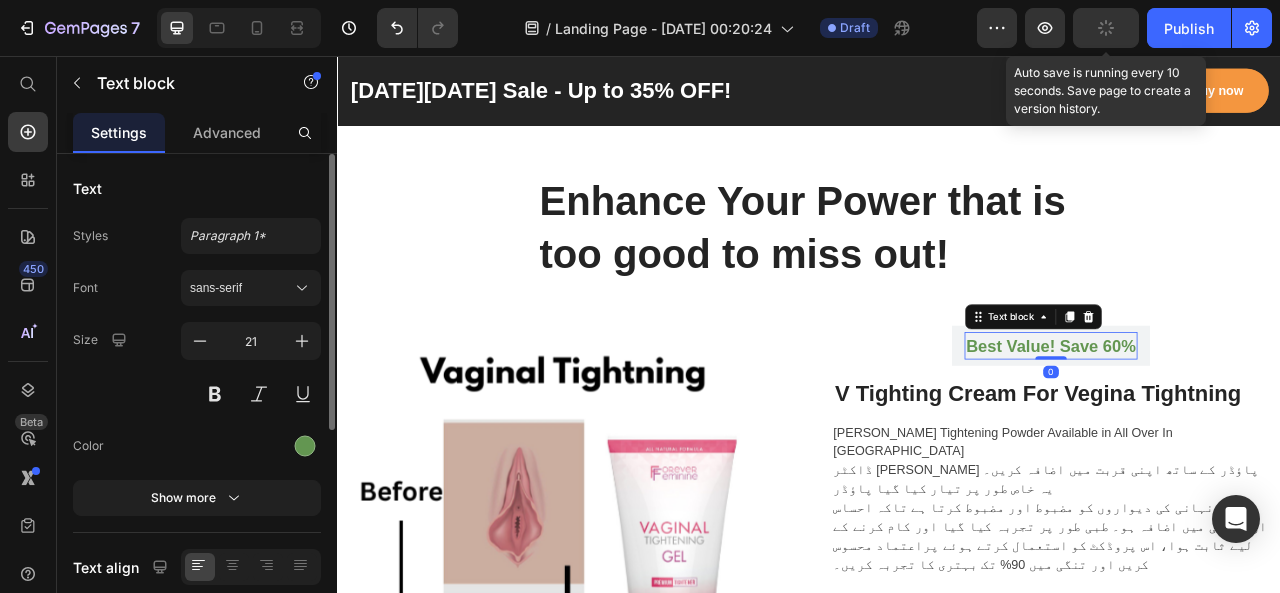 click on "Best Value! Save 60%" at bounding box center [1245, 425] 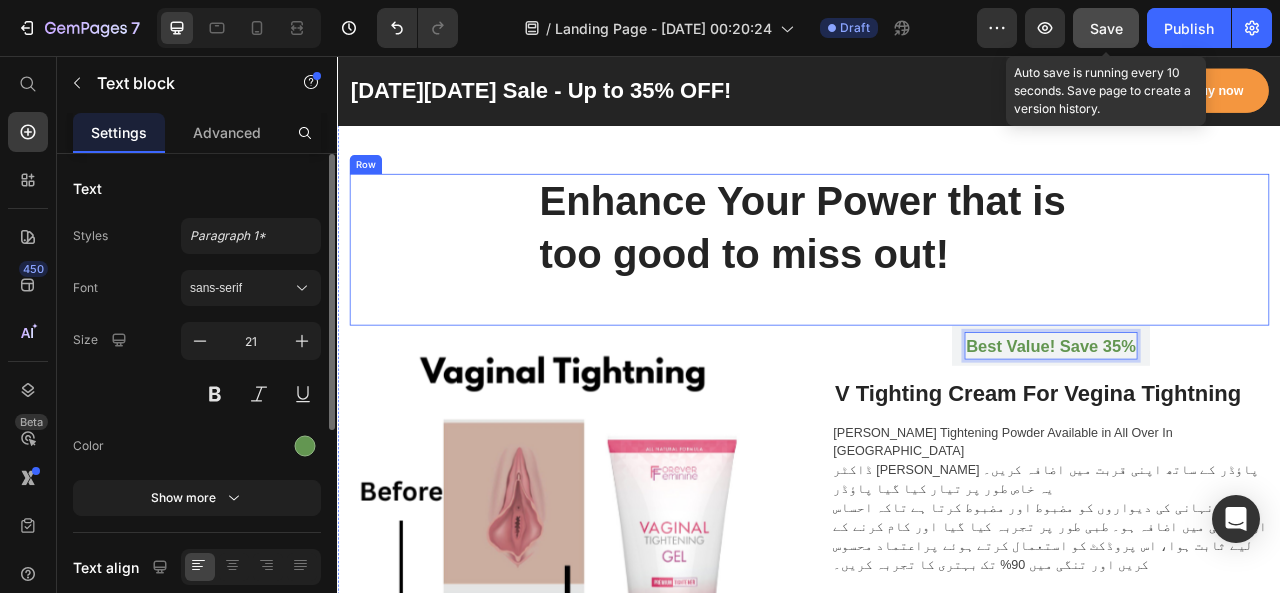 click on "Enhance Your Power that is too good to miss out! Heading Row" at bounding box center (937, 302) 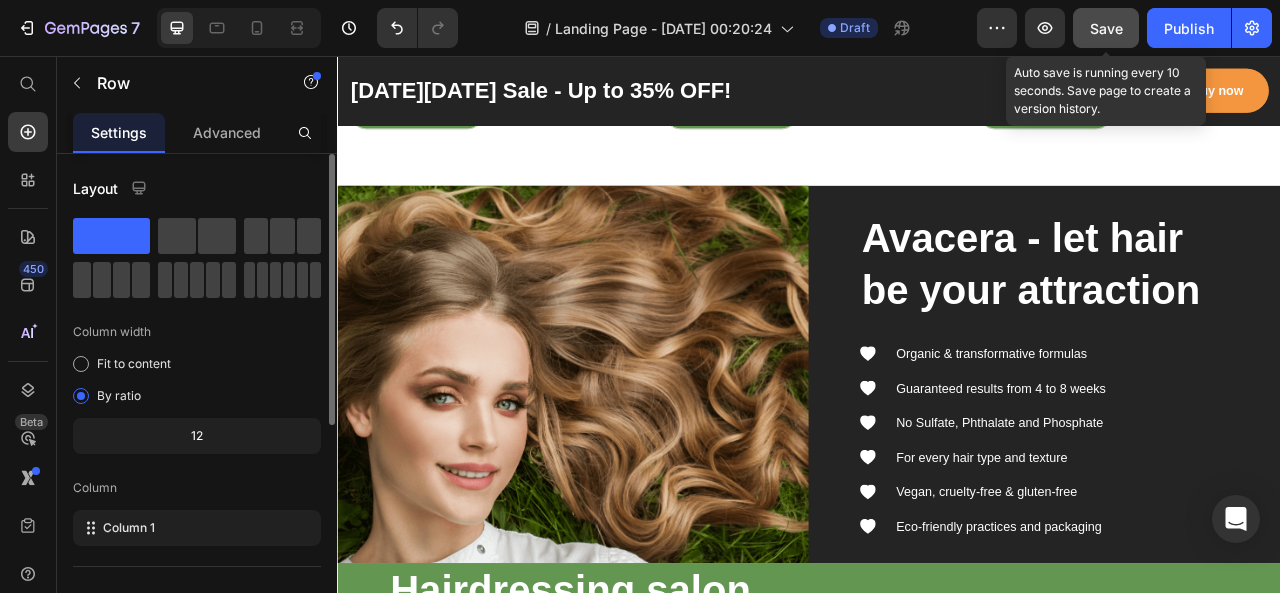 scroll, scrollTop: 3122, scrollLeft: 0, axis: vertical 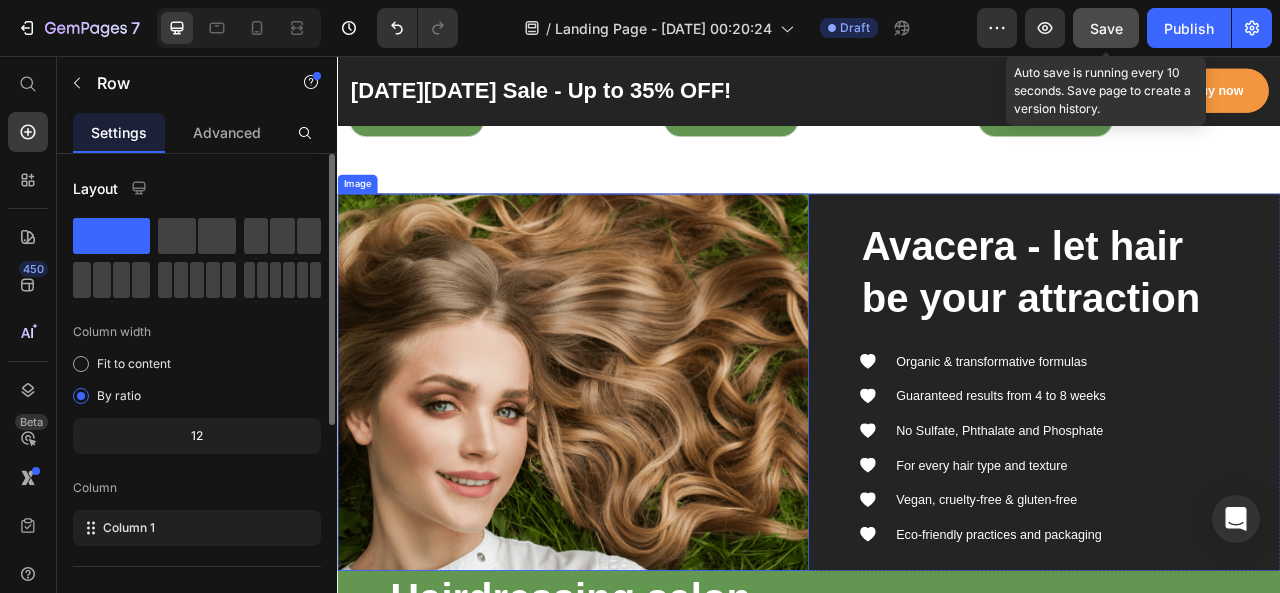 click at bounding box center [637, 471] 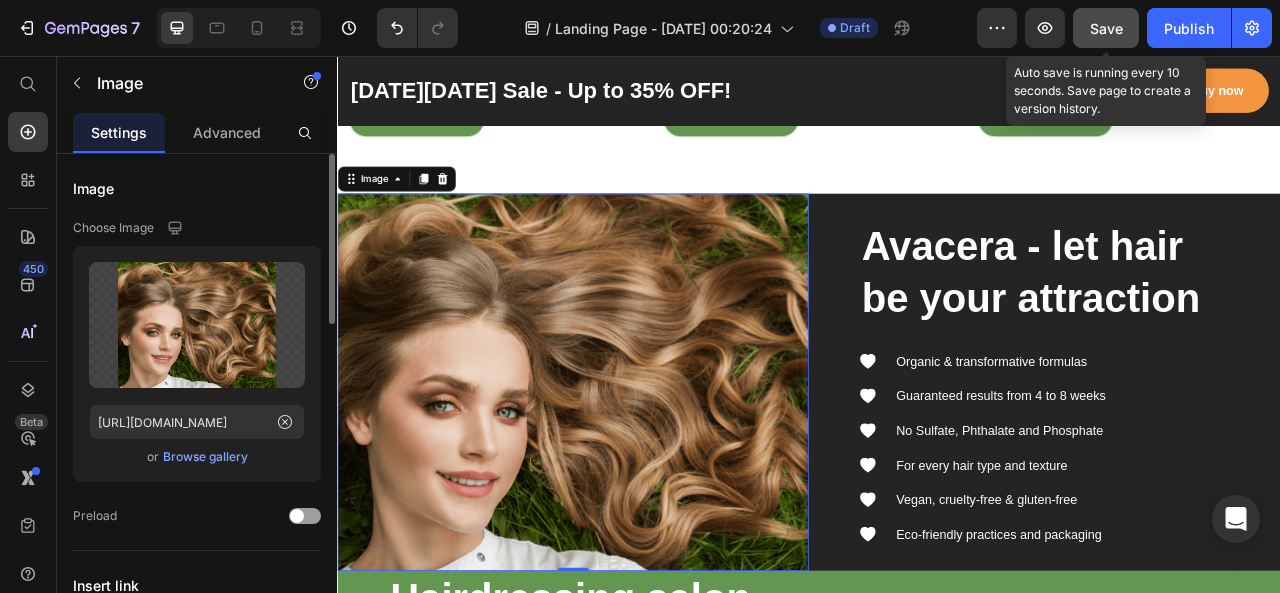 click on "Browse gallery" at bounding box center (205, 457) 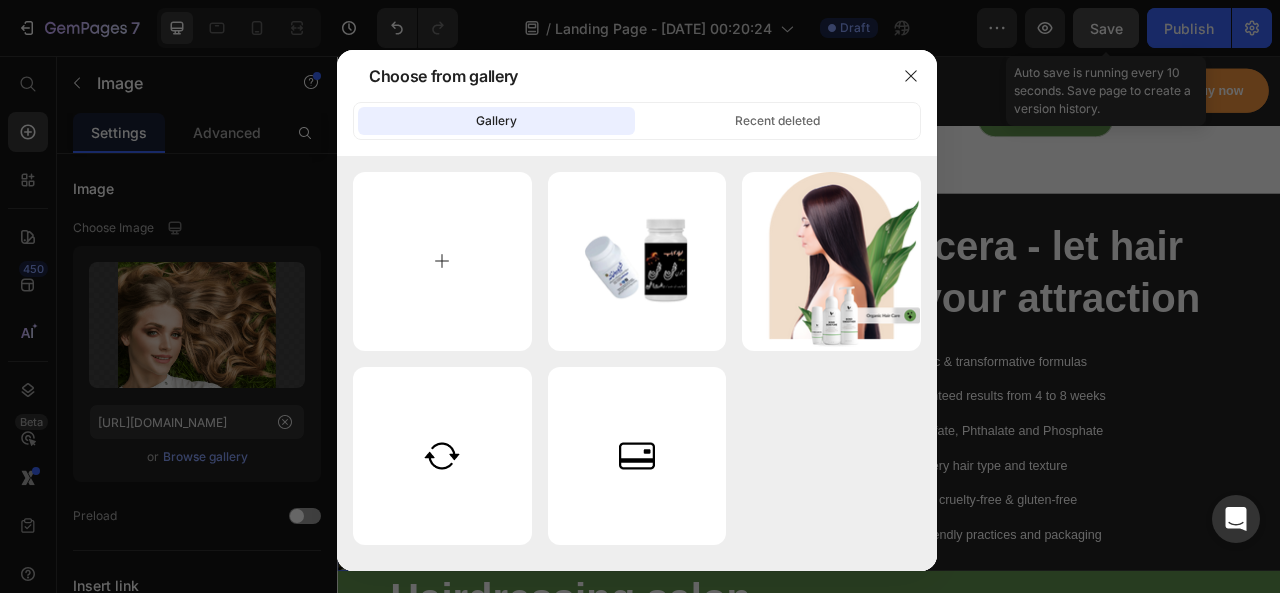 click at bounding box center [442, 261] 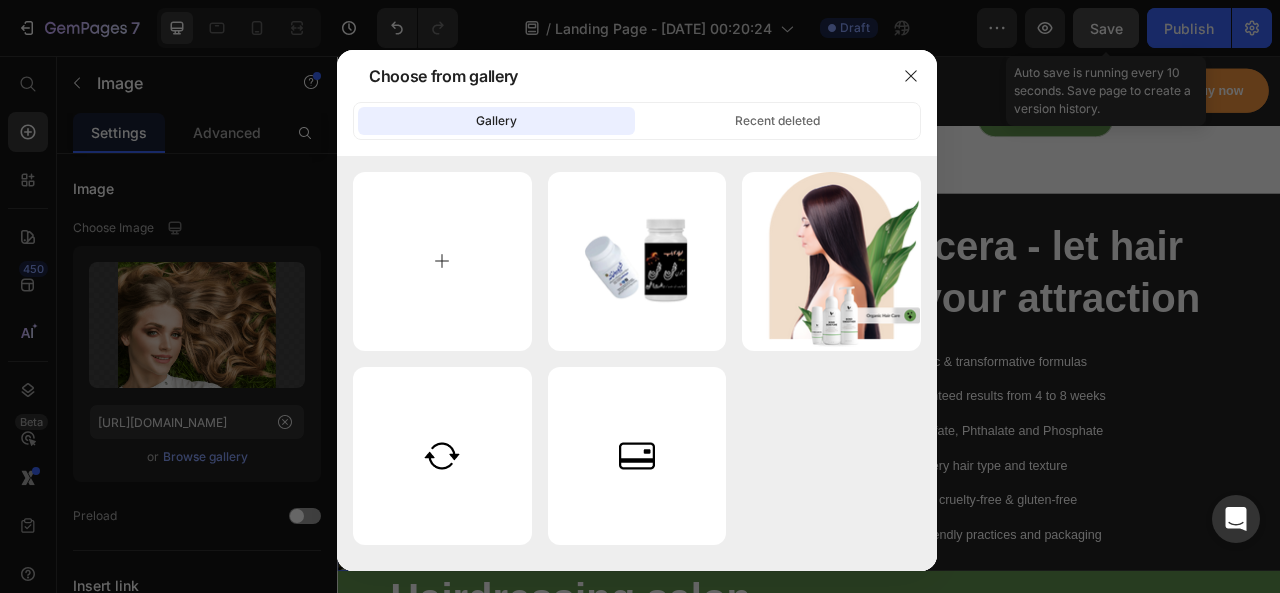 type on "C:\fakepath\majoon-loha-gold-removebg-preview.png" 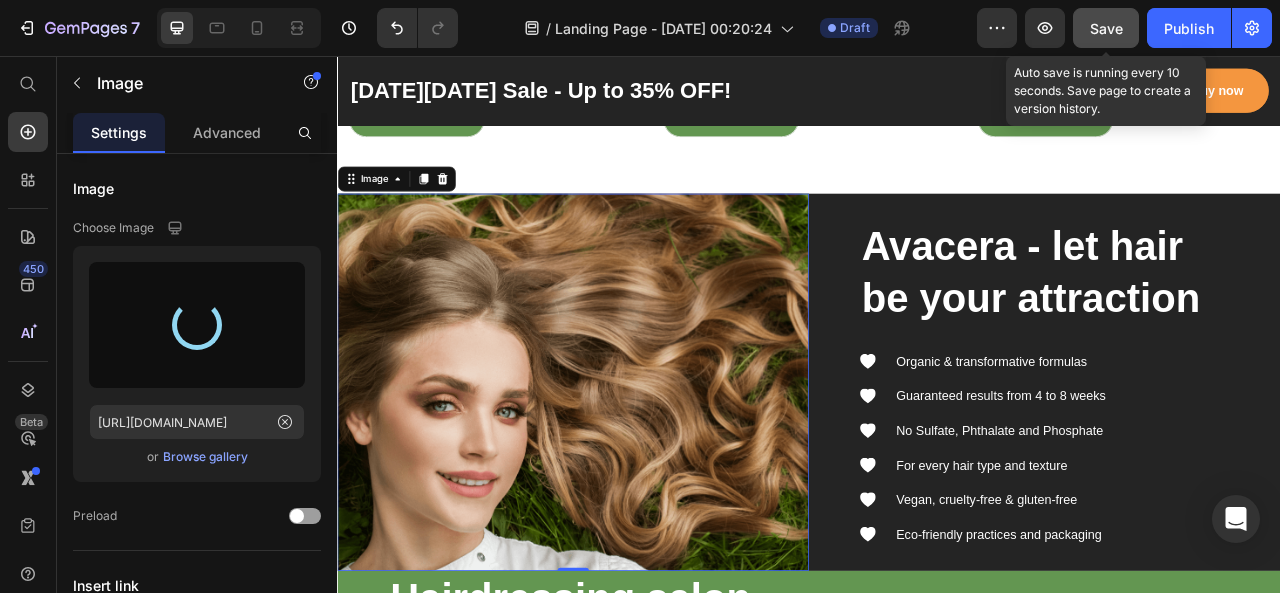 type on "[URL][DOMAIN_NAME]" 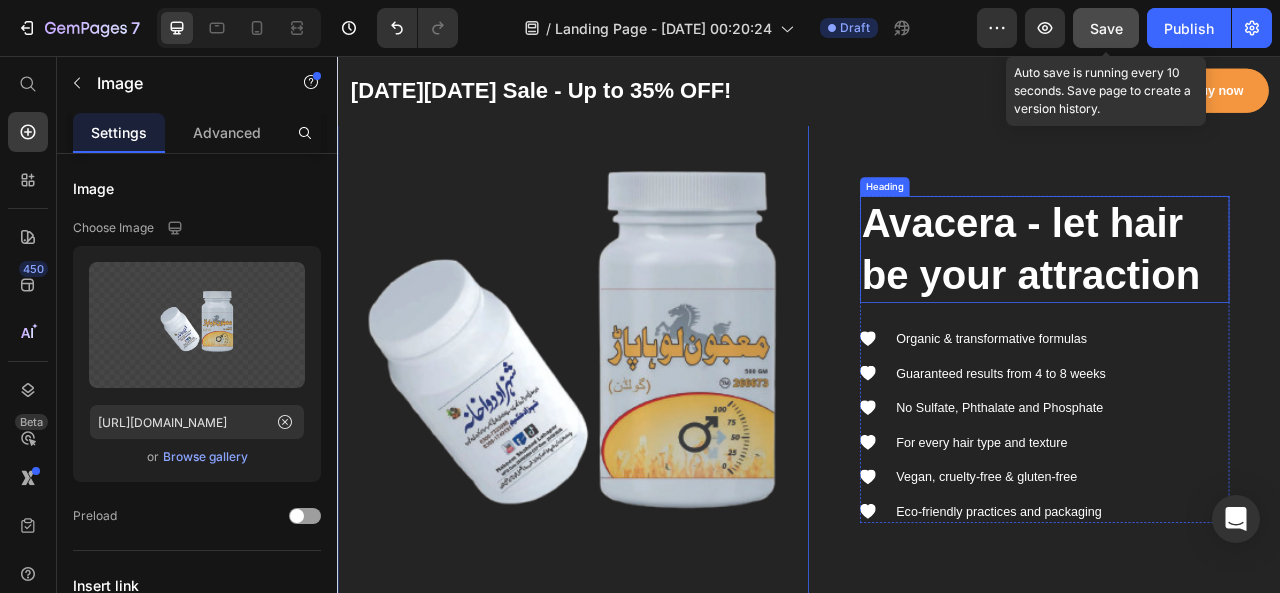 scroll, scrollTop: 3356, scrollLeft: 0, axis: vertical 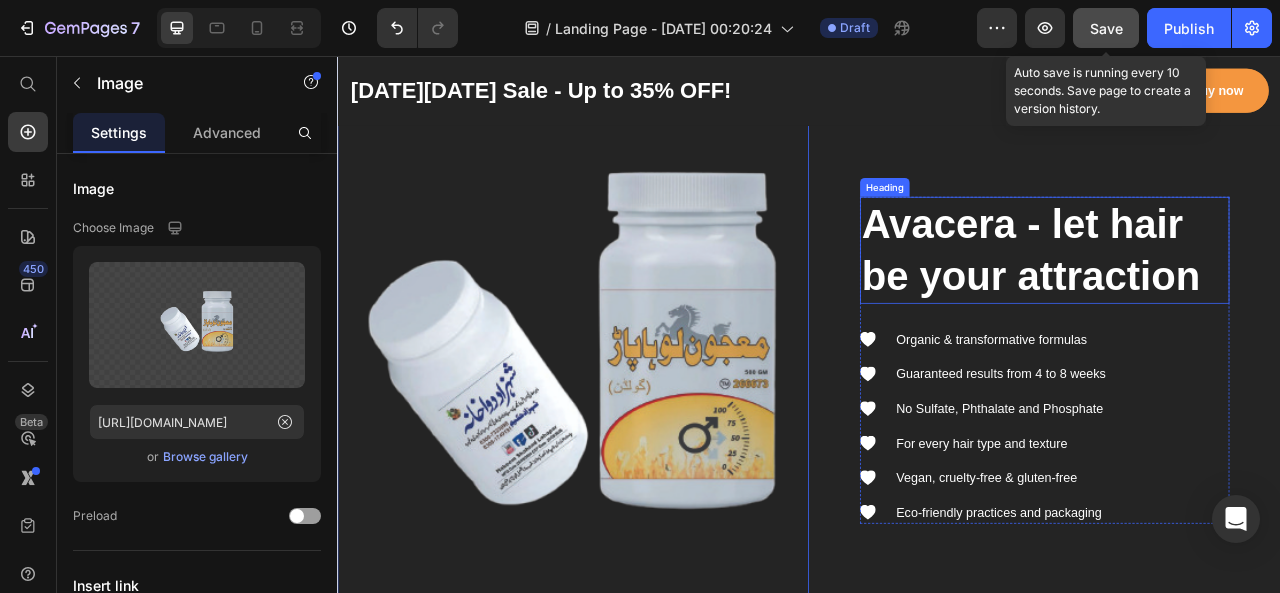click on "Avacera - let hair be your attraction" at bounding box center (1237, 303) 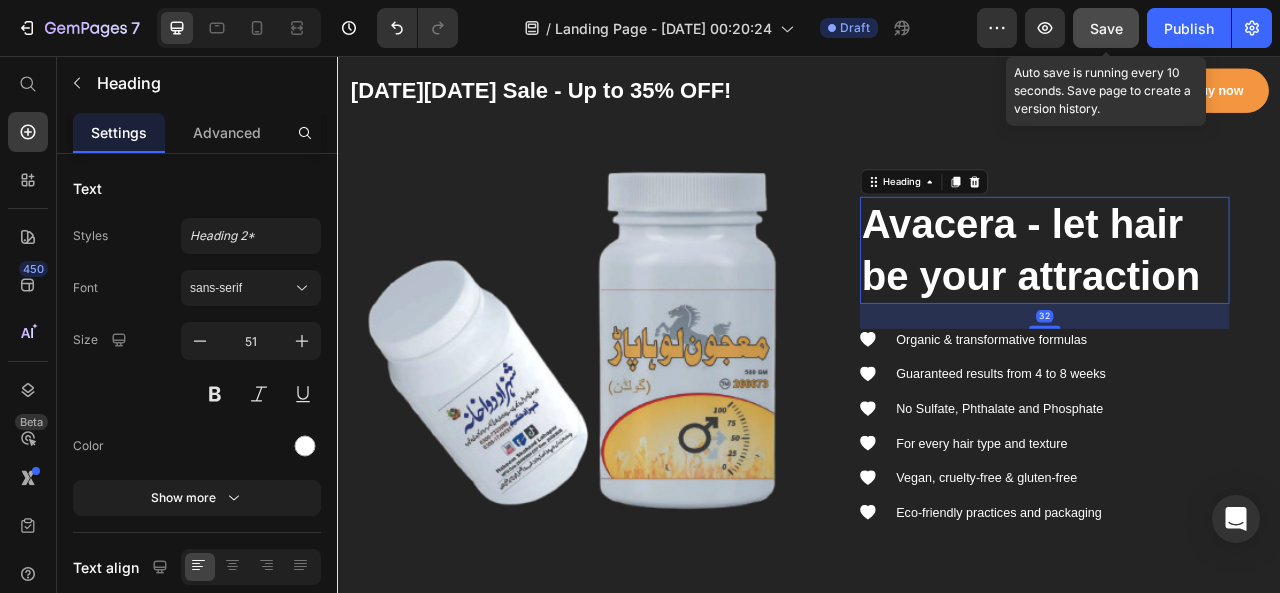 click on "Avacera - let hair be your attraction" at bounding box center (1237, 303) 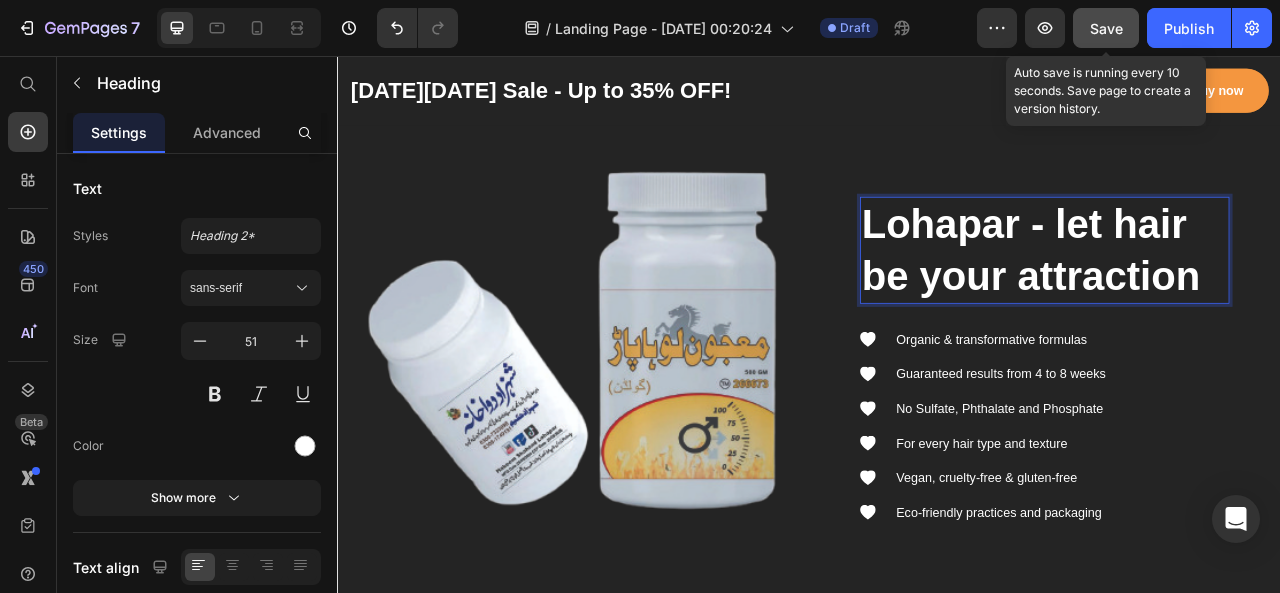 click on "Lohapar - let hair be your attraction" at bounding box center [1237, 303] 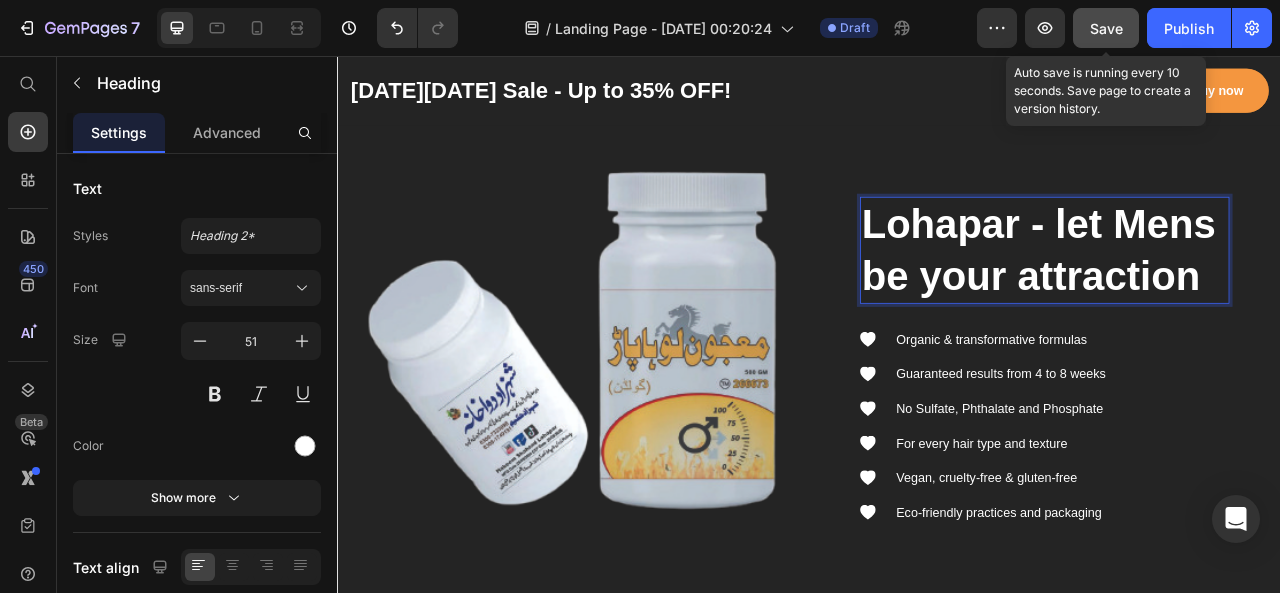 click on "Lohapar - let Mens be your attraction" at bounding box center [1237, 303] 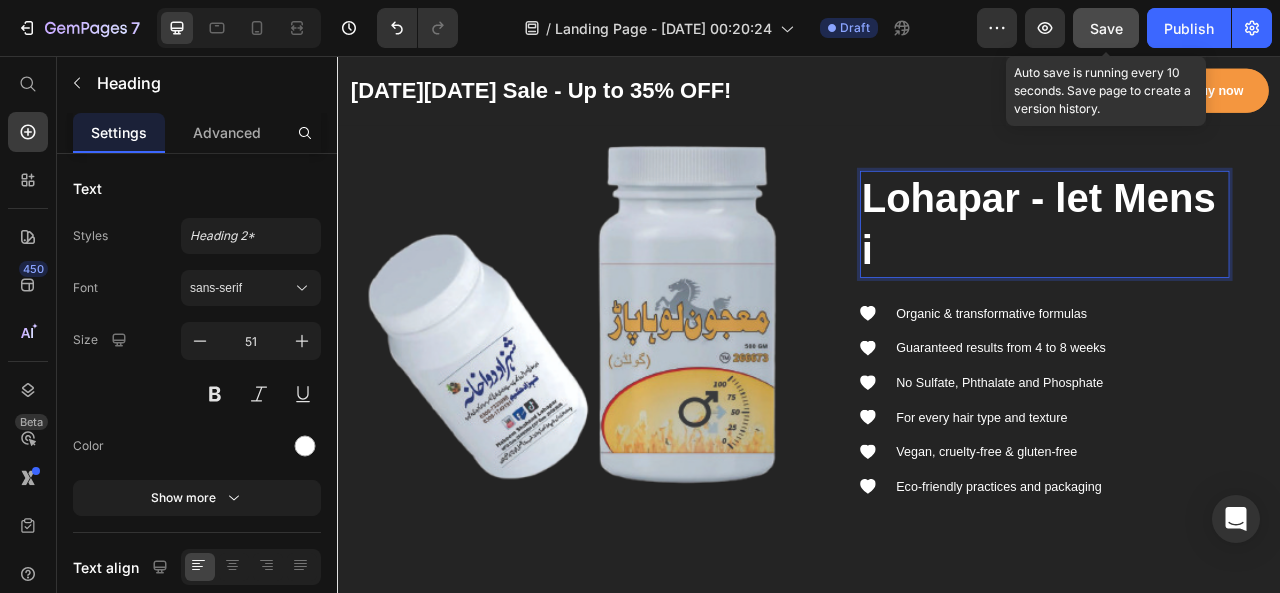scroll, scrollTop: 3356, scrollLeft: 0, axis: vertical 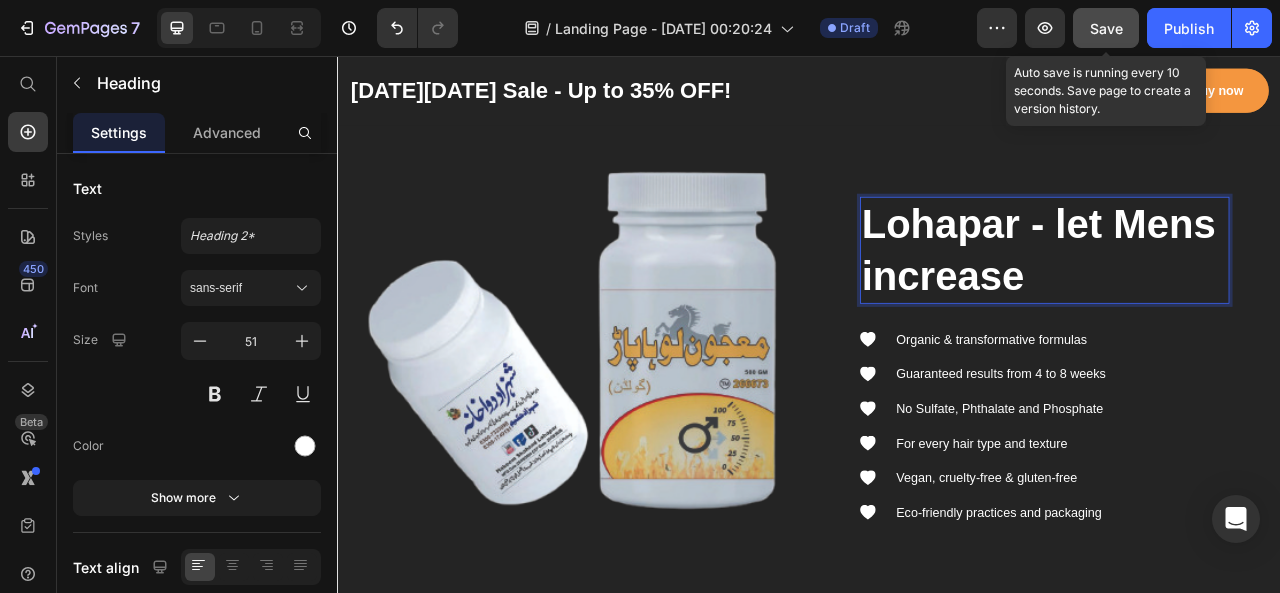 click on "Lohapar - let Mens increase" at bounding box center [1237, 303] 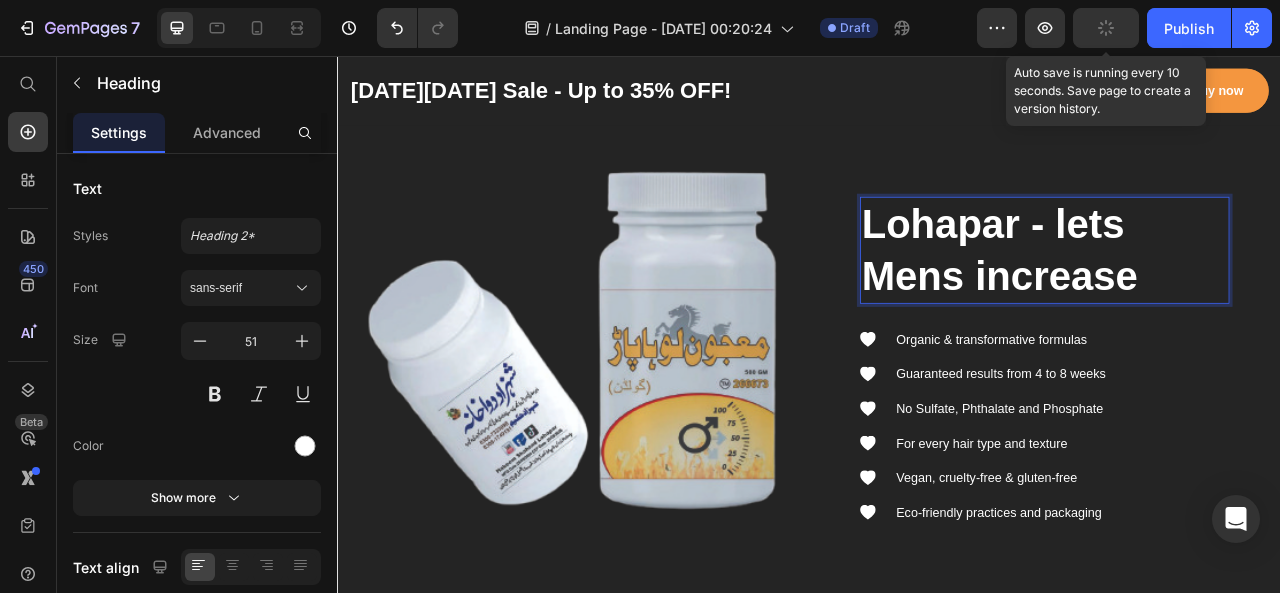 click on "Lohapar - lets Mens increase" at bounding box center [1237, 303] 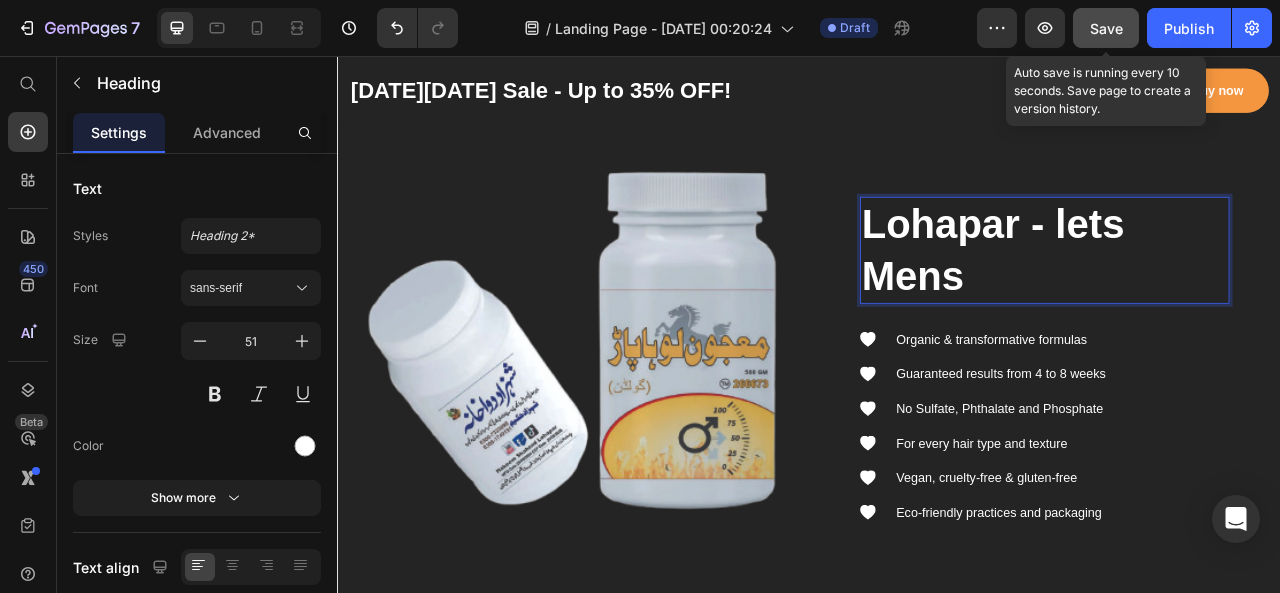 click on "Lohapar - lets Mens" at bounding box center [1237, 303] 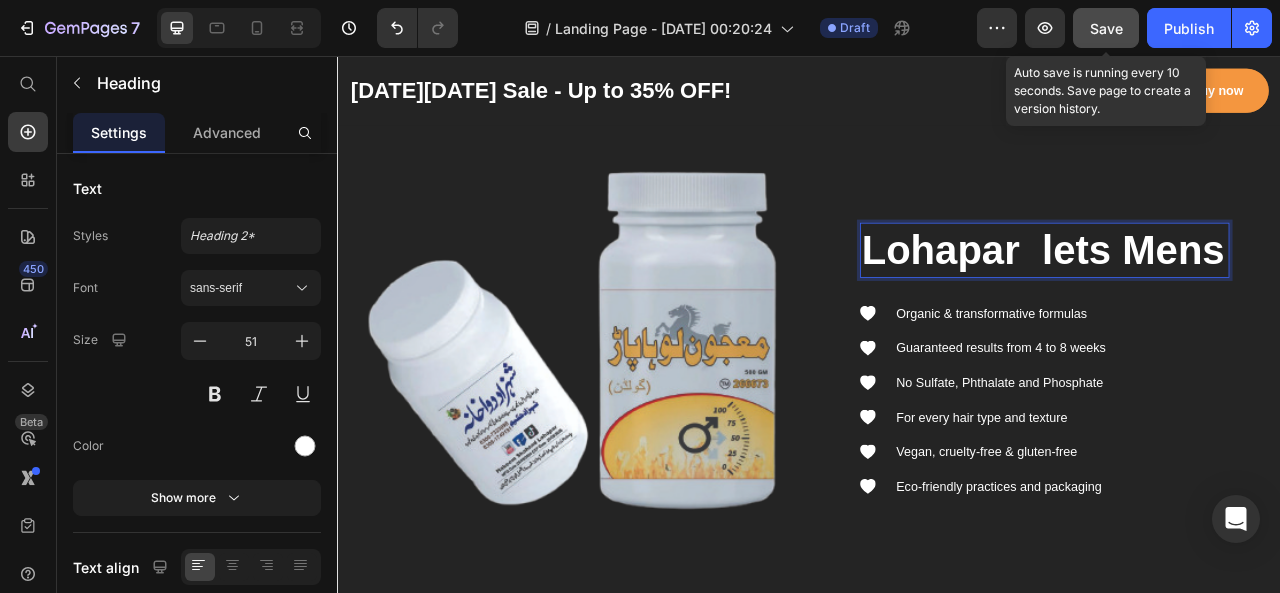 scroll, scrollTop: 3389, scrollLeft: 0, axis: vertical 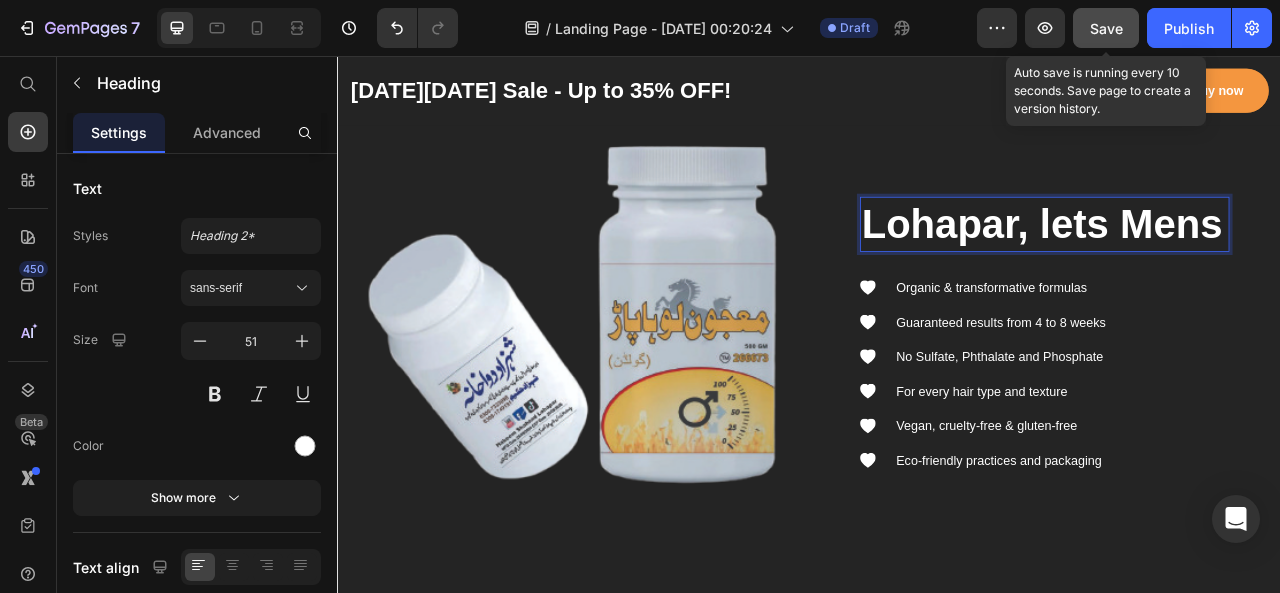 click on "Lohapar, lets Mens" at bounding box center (1237, 270) 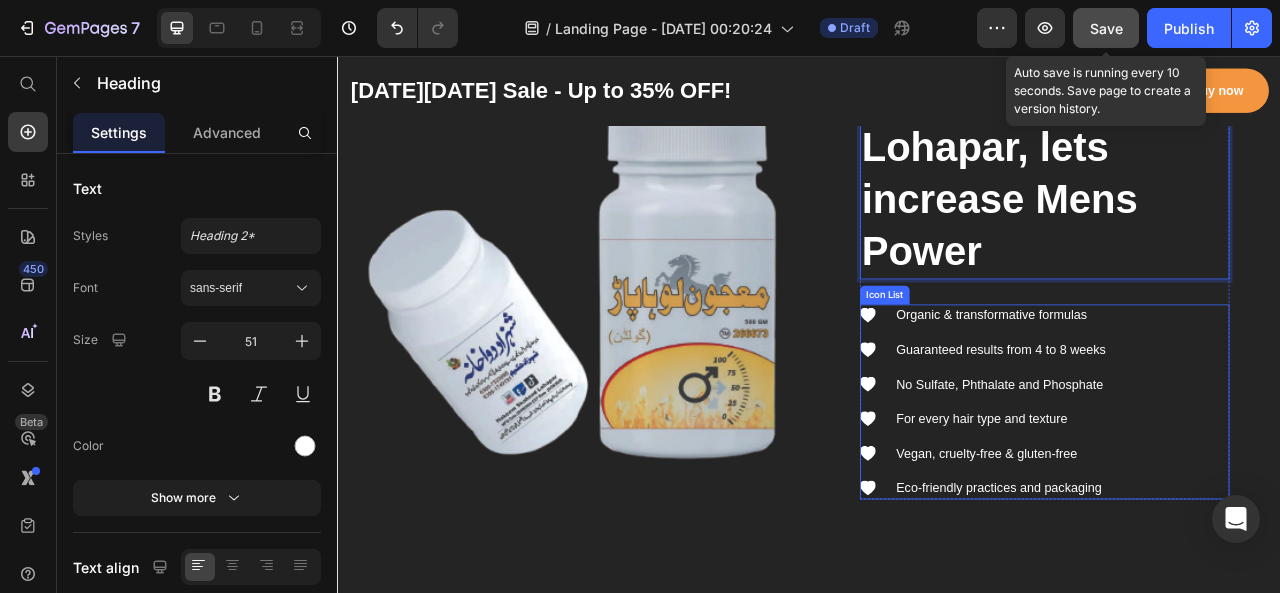 scroll, scrollTop: 3422, scrollLeft: 0, axis: vertical 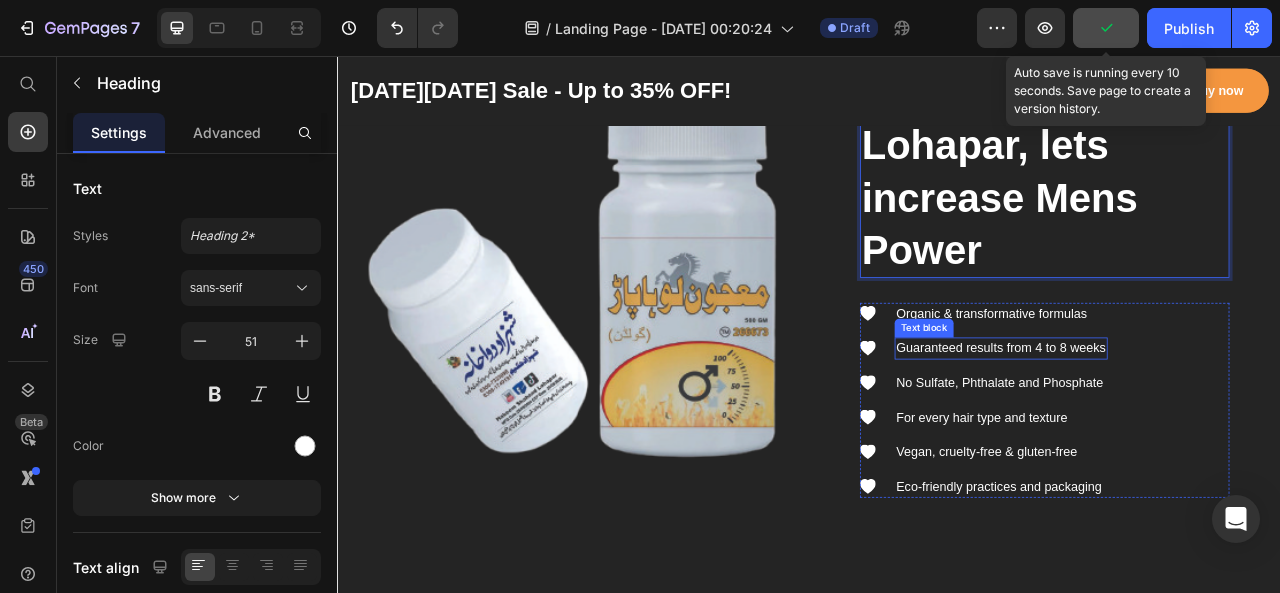 click on "Guaranteed results from 4 to 8 weeks" at bounding box center [1181, 428] 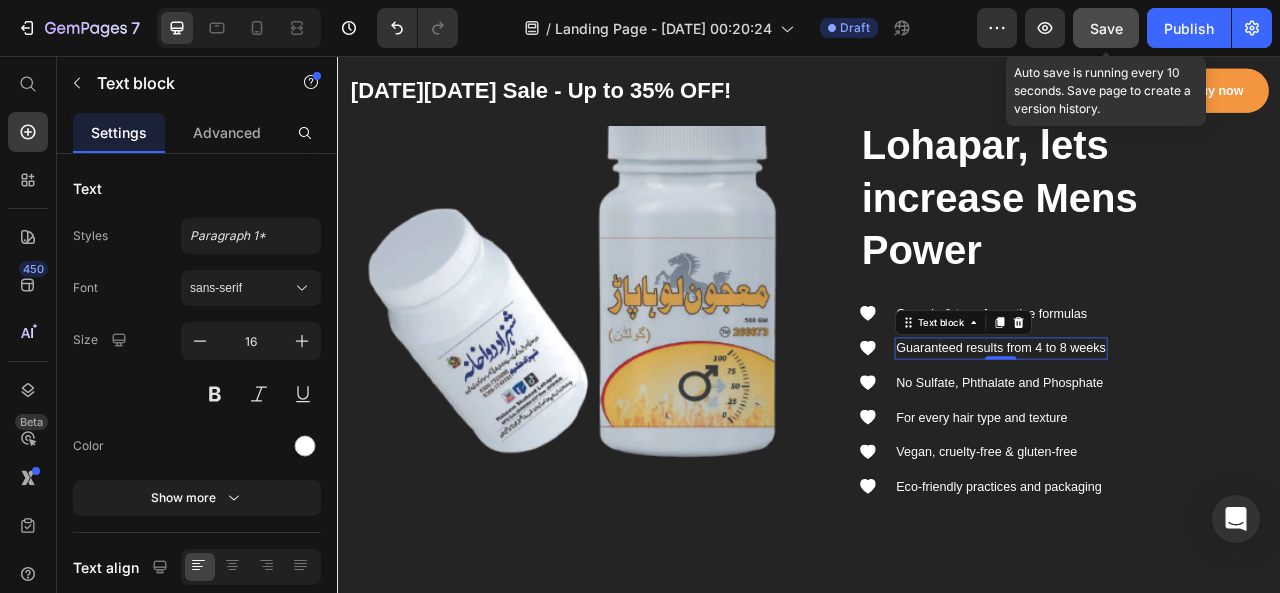 click on "Guaranteed results from 4 to 8 weeks" at bounding box center (1181, 428) 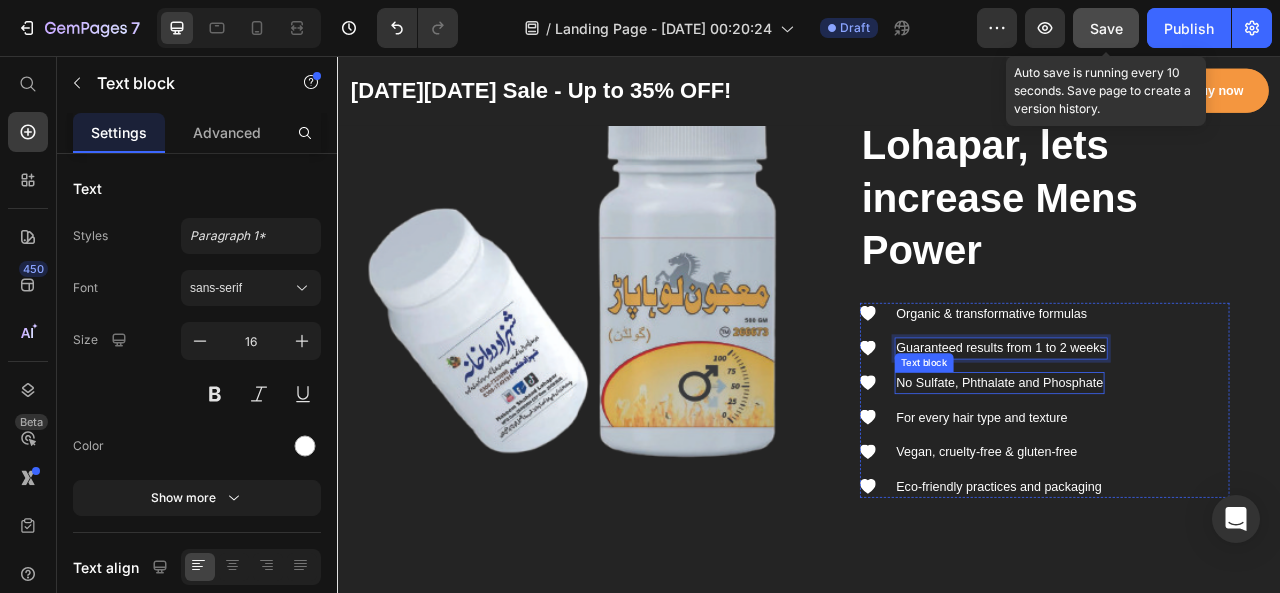 click on "No Sulfate, Phthalate and Phosphate" at bounding box center [1179, 472] 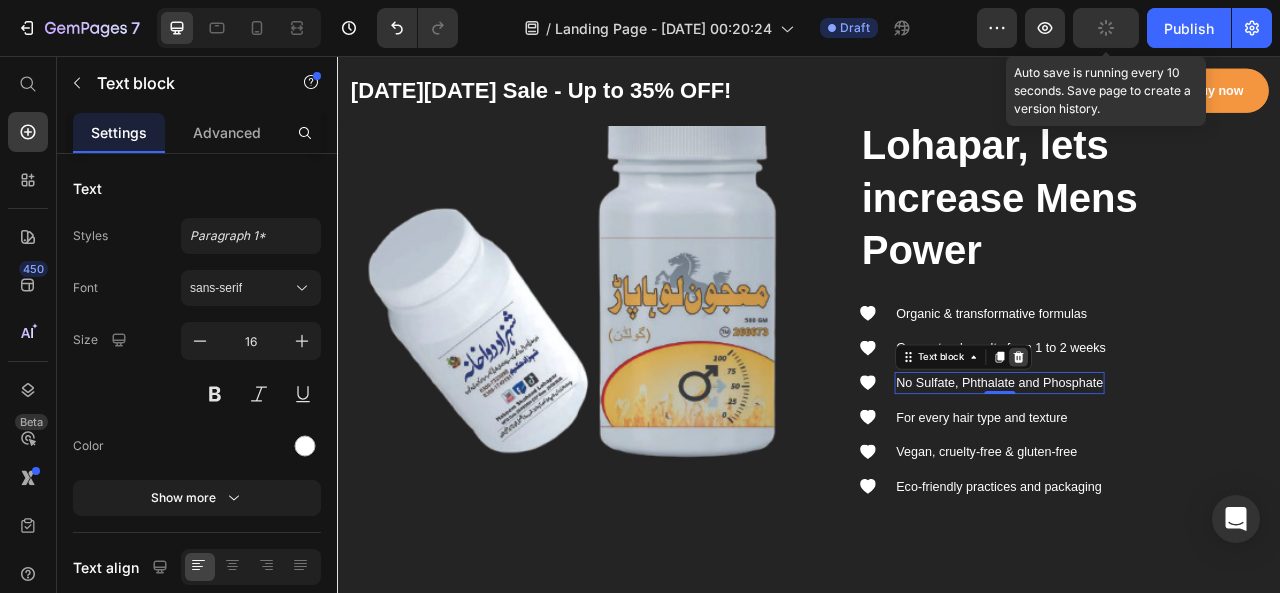 click at bounding box center (1203, 439) 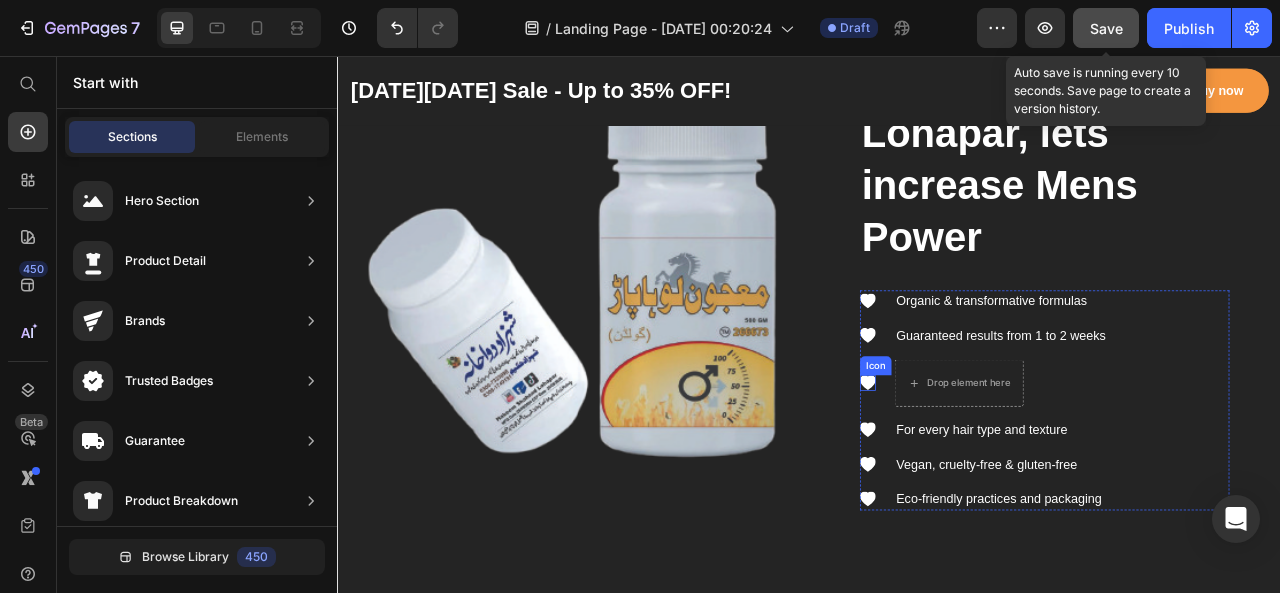 click on "Icon" at bounding box center (1012, 472) 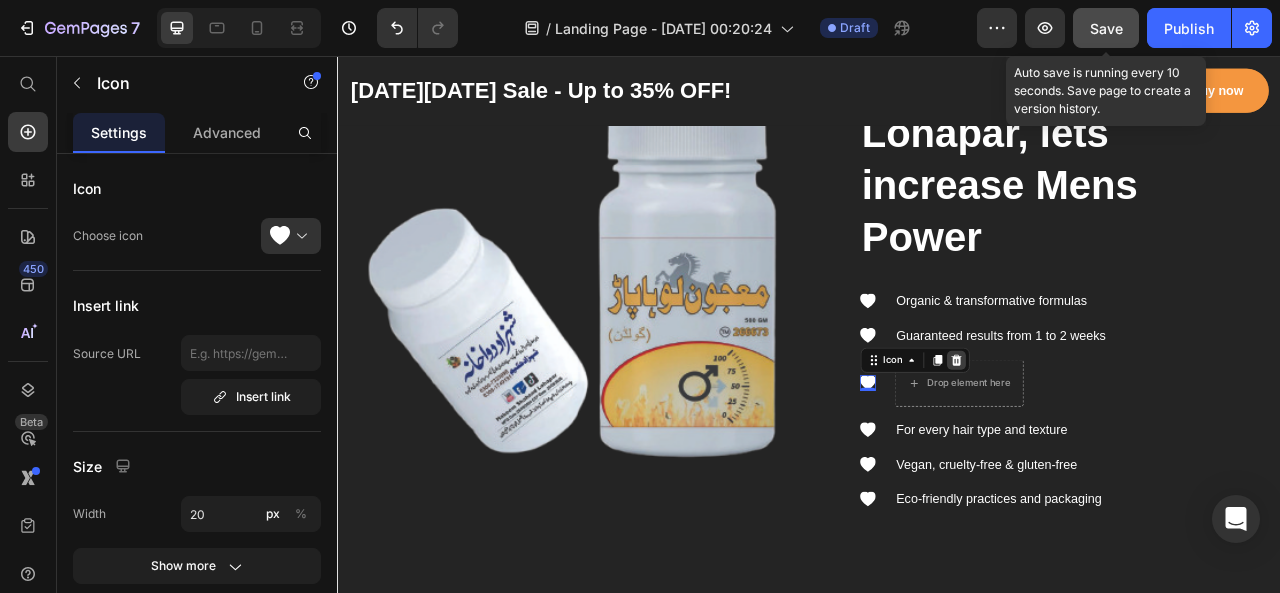 click 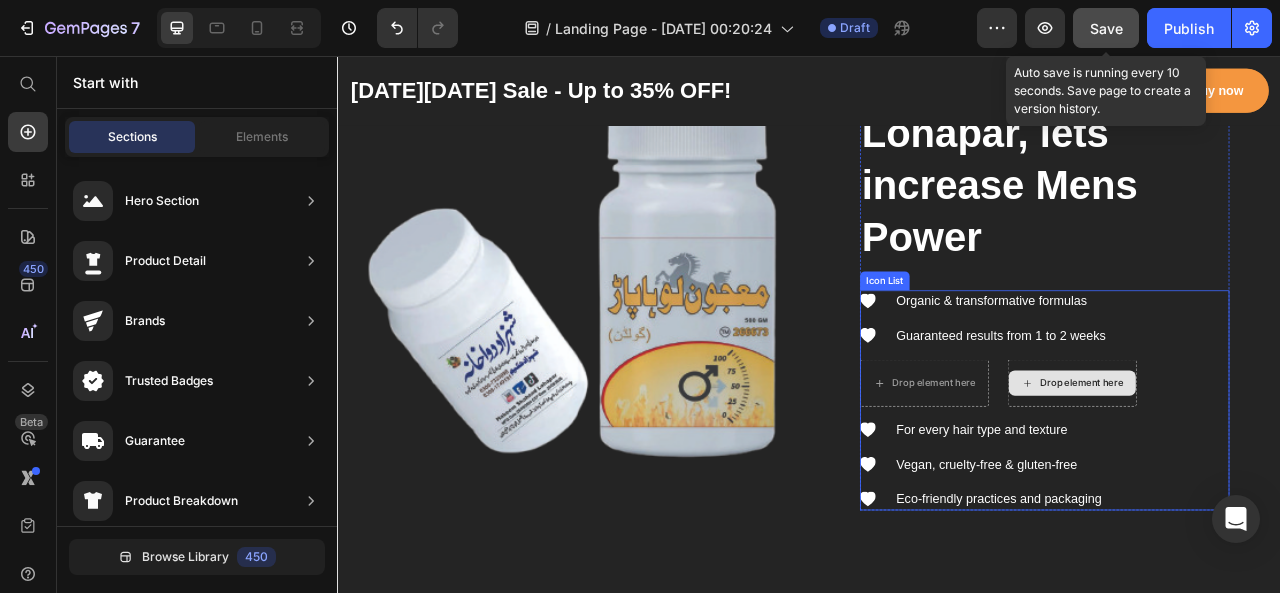 click on "Drop element here" at bounding box center [1272, 472] 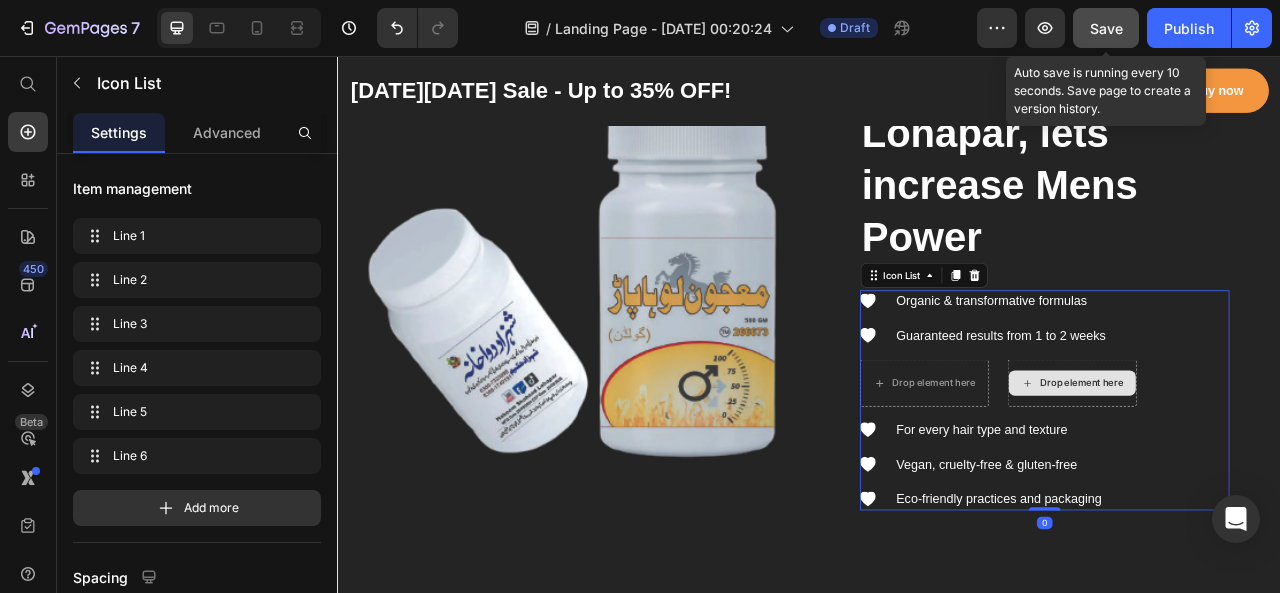 click on "Drop element here" at bounding box center [1272, 472] 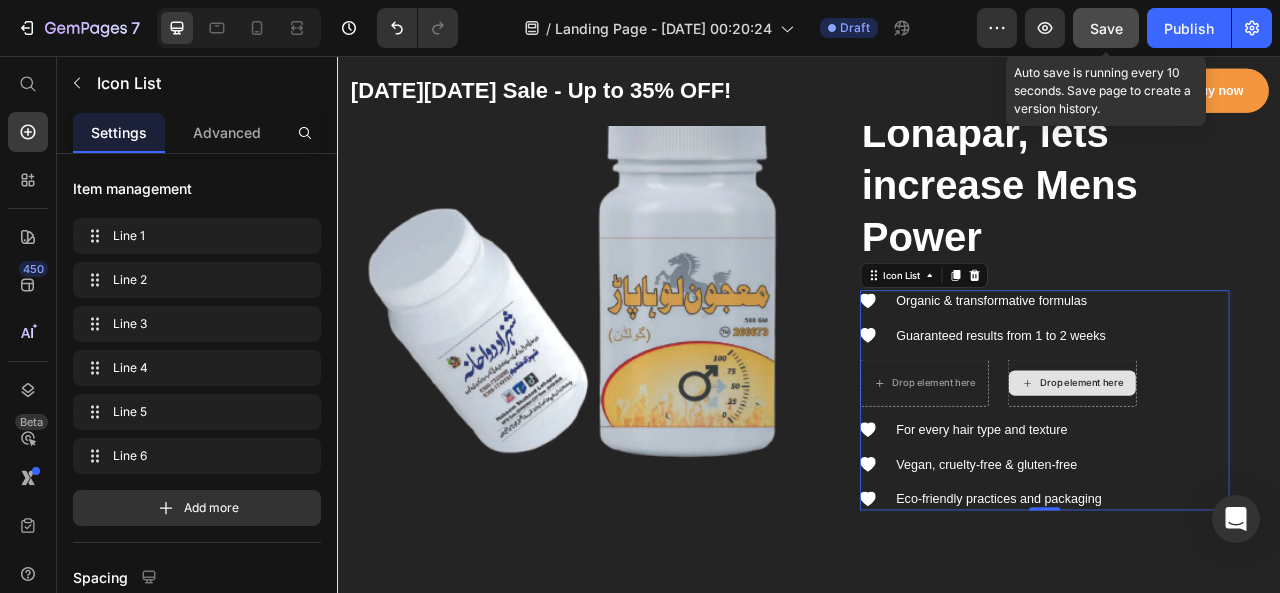 click on "Drop element here" at bounding box center (1272, 472) 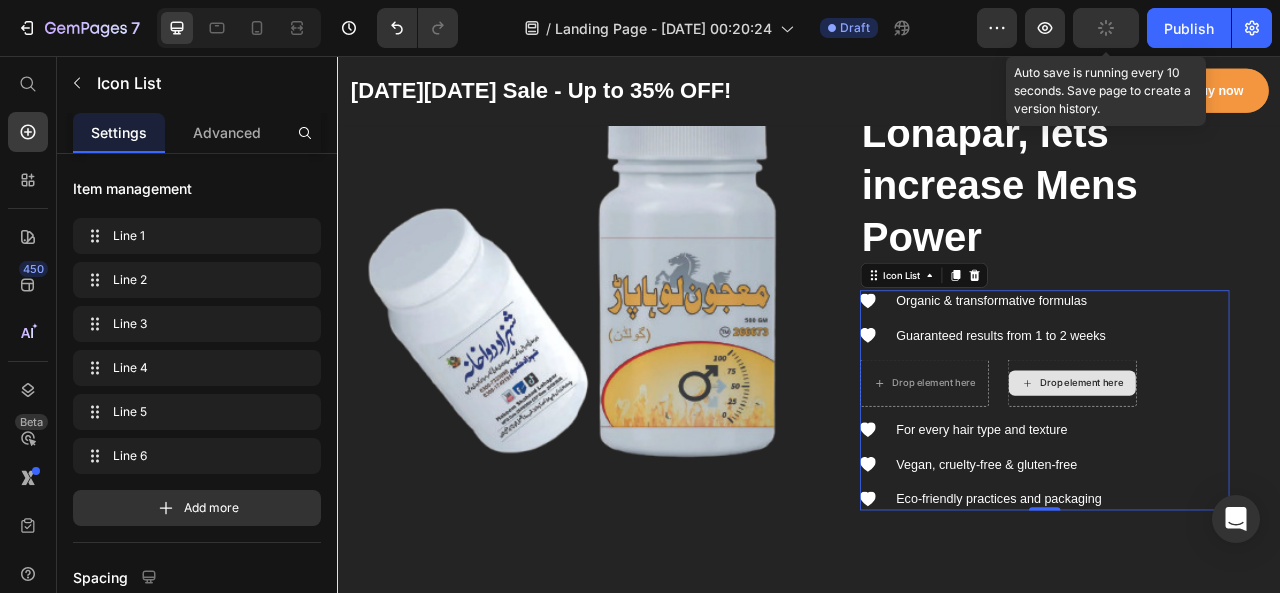 click on "Drop element here" at bounding box center [1272, 472] 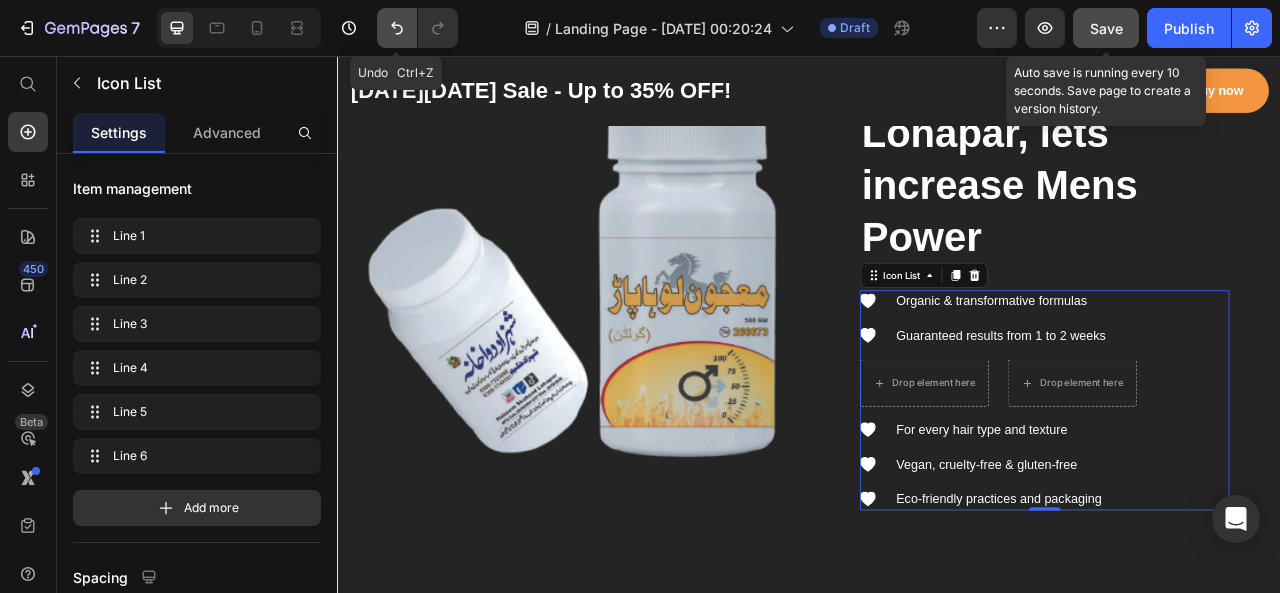 click 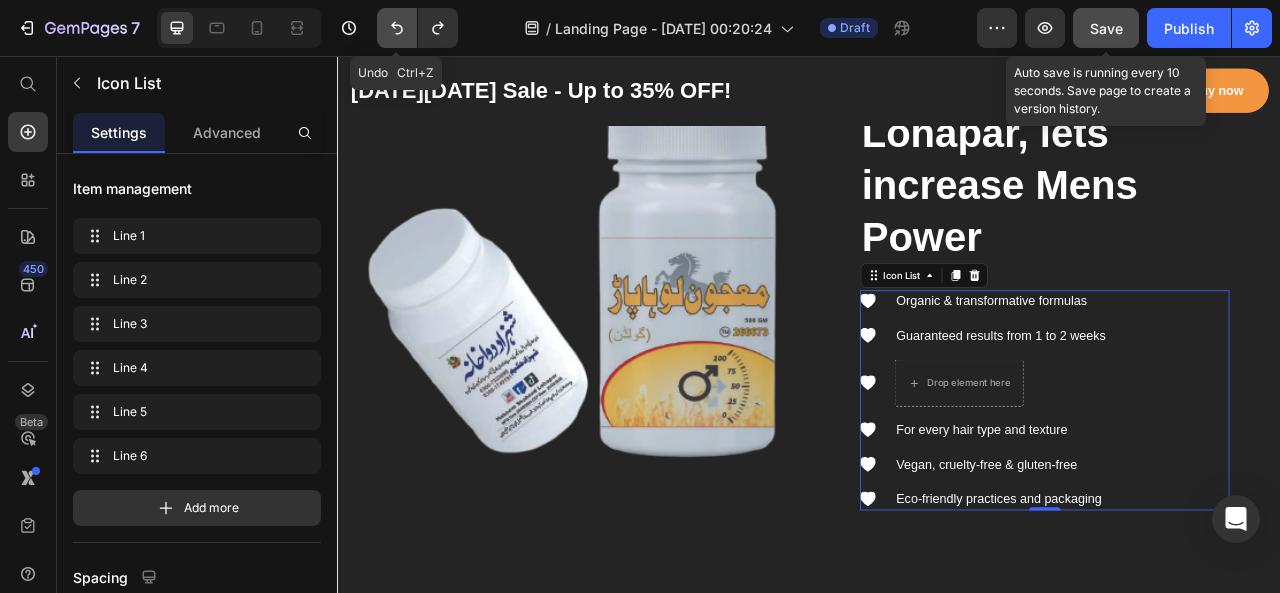 click 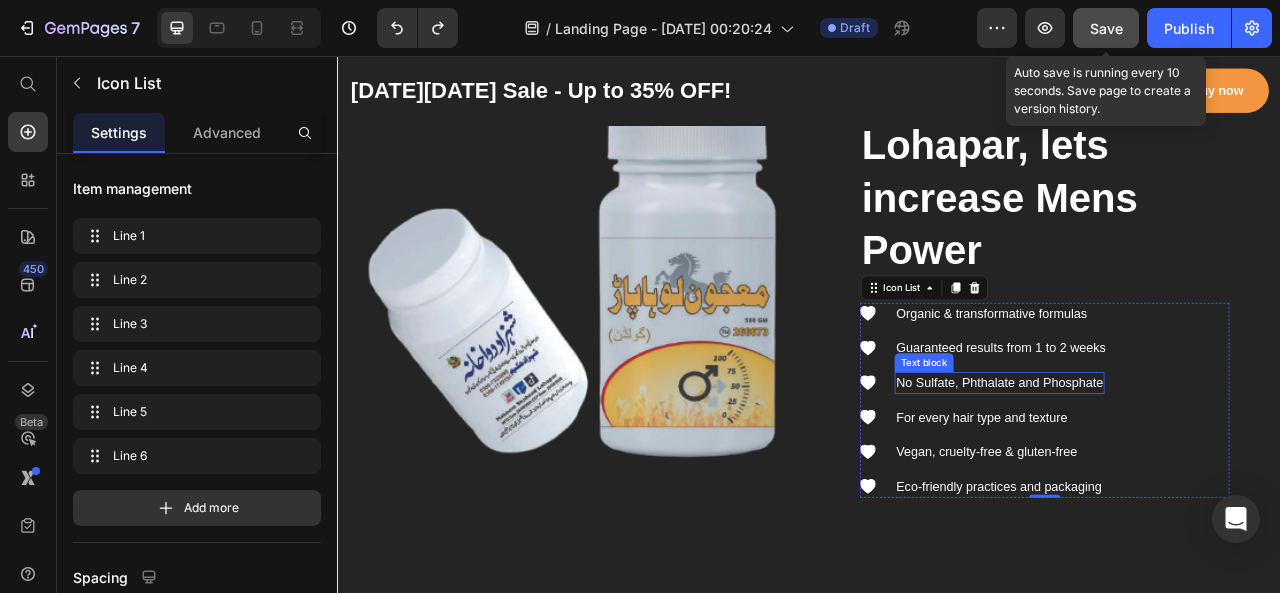click on "No Sulfate, Phthalate and Phosphate" at bounding box center (1179, 472) 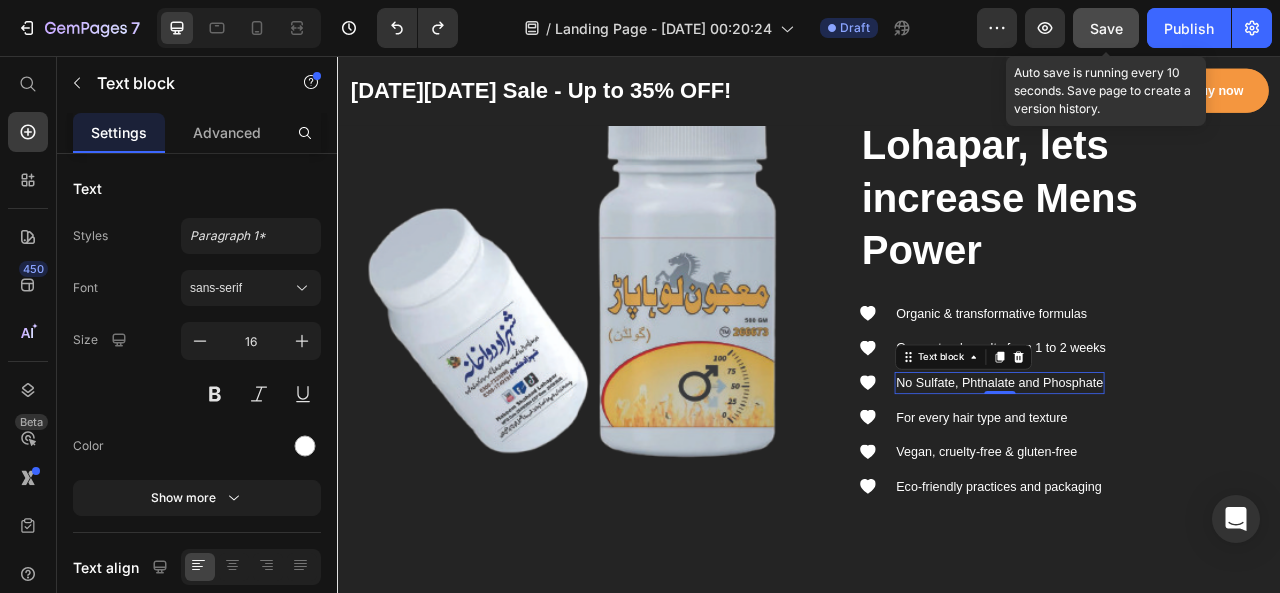 click on "No Sulfate, Phthalate and Phosphate" at bounding box center (1179, 472) 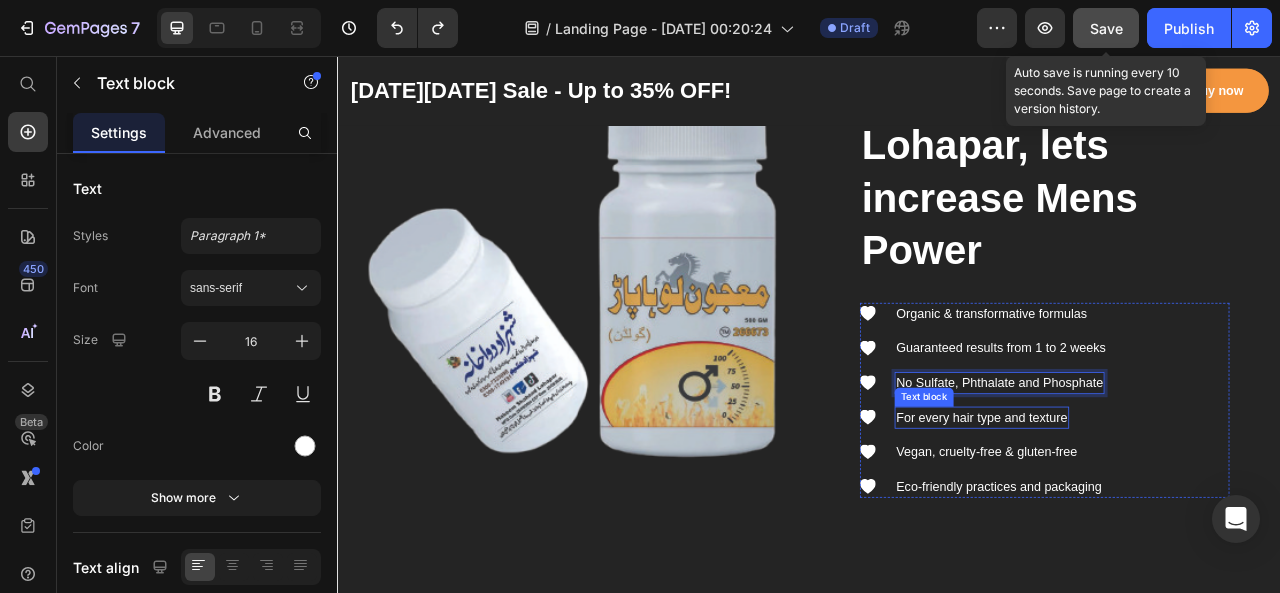 click on "For every hair type and texture" at bounding box center (1157, 516) 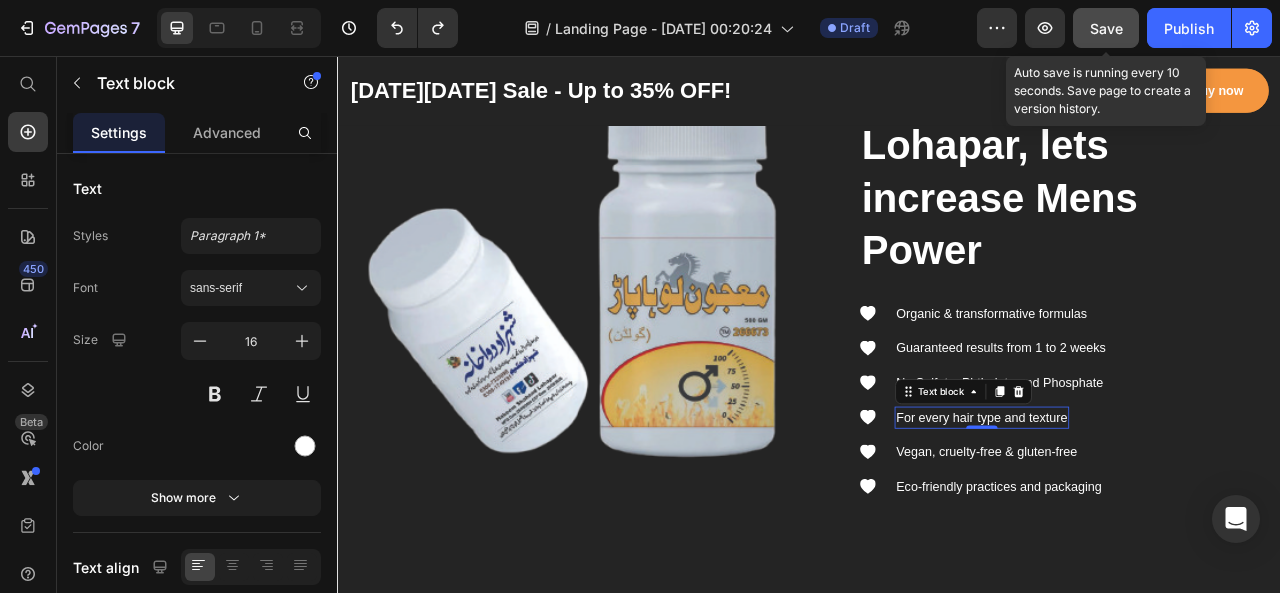click on "For every hair type and texture" at bounding box center [1157, 516] 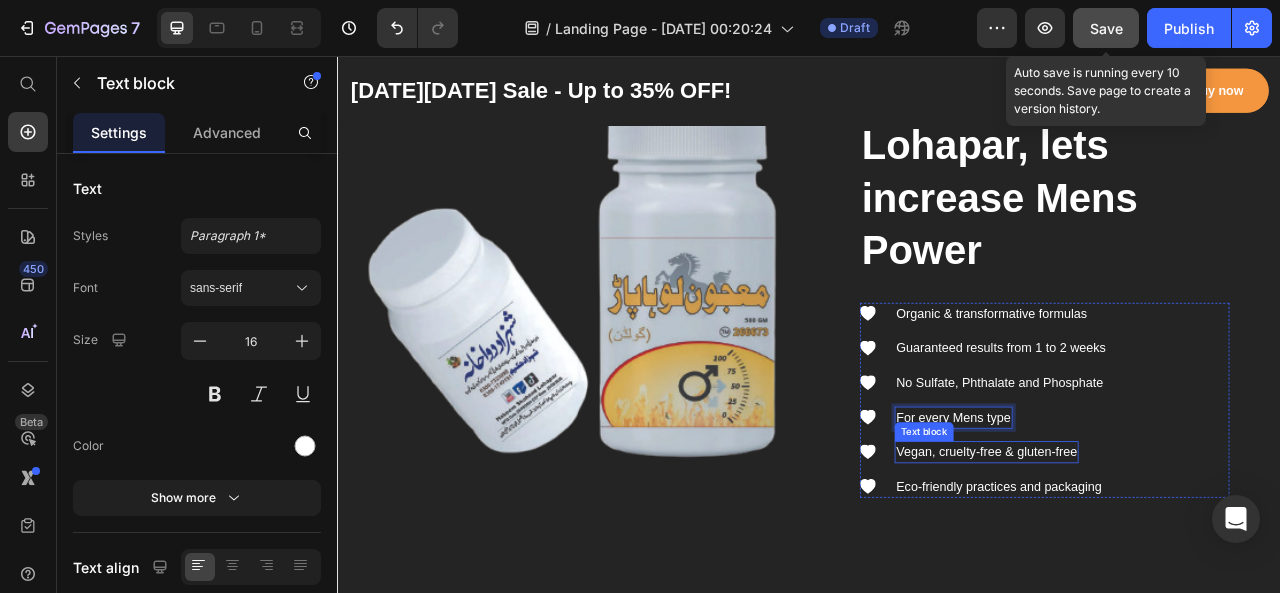 click on "Vegan, cruelty-free & gluten-free" at bounding box center [1163, 560] 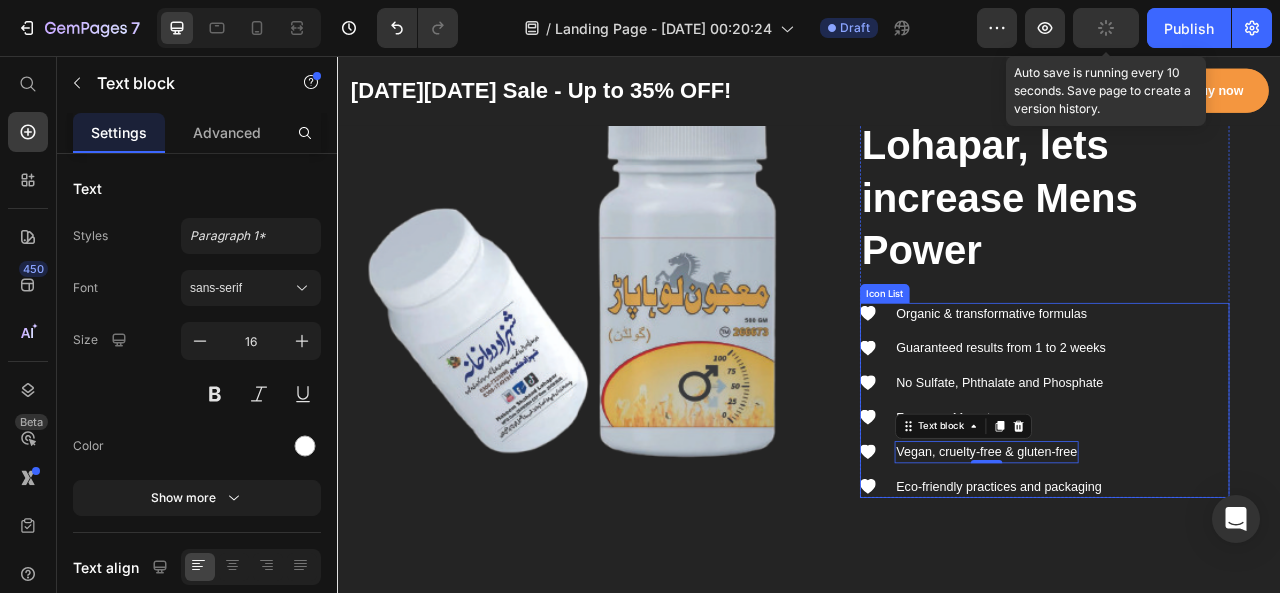 click on "Icon Vegan, cruelty-free & gluten-free  Text block   0" at bounding box center [1159, 560] 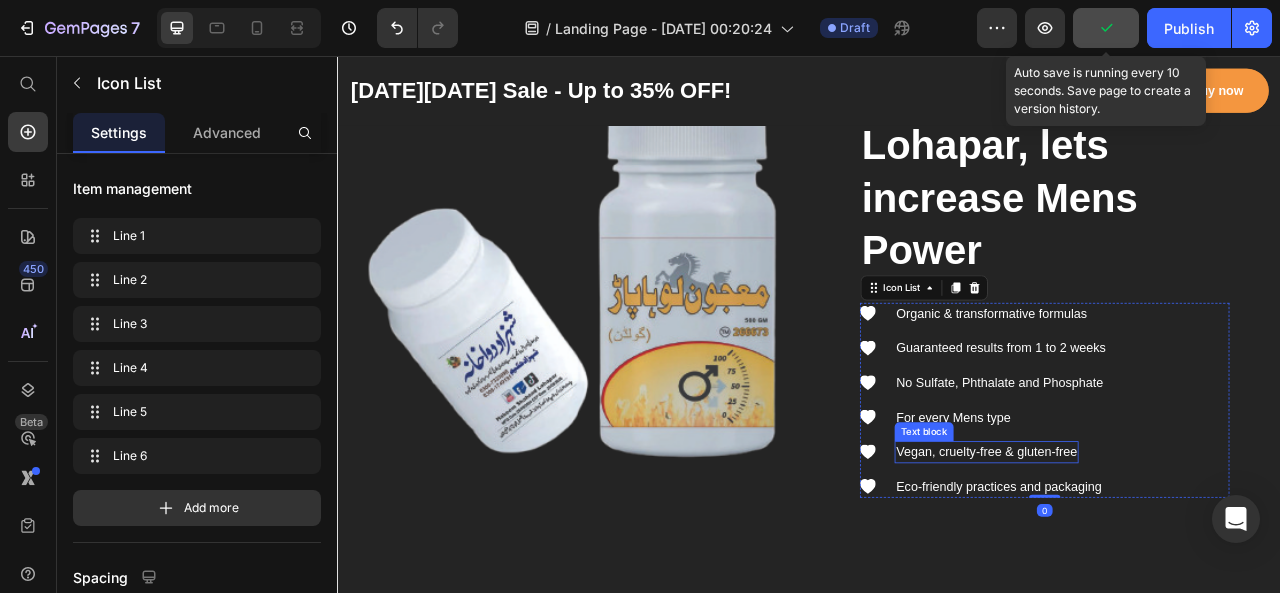 click on "Vegan, cruelty-free & gluten-free" at bounding box center (1163, 560) 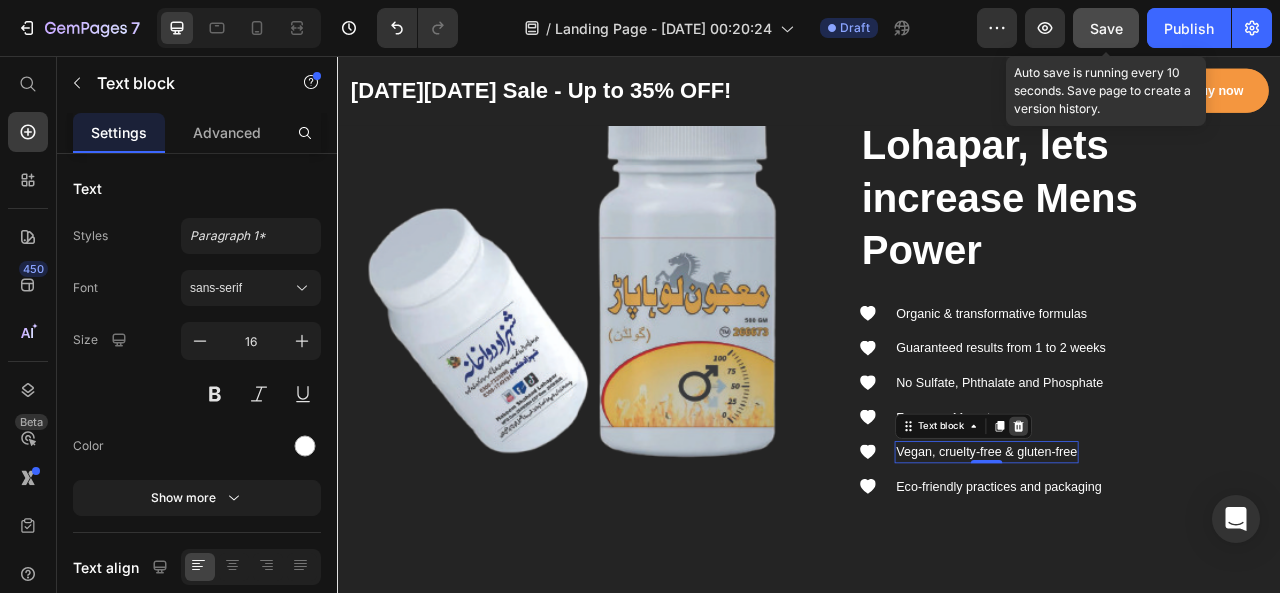 click 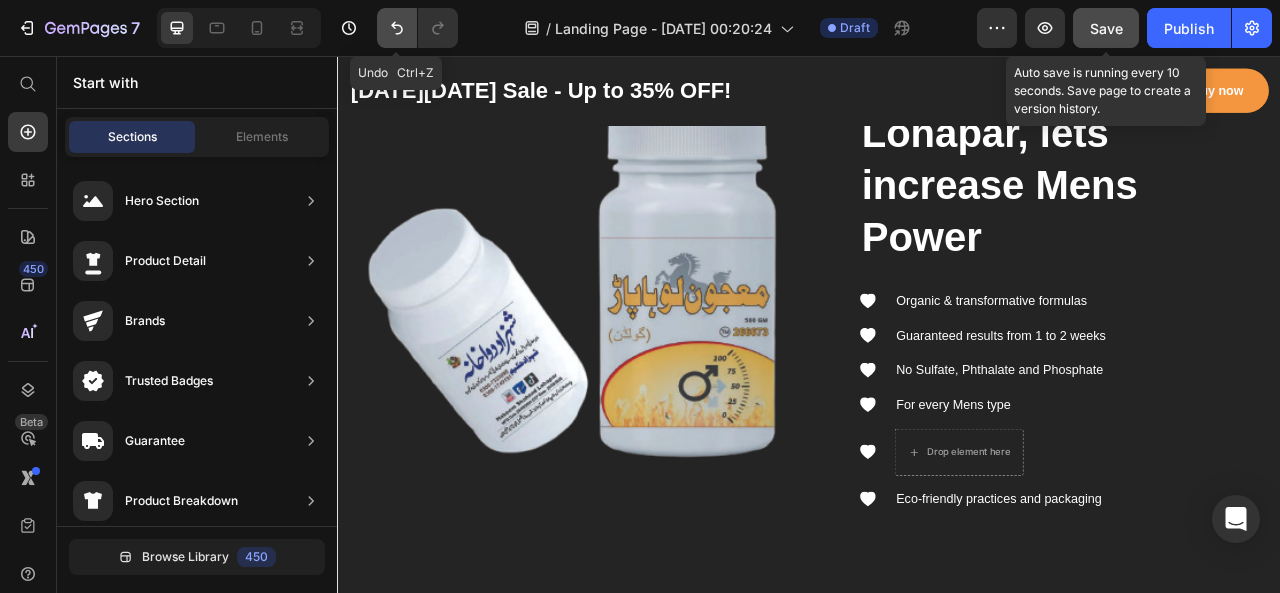 click 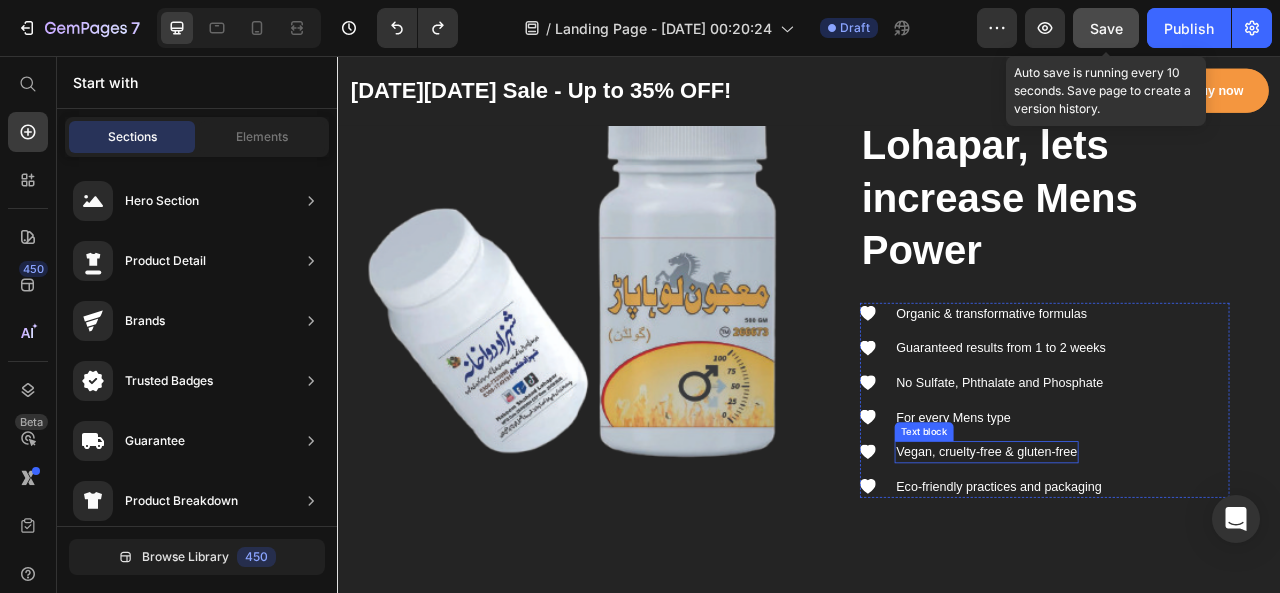 click on "Vegan, cruelty-free & gluten-free" at bounding box center [1163, 560] 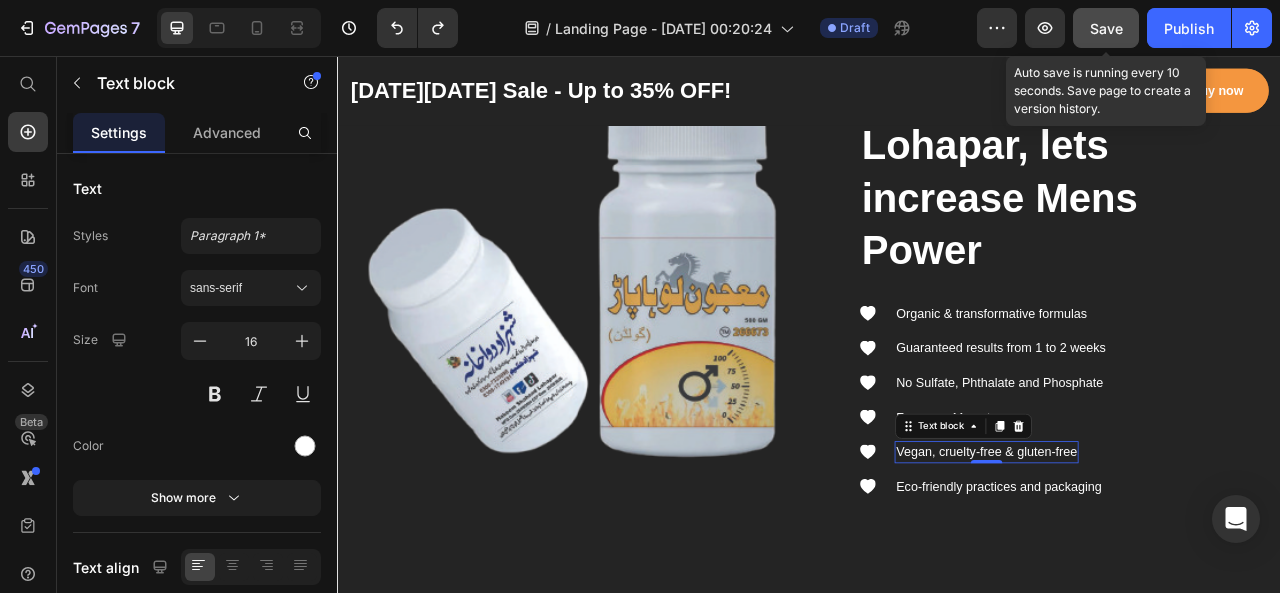click on "Vegan, cruelty-free & gluten-free" at bounding box center (1163, 560) 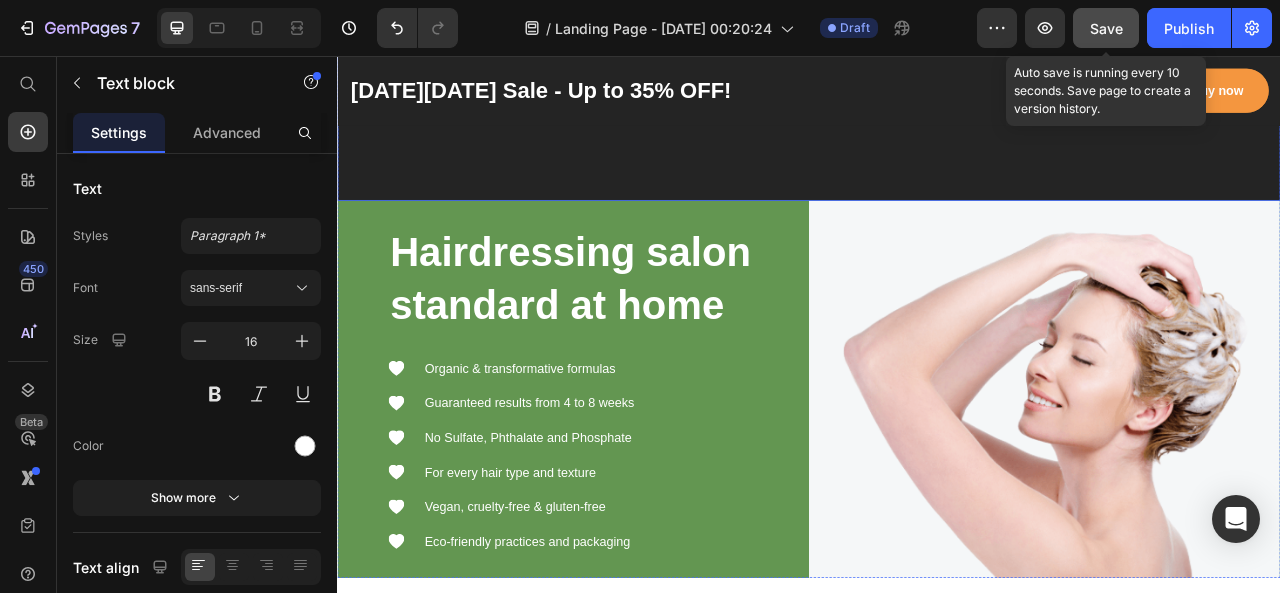 scroll, scrollTop: 3490, scrollLeft: 0, axis: vertical 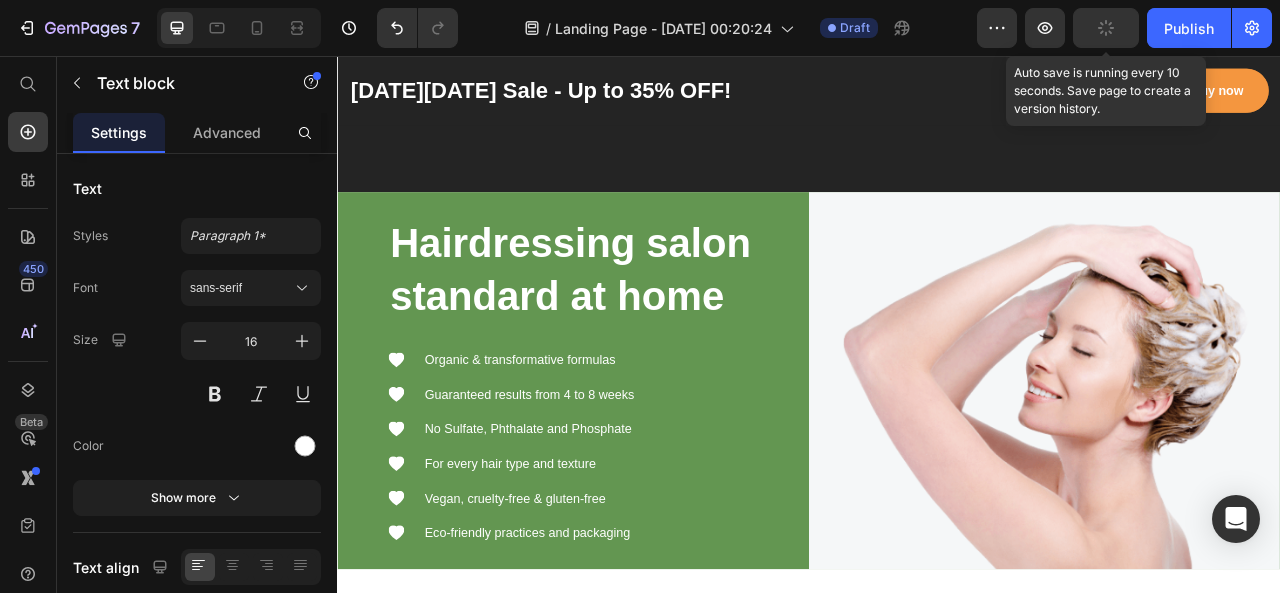 click 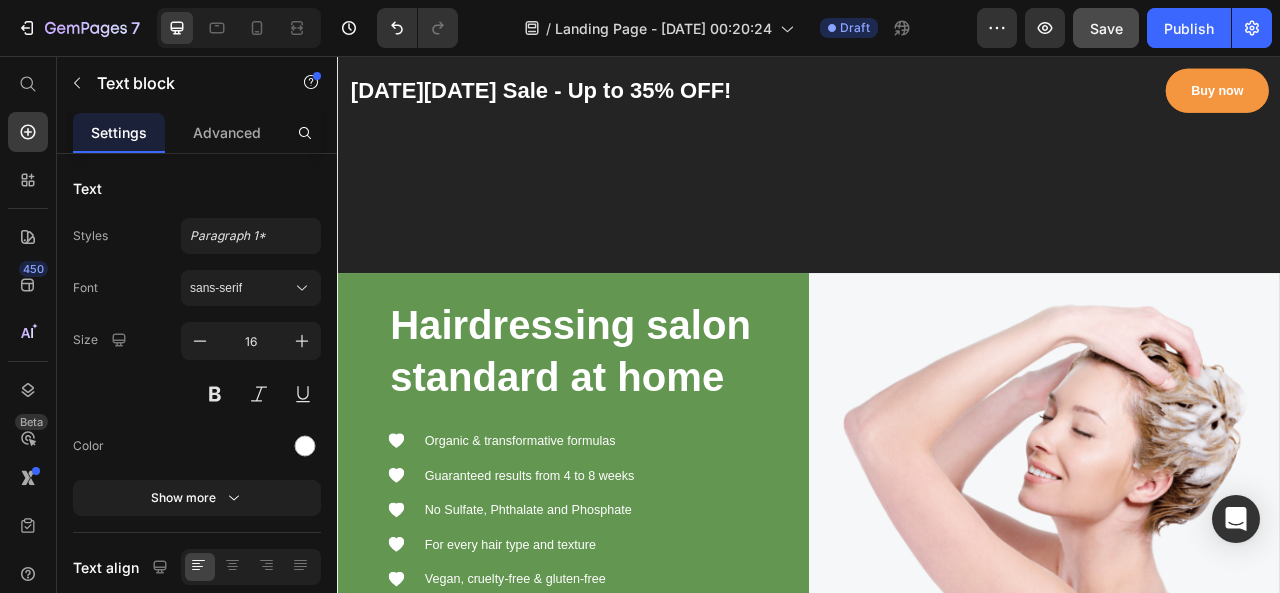scroll, scrollTop: 3906, scrollLeft: 0, axis: vertical 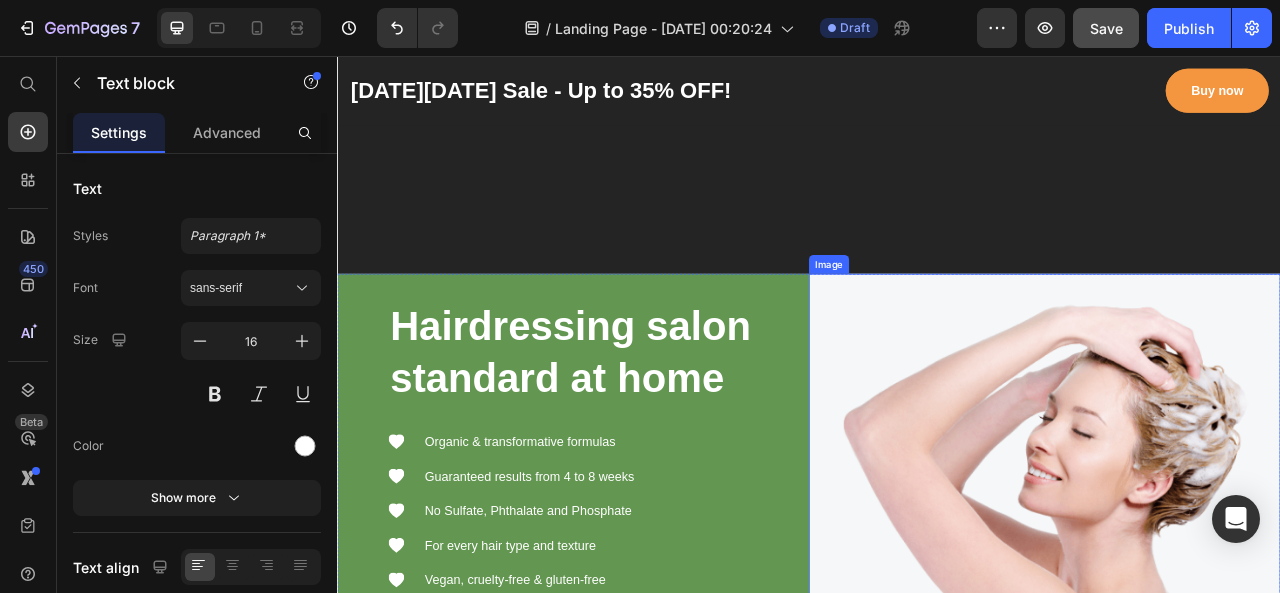 click at bounding box center (1237, 573) 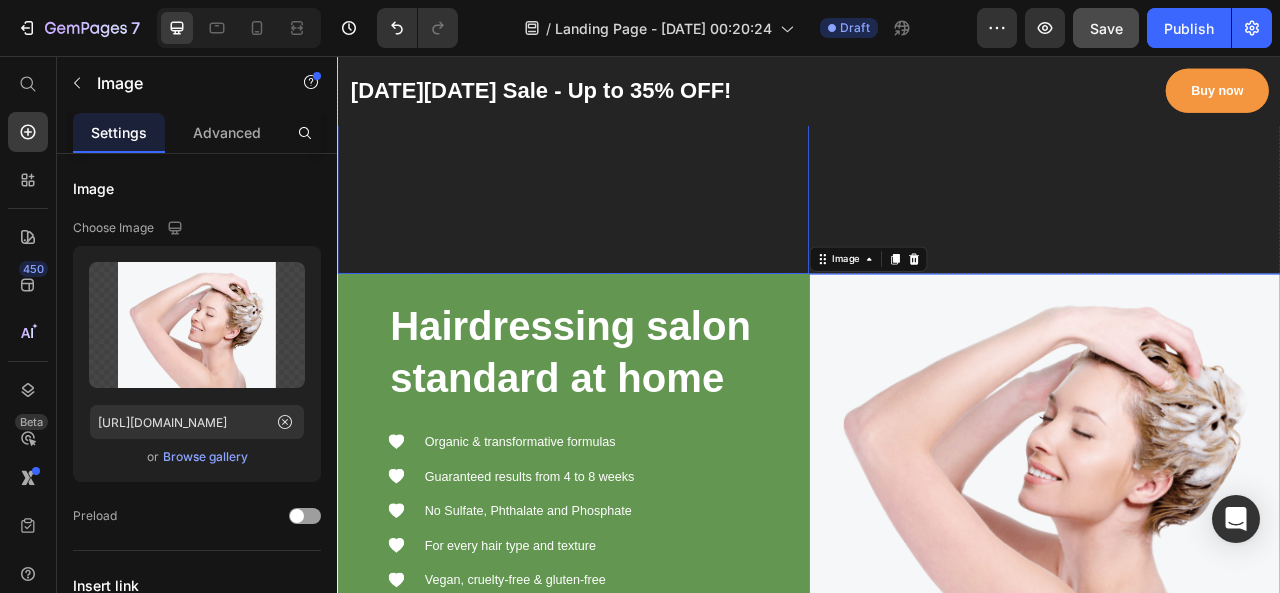 click at bounding box center [637, -113] 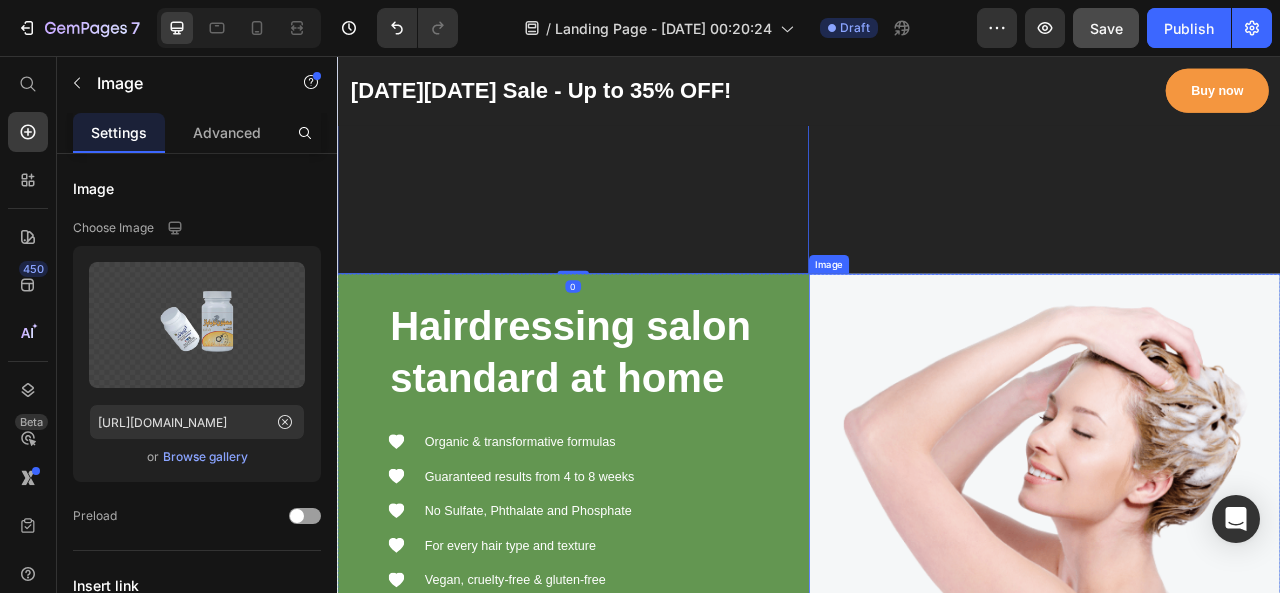 click at bounding box center [1237, 573] 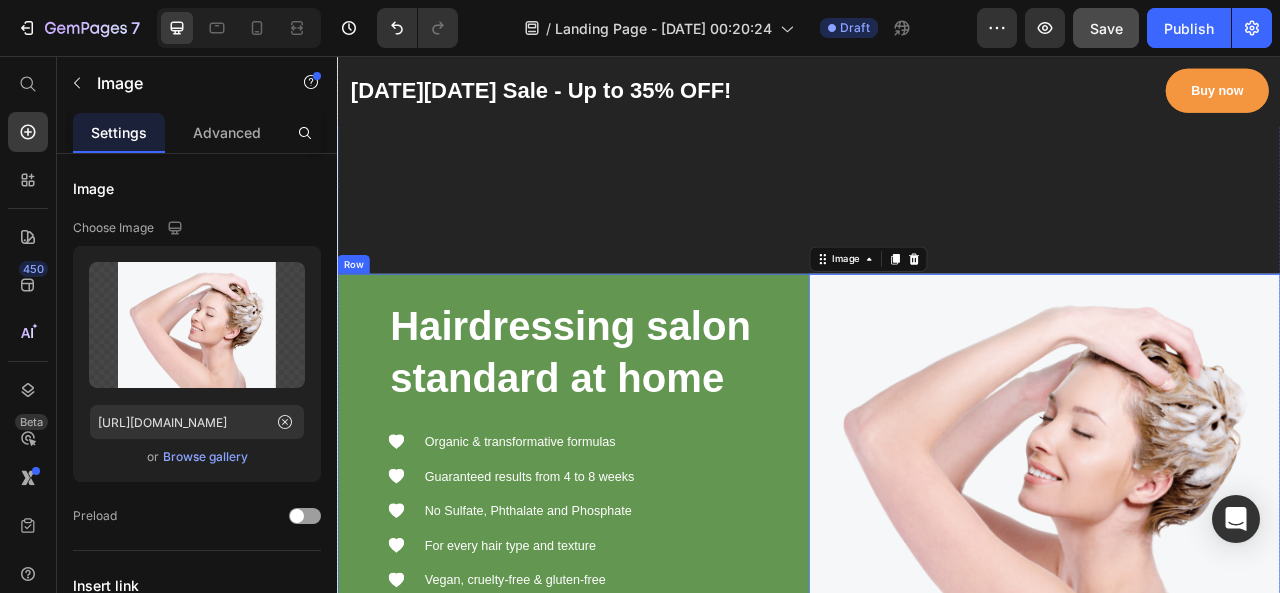 click on "Hairdressing salon standard at home Heading
Icon Organic & transformative formulas Text block
Icon Guaranteed results from 4 to 8 weeks Text block
Icon No Sulfate, Phthalate and Phosphate Text block
Icon For every hair type and texture Text block
Icon Vegan, cruelty-free & gluten-free  Text block
Icon Eco-friendly practices and packaging Text block Icon List Row" at bounding box center [637, 573] 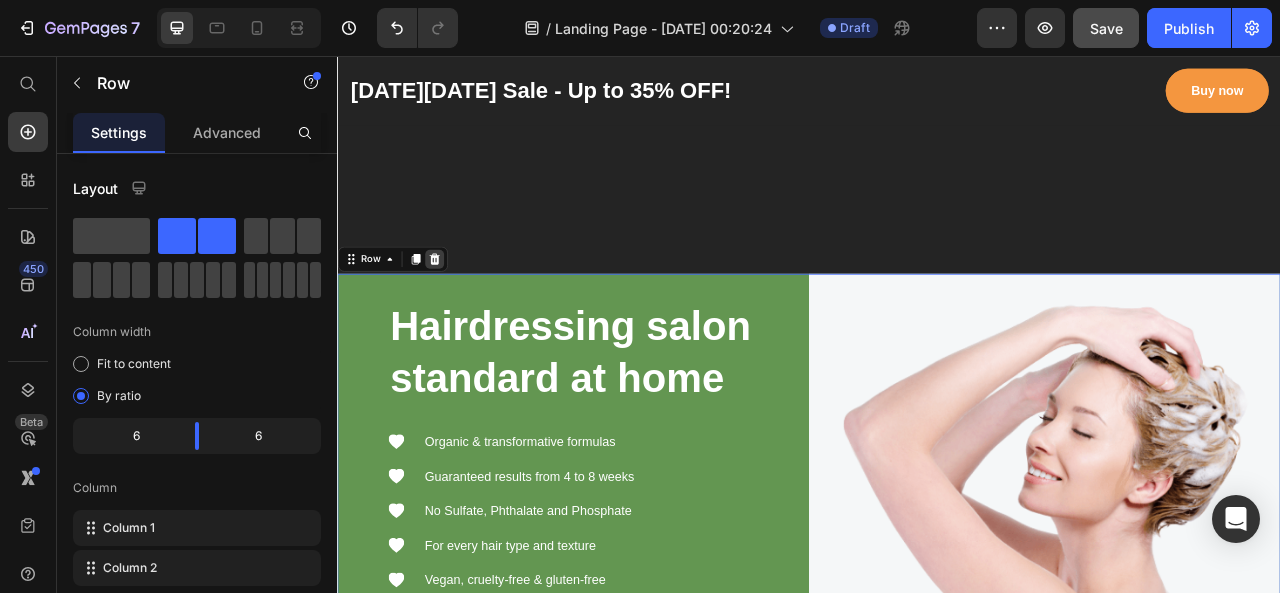 click 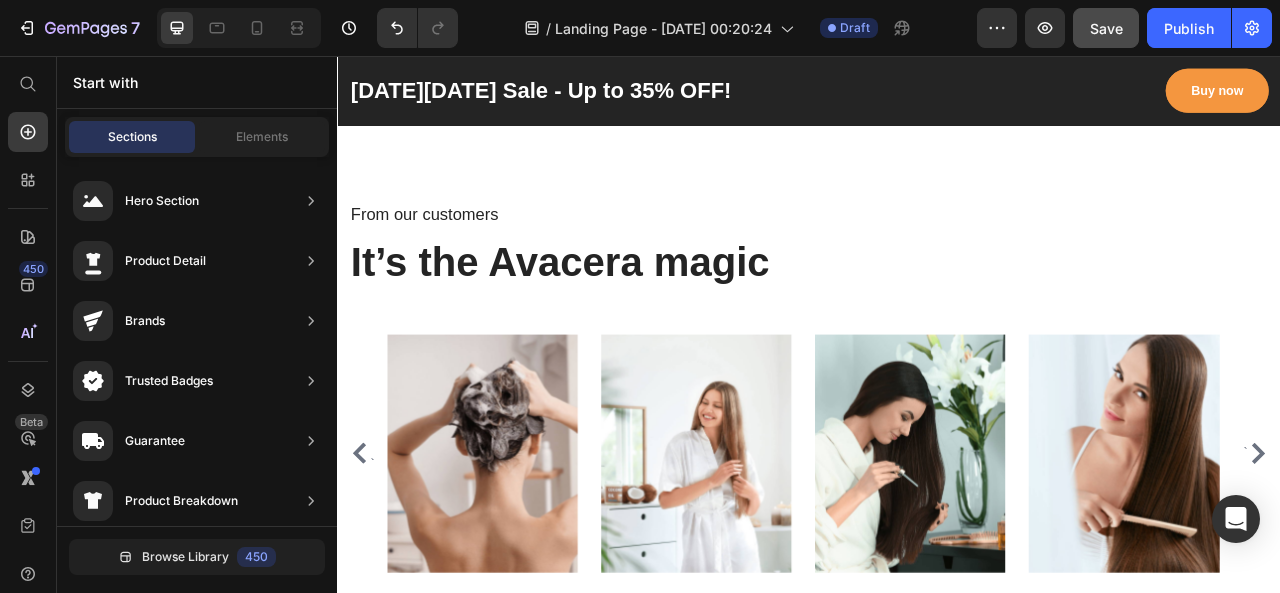 scroll, scrollTop: 4893, scrollLeft: 0, axis: vertical 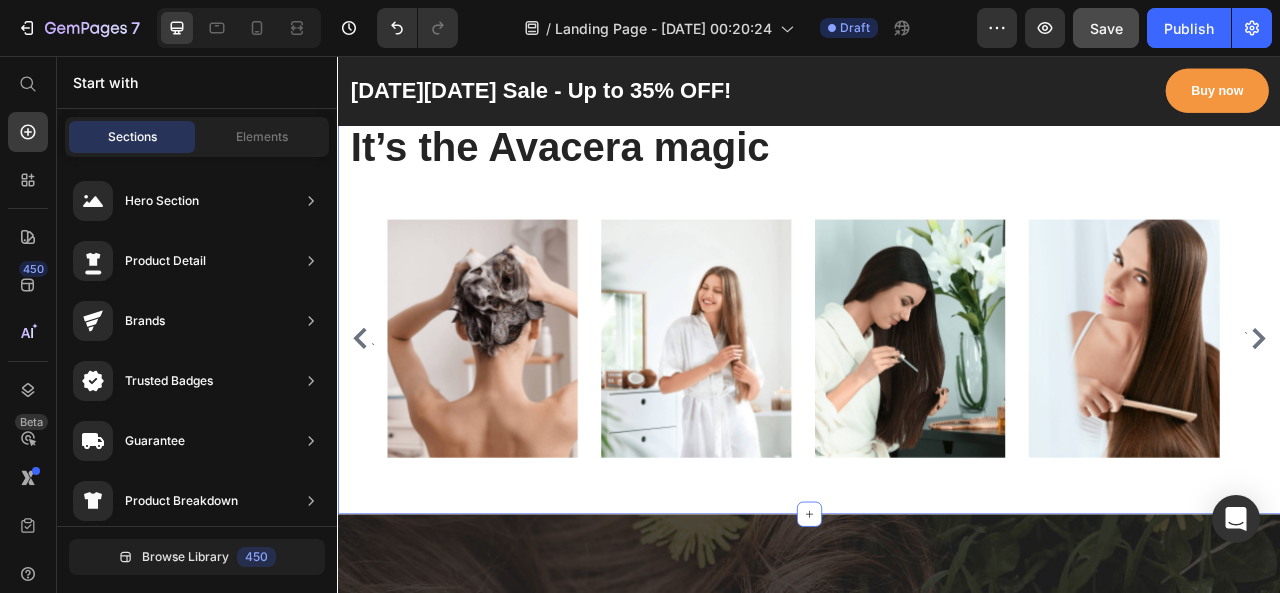 click on "From our customers Text block It’s the Avacera magic Heading Row ` Image Image Image Image ` Carousel" at bounding box center (937, 330) 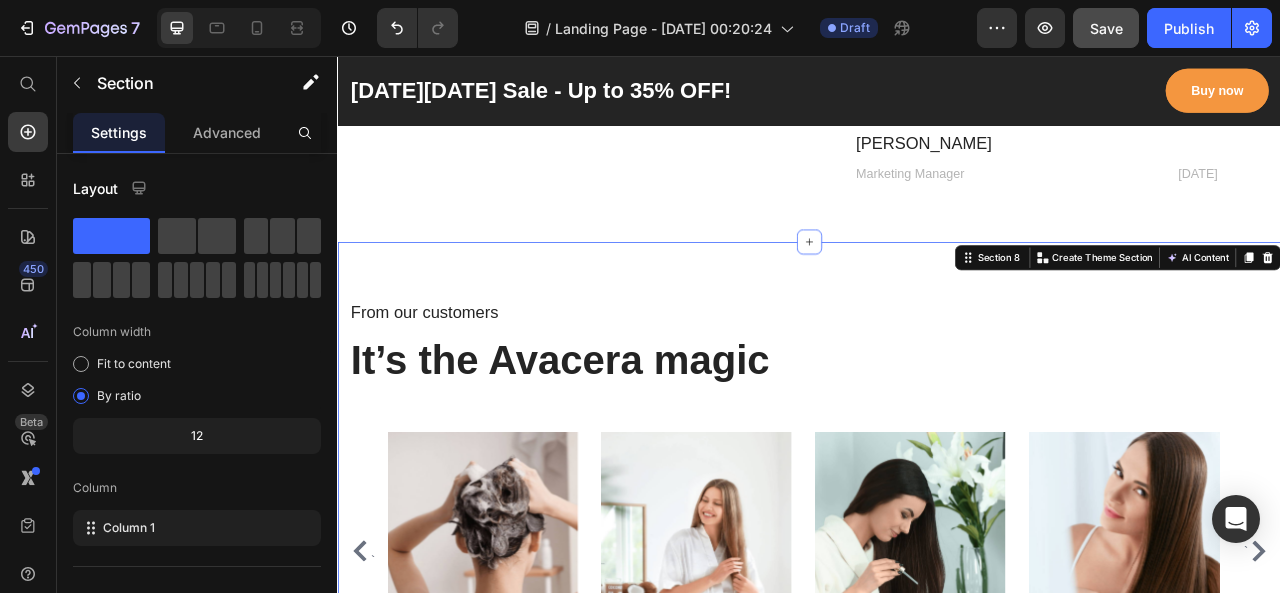scroll, scrollTop: 4633, scrollLeft: 0, axis: vertical 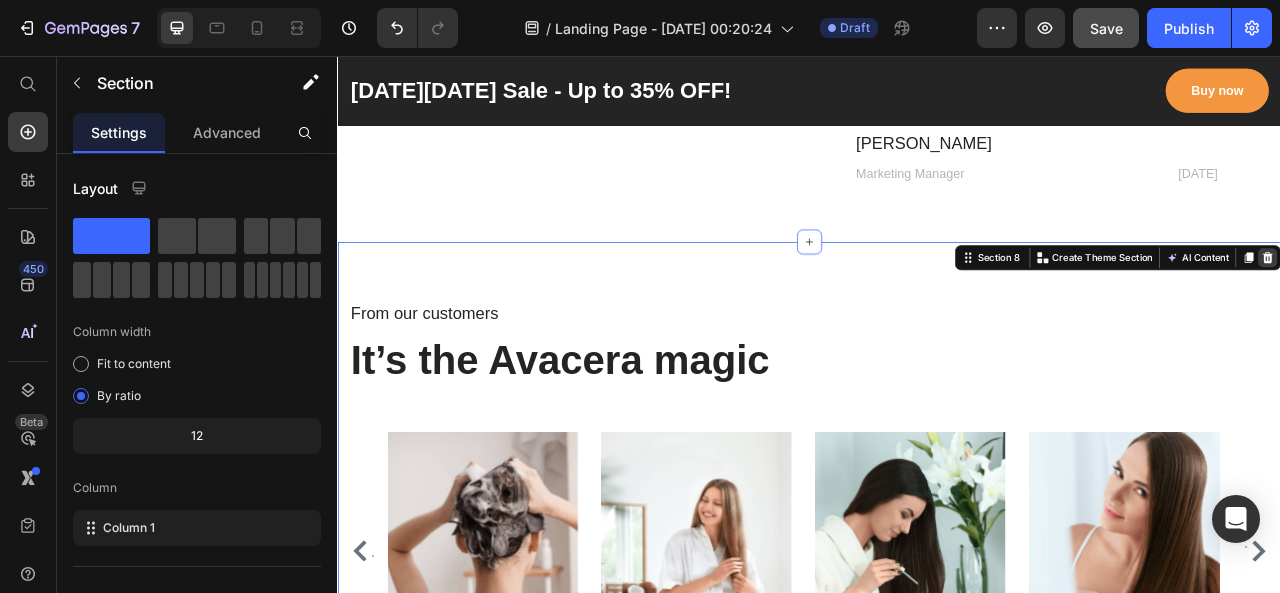 click 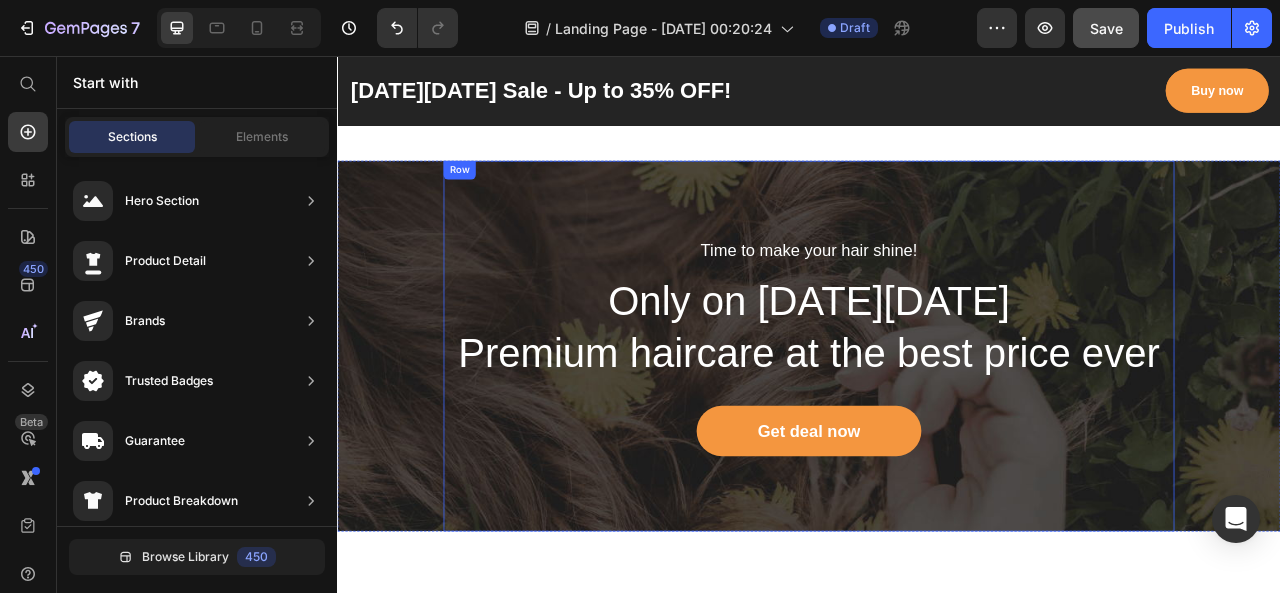 scroll, scrollTop: 4746, scrollLeft: 0, axis: vertical 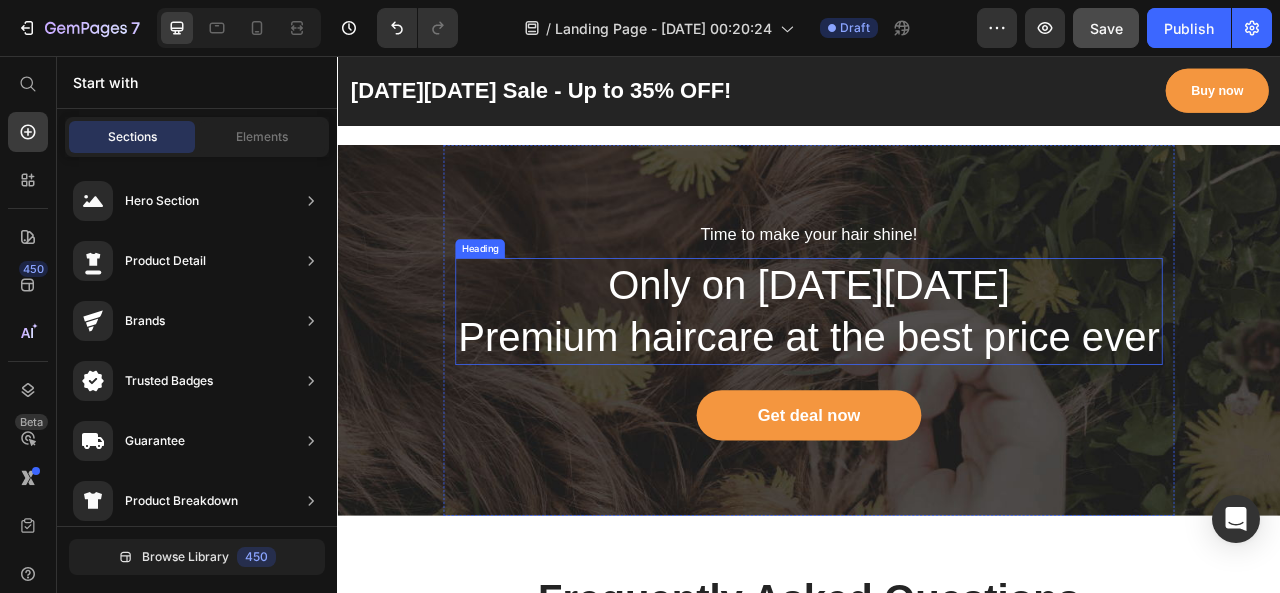click on "Only on [DATE][DATE] Premium haircare at the best price ever" at bounding box center (937, 381) 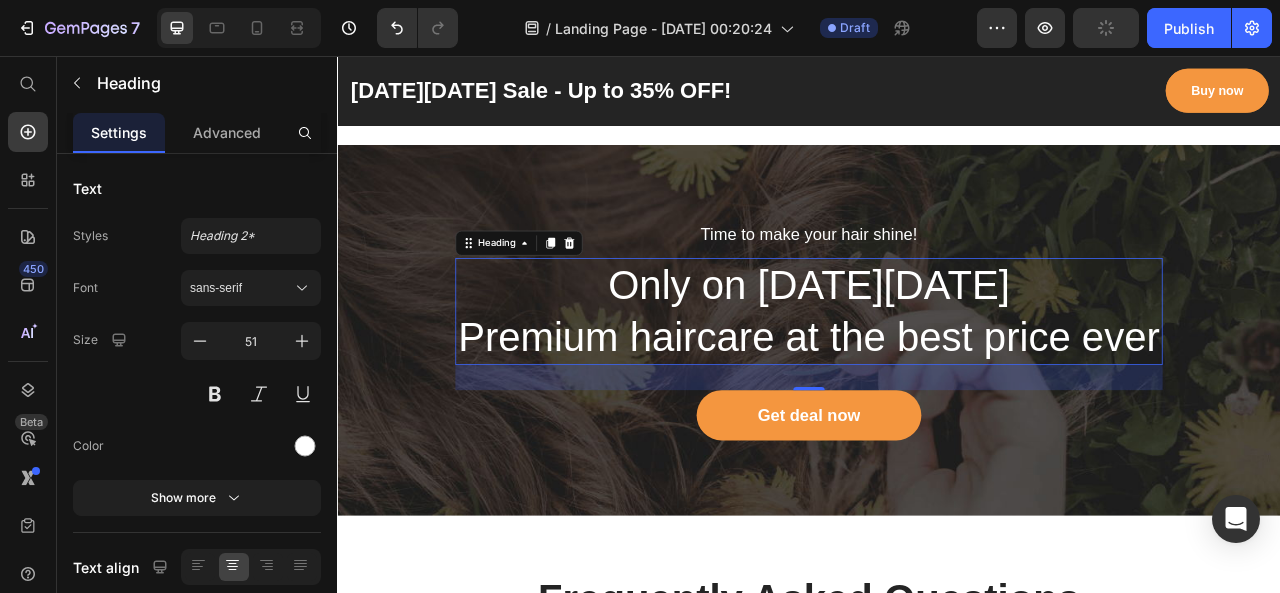 click on "Only on [DATE][DATE] Premium haircare at the best price ever" at bounding box center [937, 381] 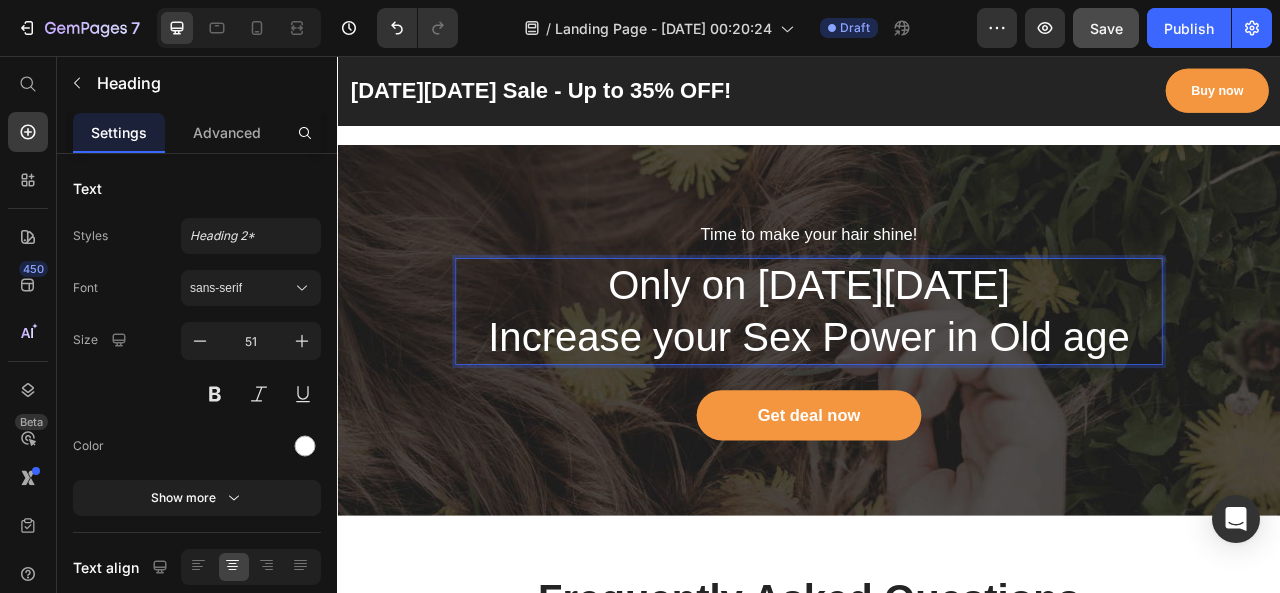 click on "Only on [DATE][DATE] Increase your Sex Power in Old age" at bounding box center [937, 381] 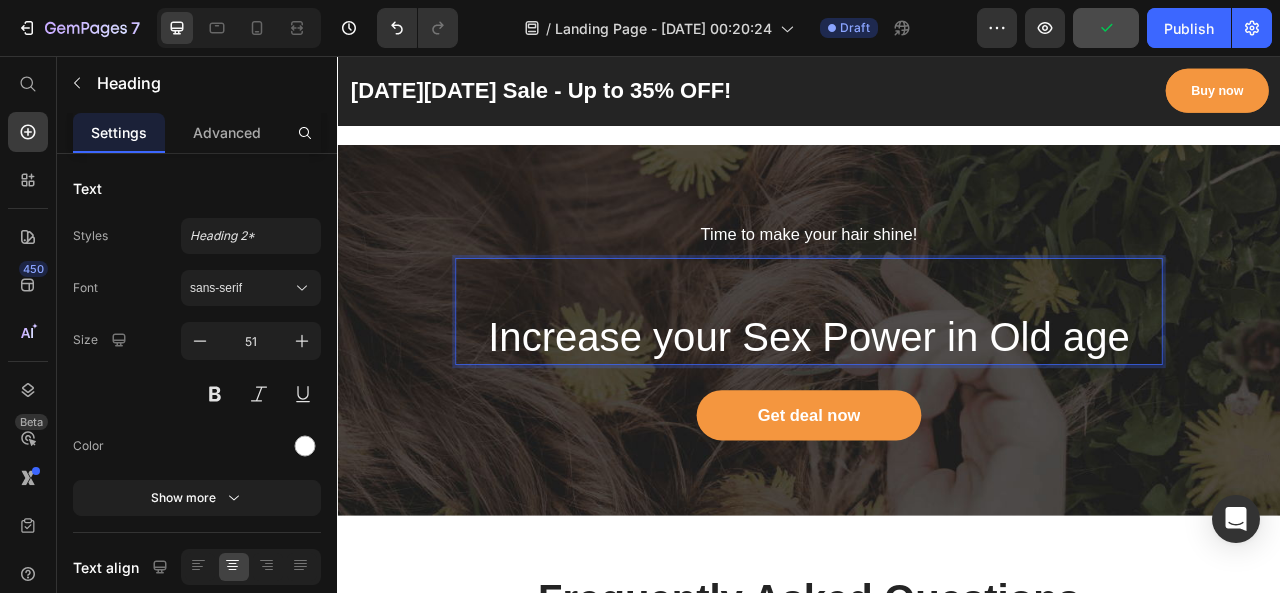 click on "⁠⁠⁠⁠⁠⁠⁠ Increase your Sex Power in Old age" at bounding box center (937, 381) 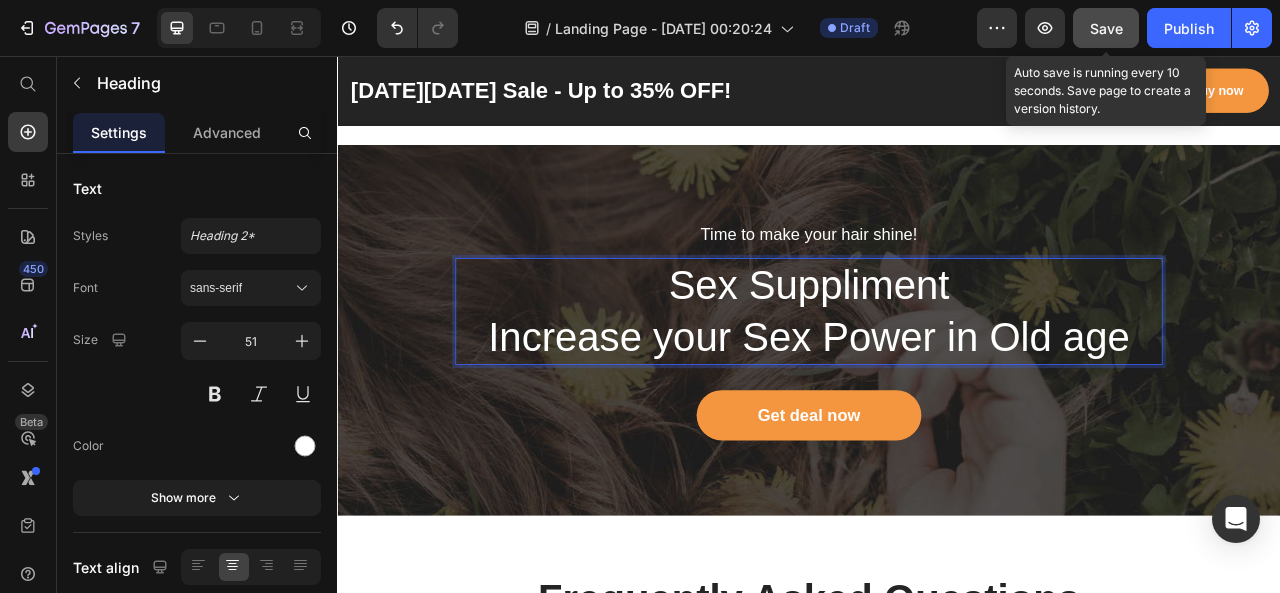 click on "Save" 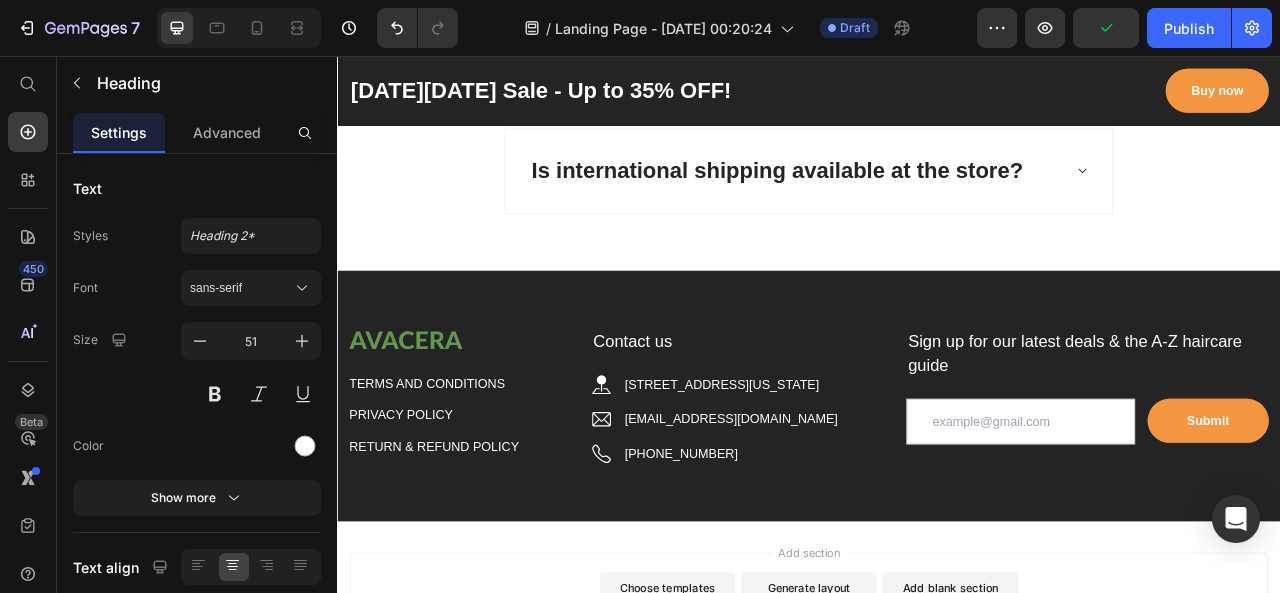 scroll, scrollTop: 6053, scrollLeft: 0, axis: vertical 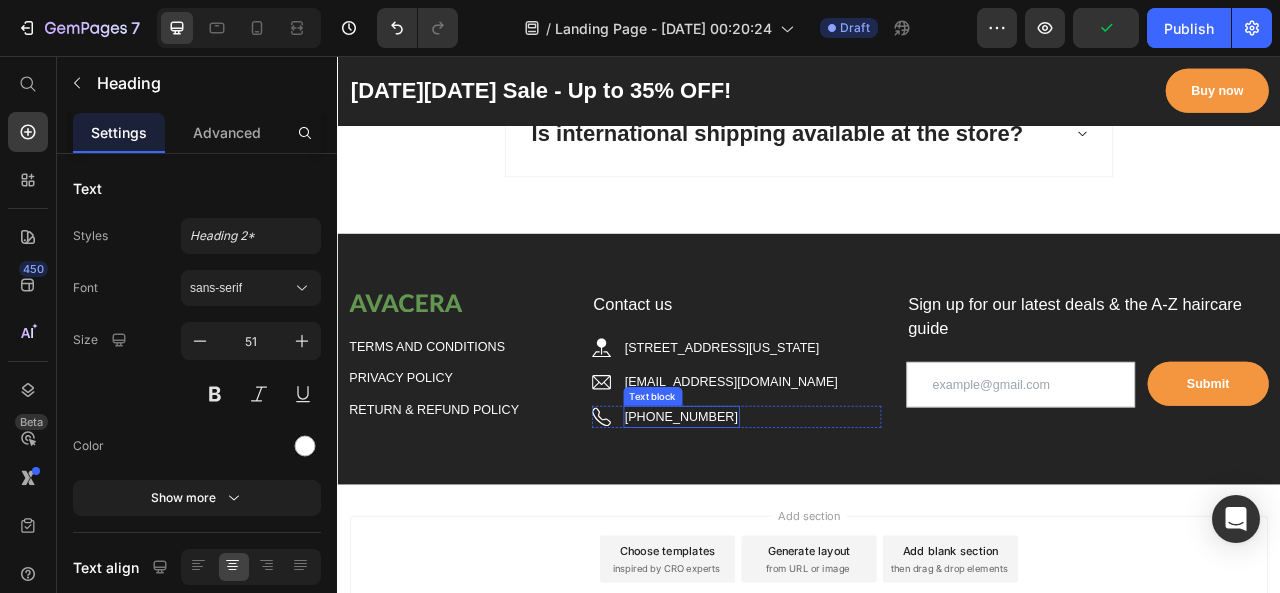 click on "[PHONE_NUMBER]" at bounding box center (775, 515) 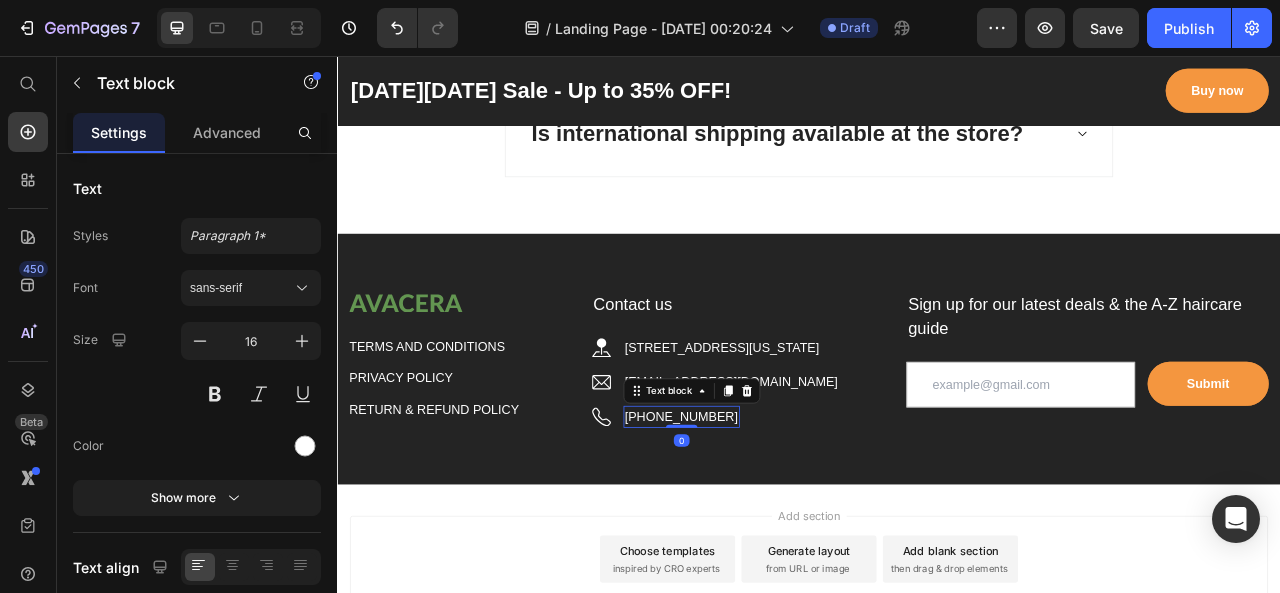 click on "[PHONE_NUMBER]" at bounding box center (775, 515) 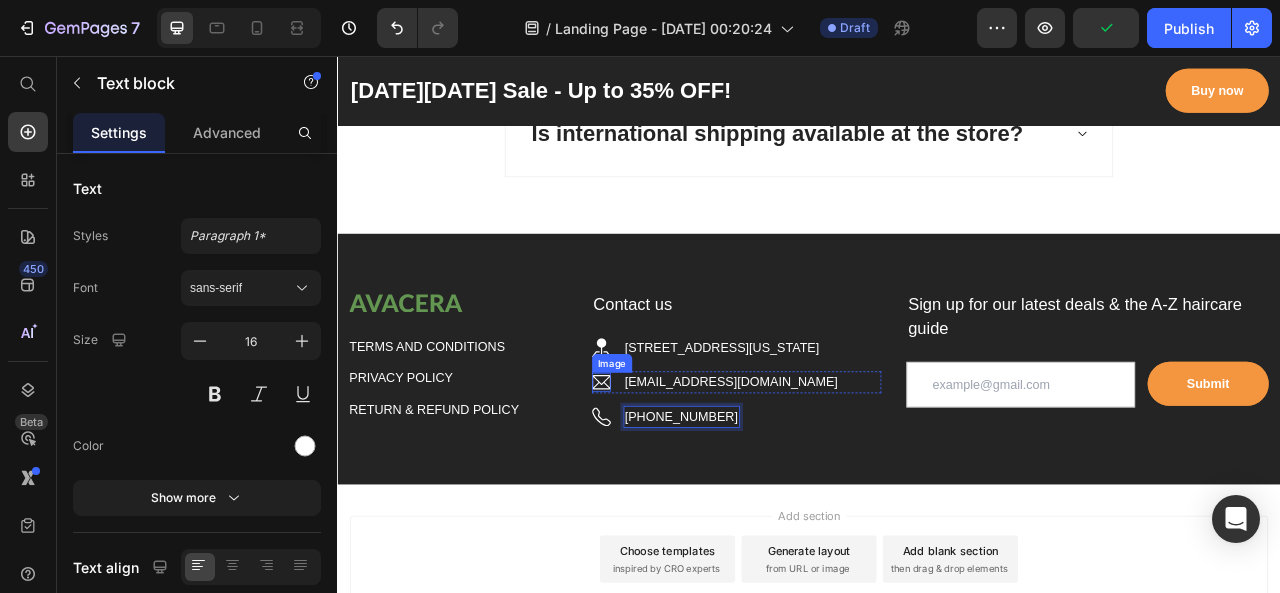 click at bounding box center (673, 471) 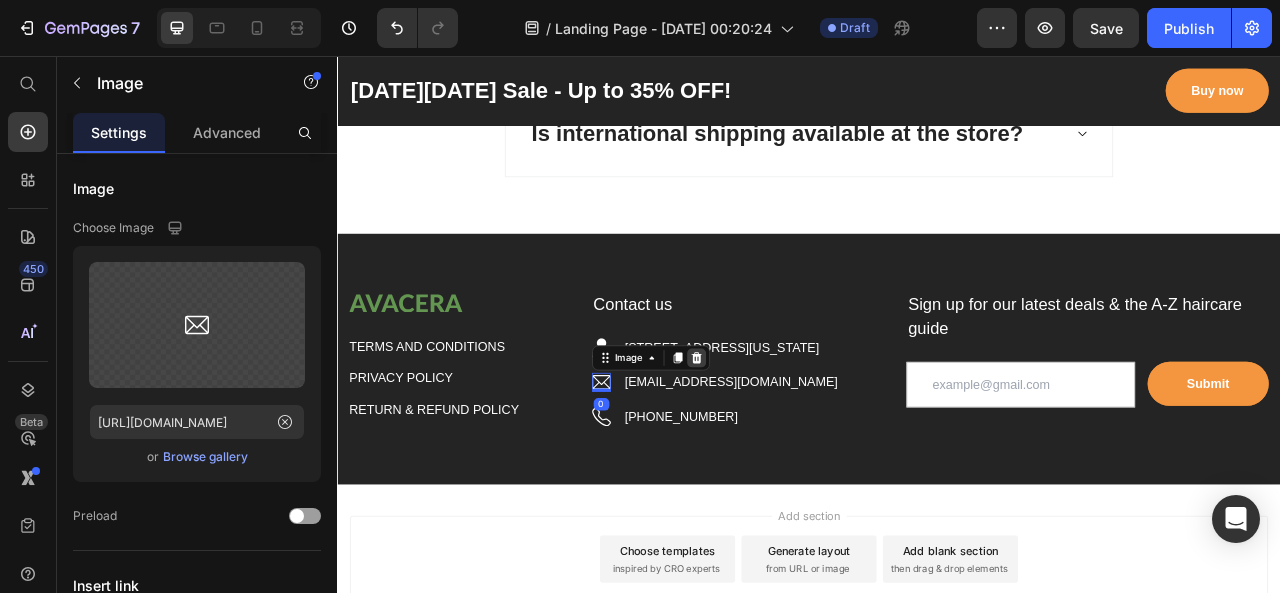 click 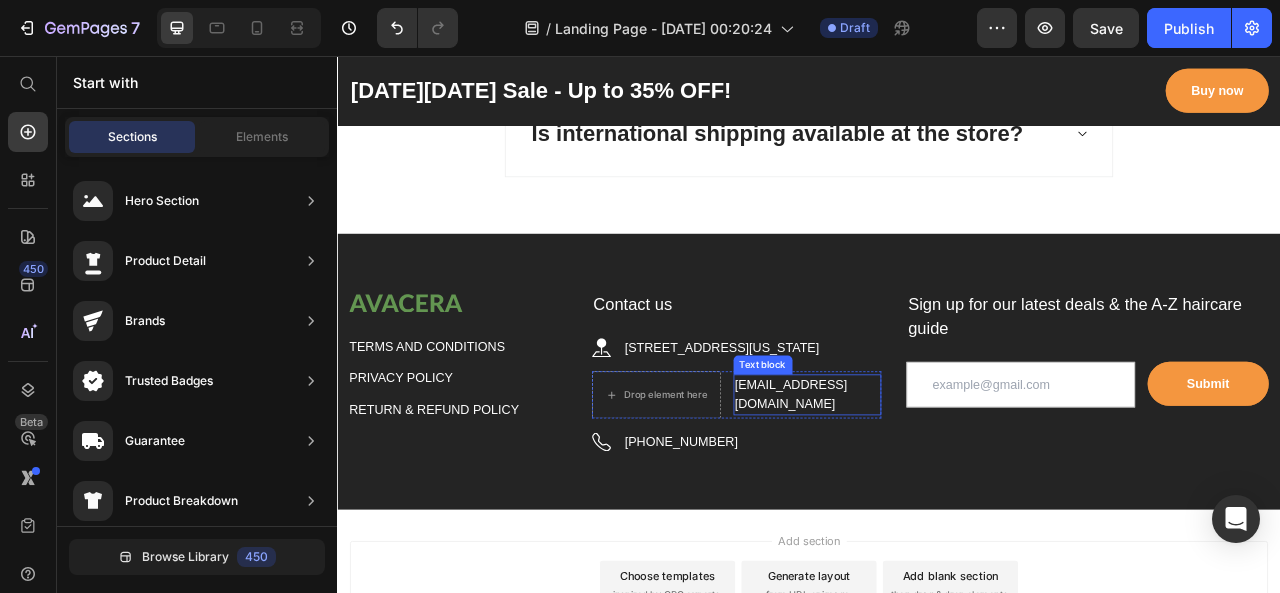 click on "[EMAIL_ADDRESS][DOMAIN_NAME]" at bounding box center [935, 487] 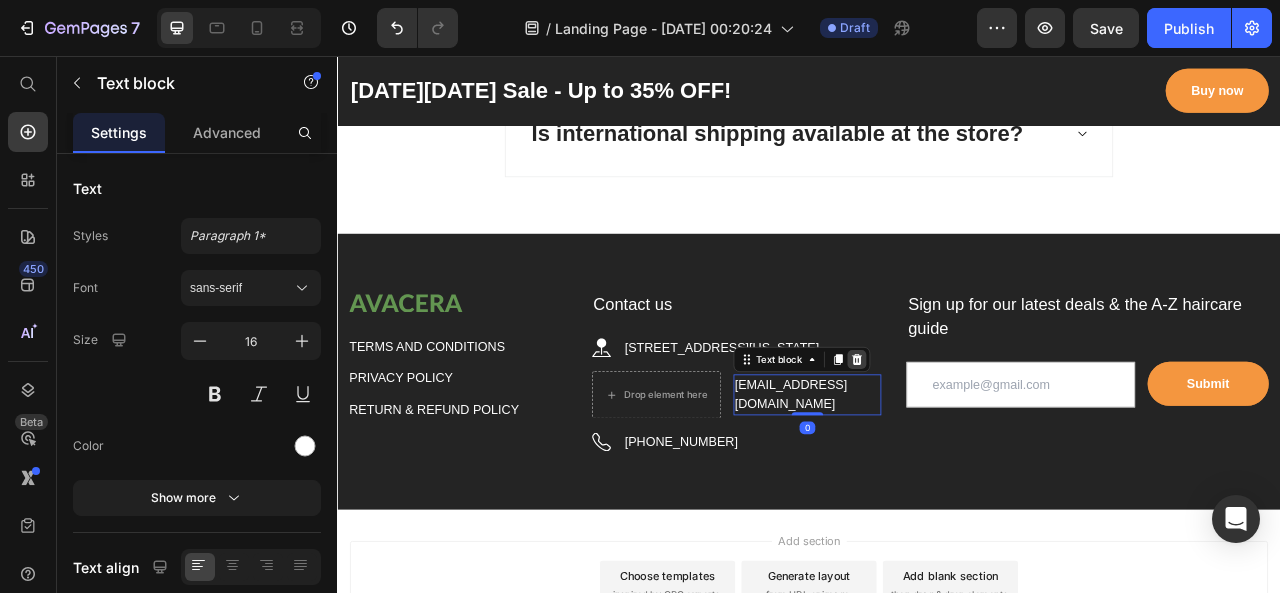 click 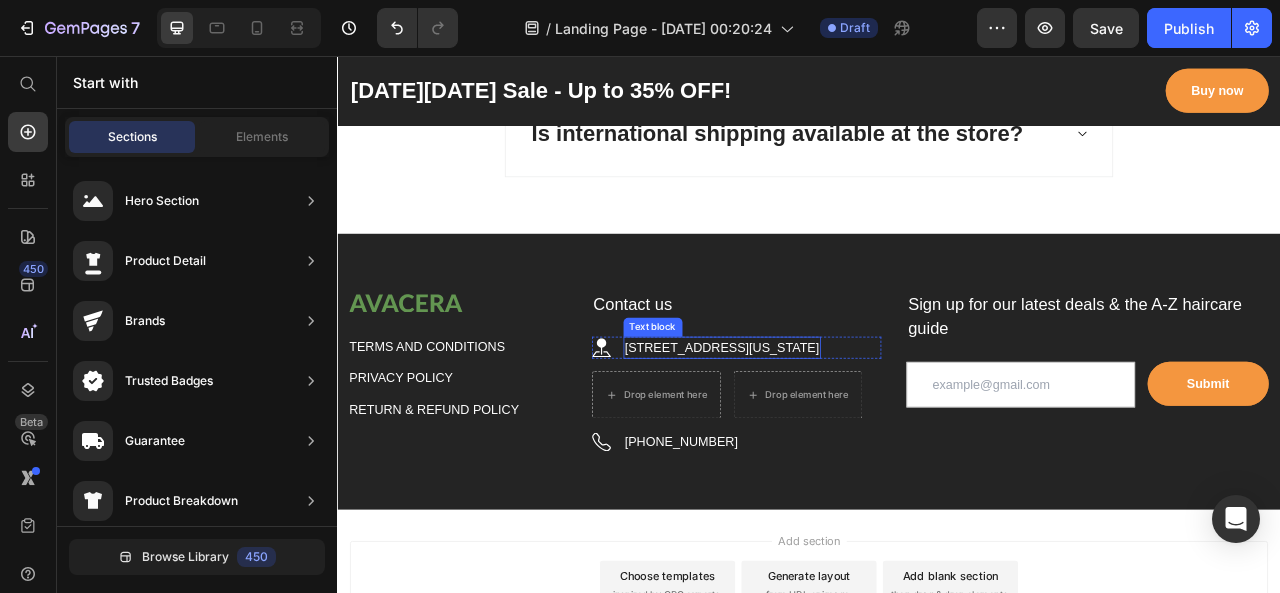click on "[STREET_ADDRESS][US_STATE]" at bounding box center (826, 427) 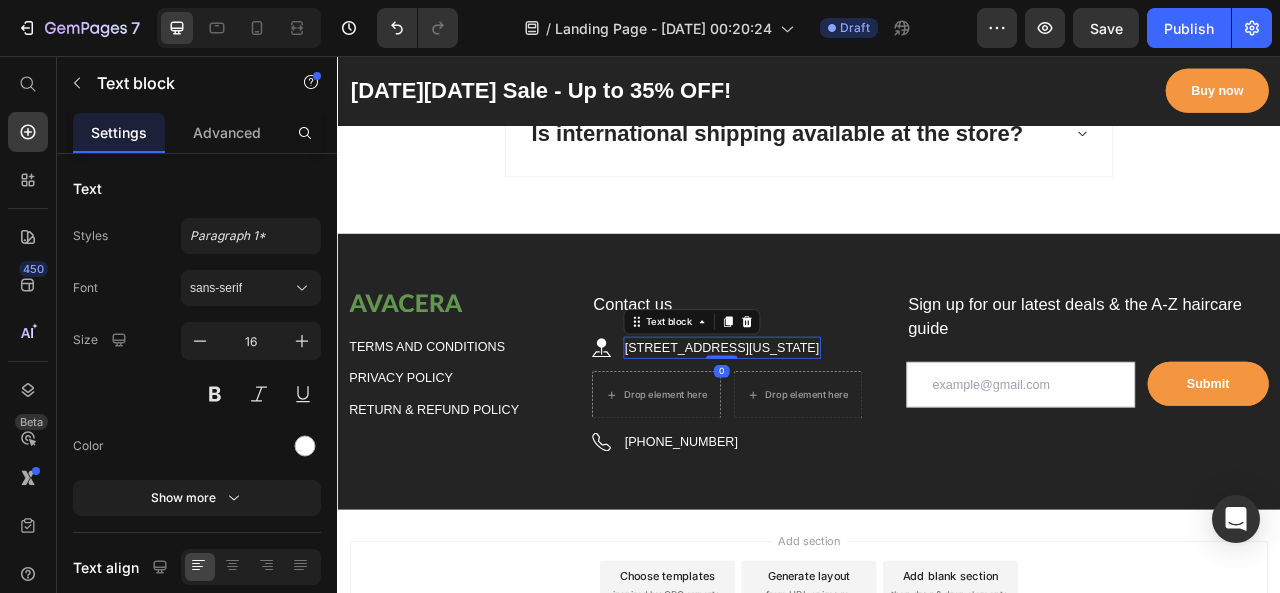 click on "[STREET_ADDRESS][US_STATE]" at bounding box center (826, 427) 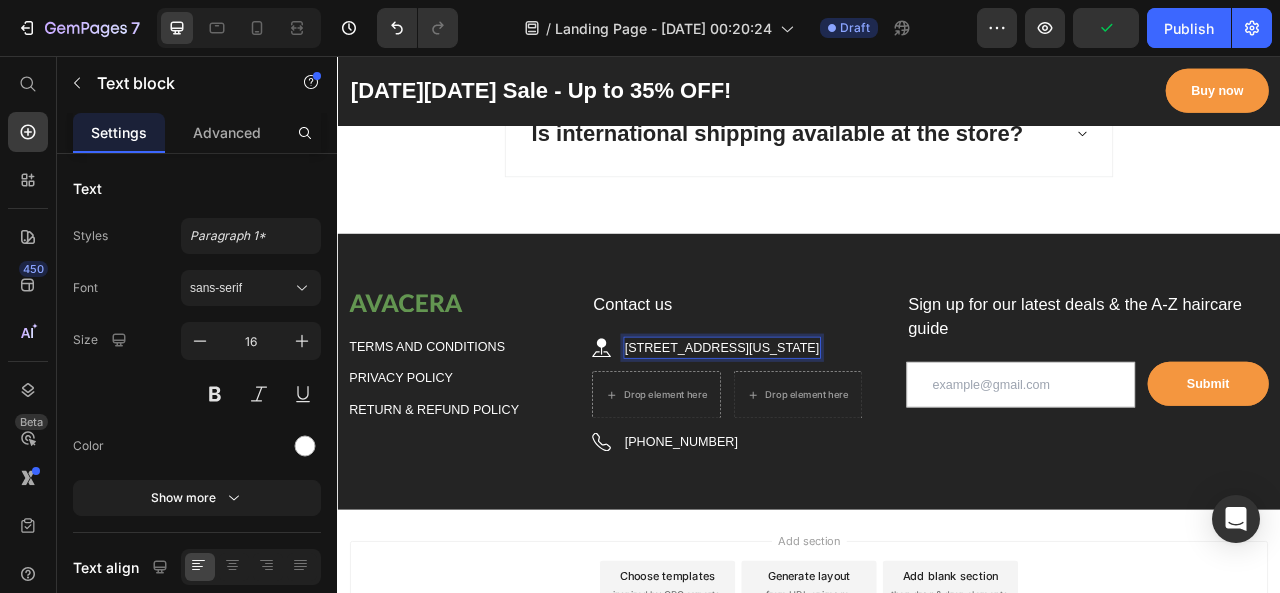 click on "[STREET_ADDRESS][US_STATE]" at bounding box center [826, 427] 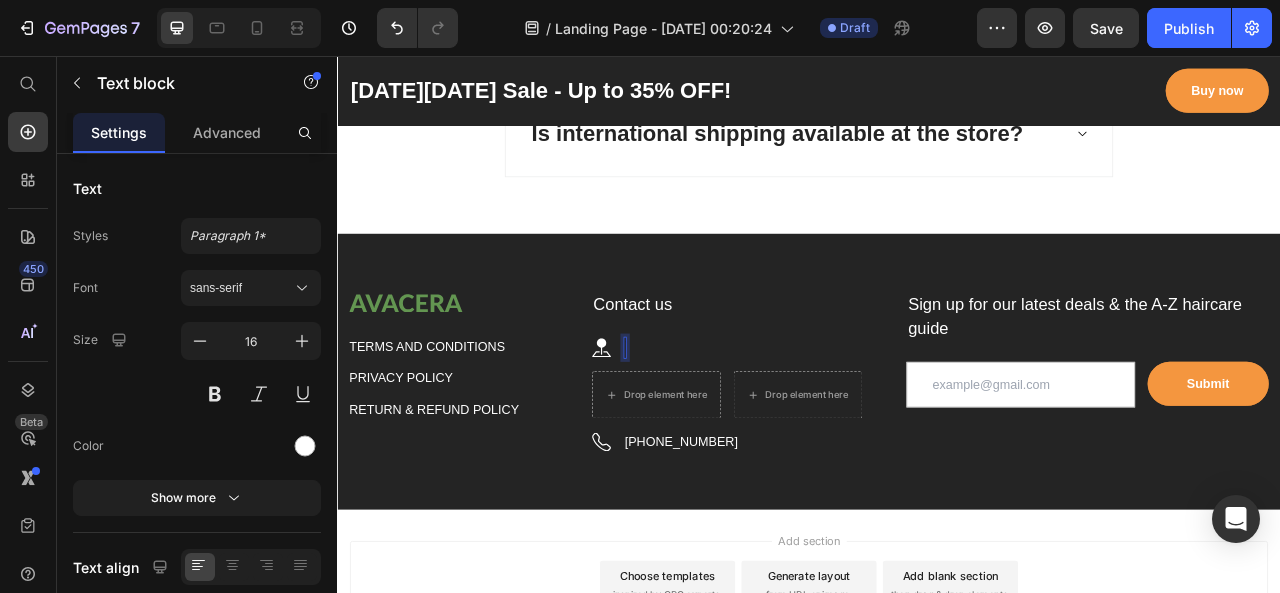 scroll, scrollTop: 6043, scrollLeft: 0, axis: vertical 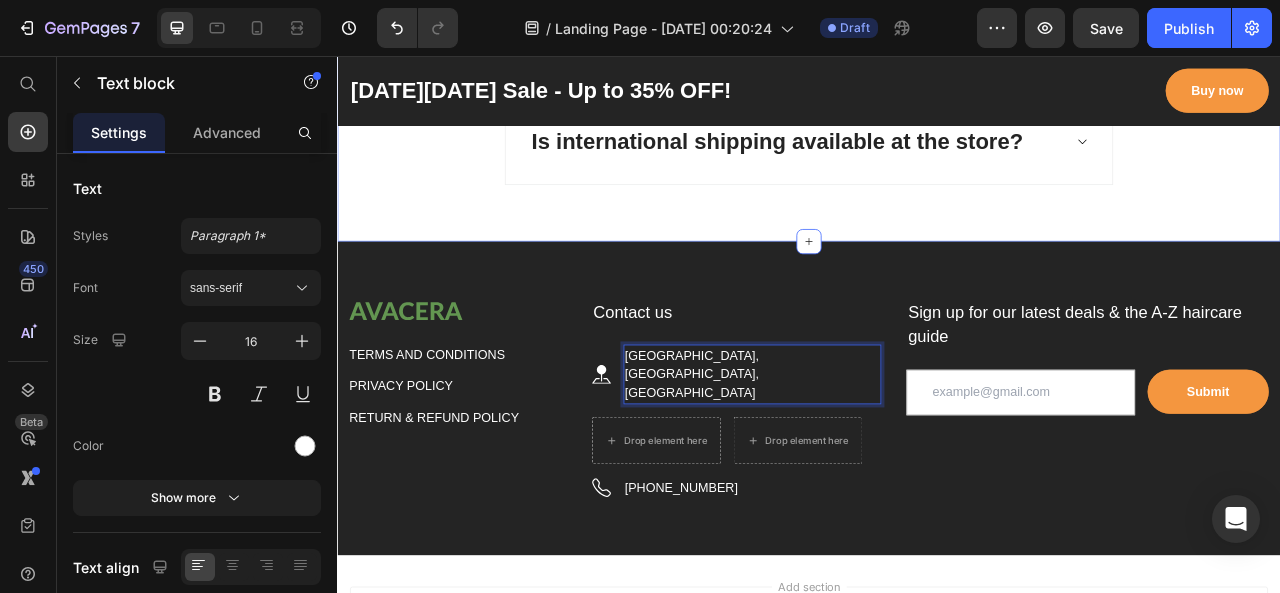 click on "Frequently Asked Questions Heading
How long does shipping take?
How can I make a payment?
Can I inspect the goods before I receive them?
What is the policy for returns and exchanges?
Is international shipping available at the store? Accordion Row Section 9" at bounding box center [937, -183] 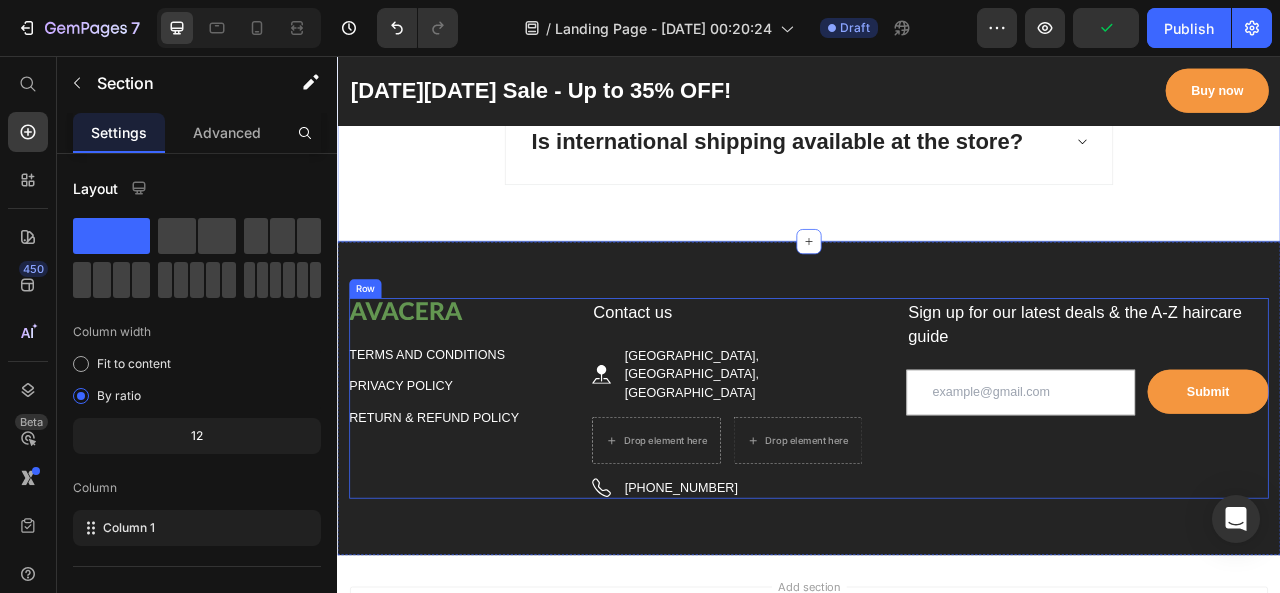 click on "Image TERMS AND CONDITIONS Button PRIVACY POLICY Button RETURN & REFUND POLICY Button Contact us Text block Image Shujabad, [GEOGRAPHIC_DATA], [GEOGRAPHIC_DATA] Text block Row
Drop element here
Drop element here Row Image [PHONE_NUMBER] Text block Row Sign up for our latest deals & the A-Z haircare guide Text block Email Field Submit Submit Button Row Newsletter Row" at bounding box center (937, 492) 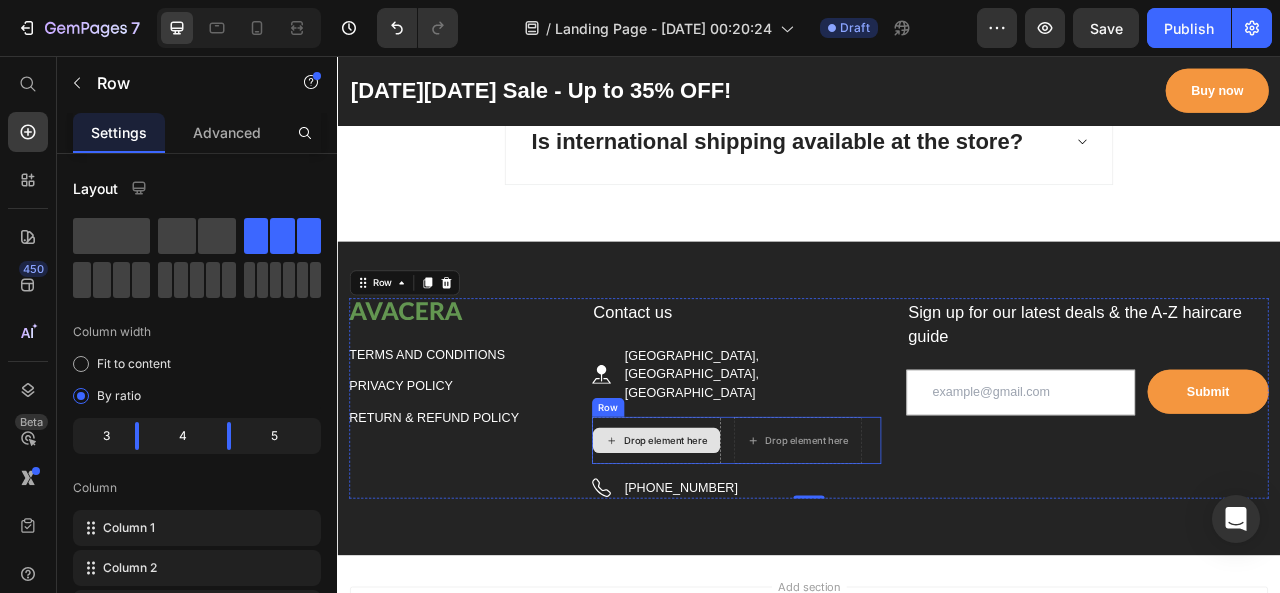 click on "Drop element here" at bounding box center (743, 545) 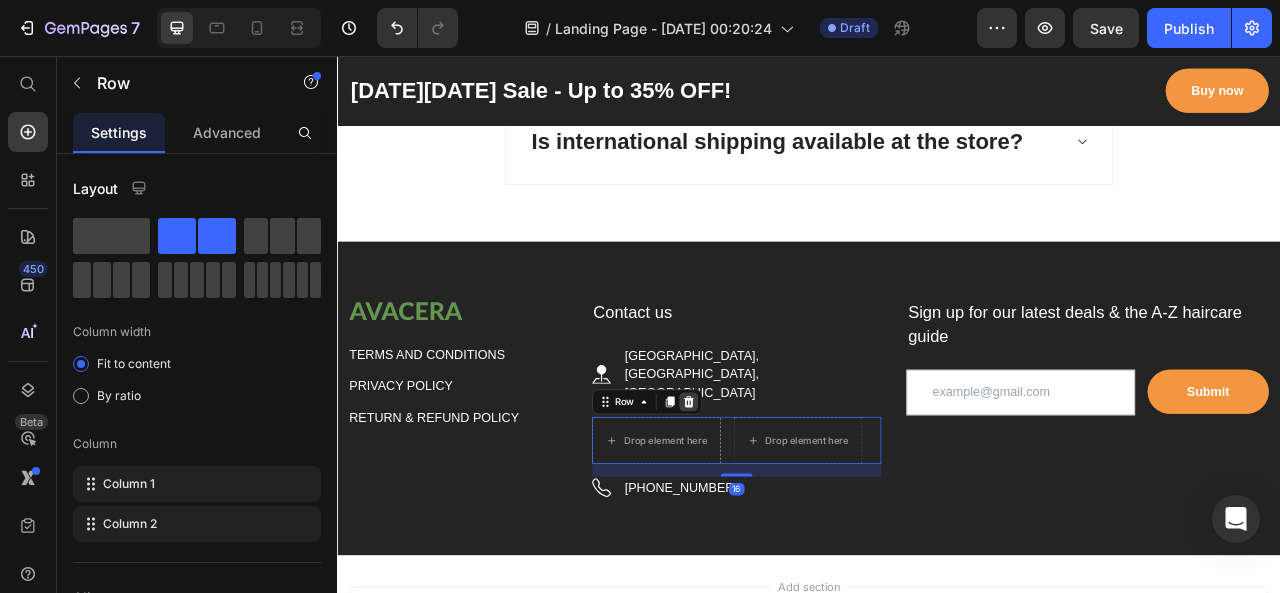 click 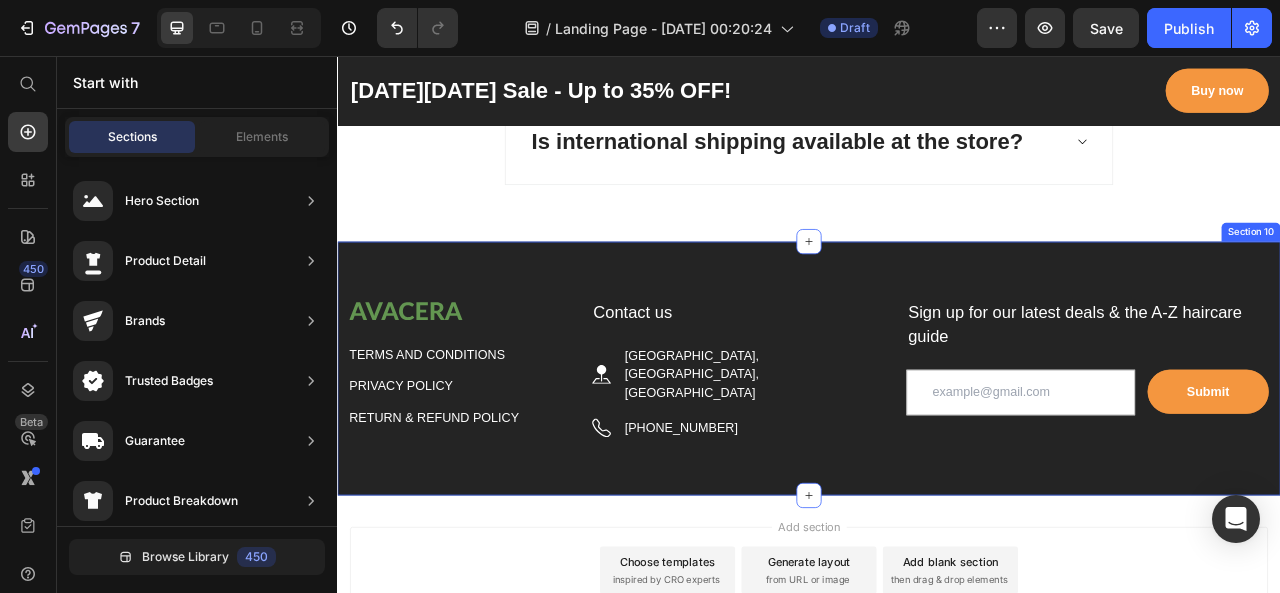 scroll, scrollTop: 6083, scrollLeft: 0, axis: vertical 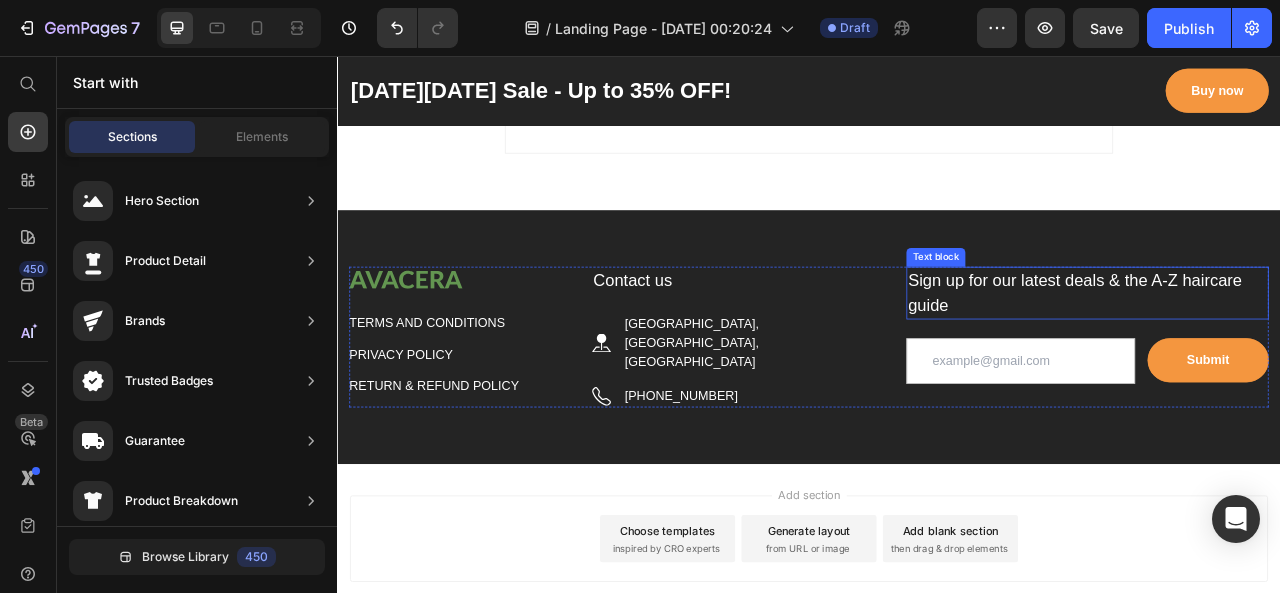 click on "Sign up for our latest deals & the A-Z haircare guide" at bounding box center [1291, 357] 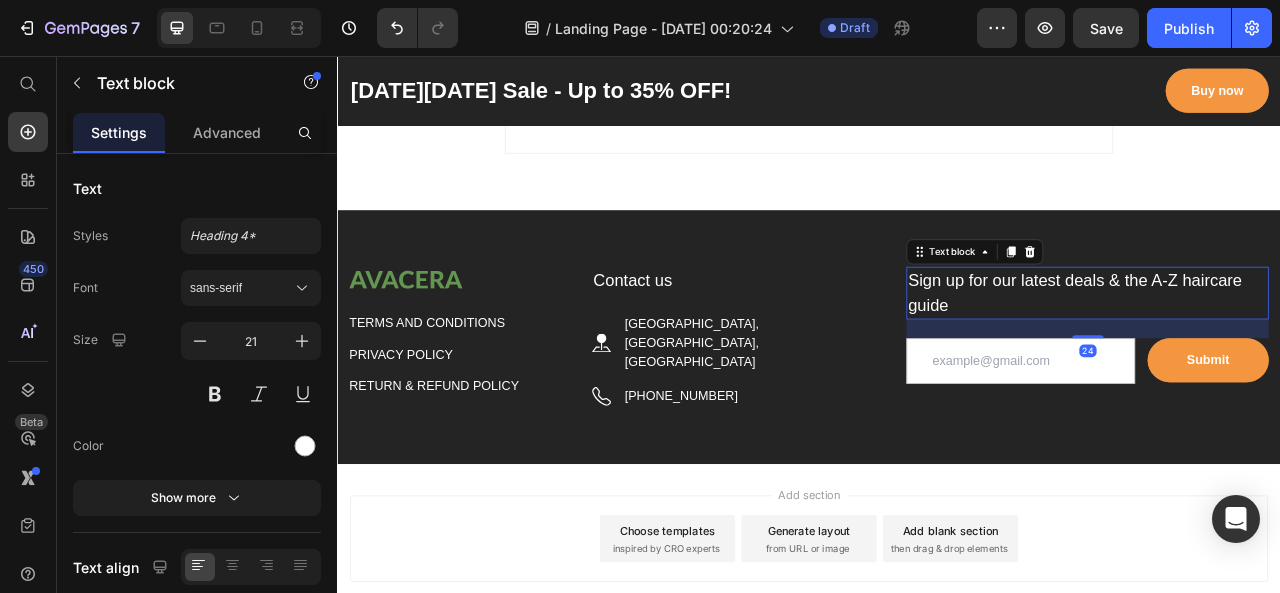 click on "Sign up for our latest deals & the A-Z haircare guide" at bounding box center [1291, 357] 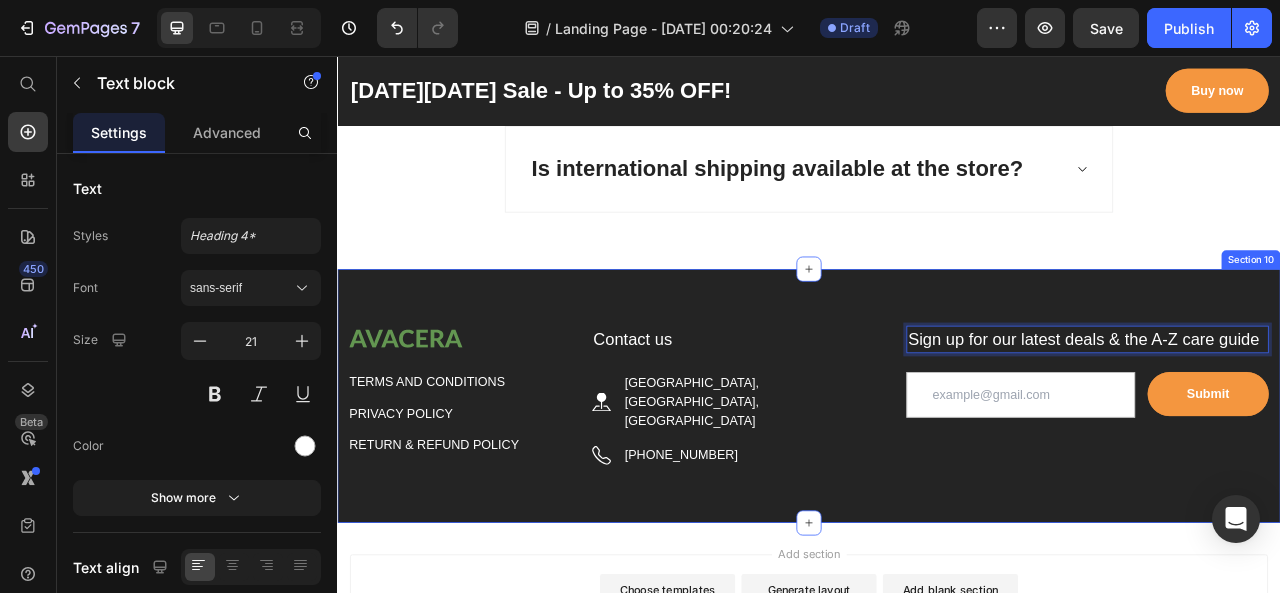 scroll, scrollTop: 5996, scrollLeft: 0, axis: vertical 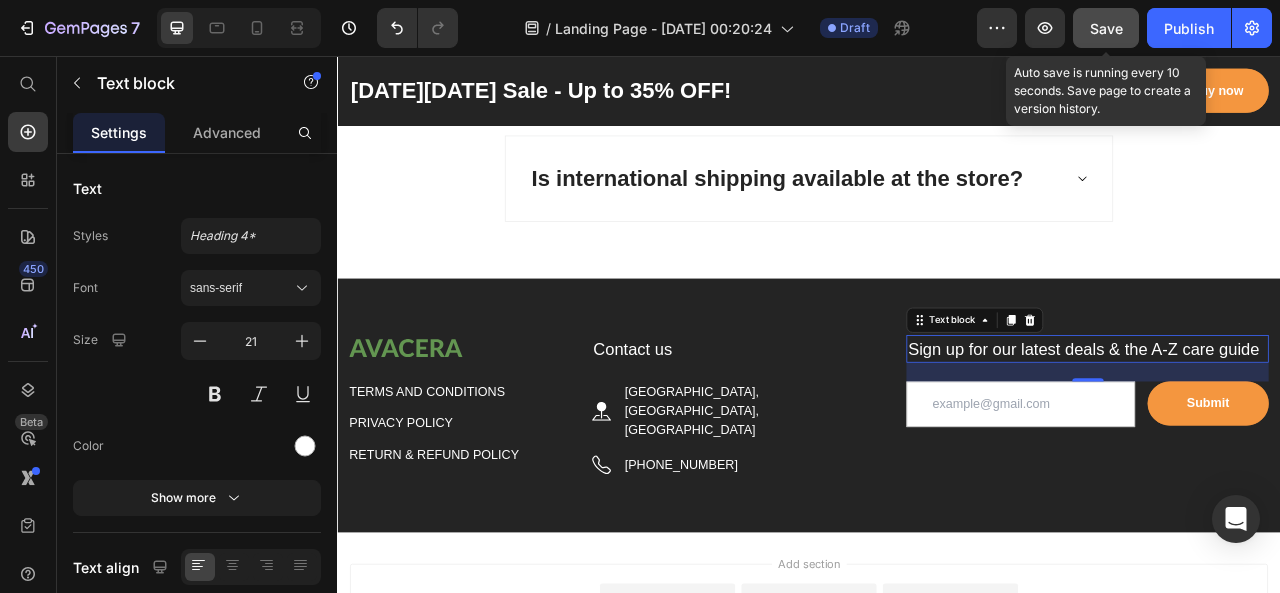 click on "Save" 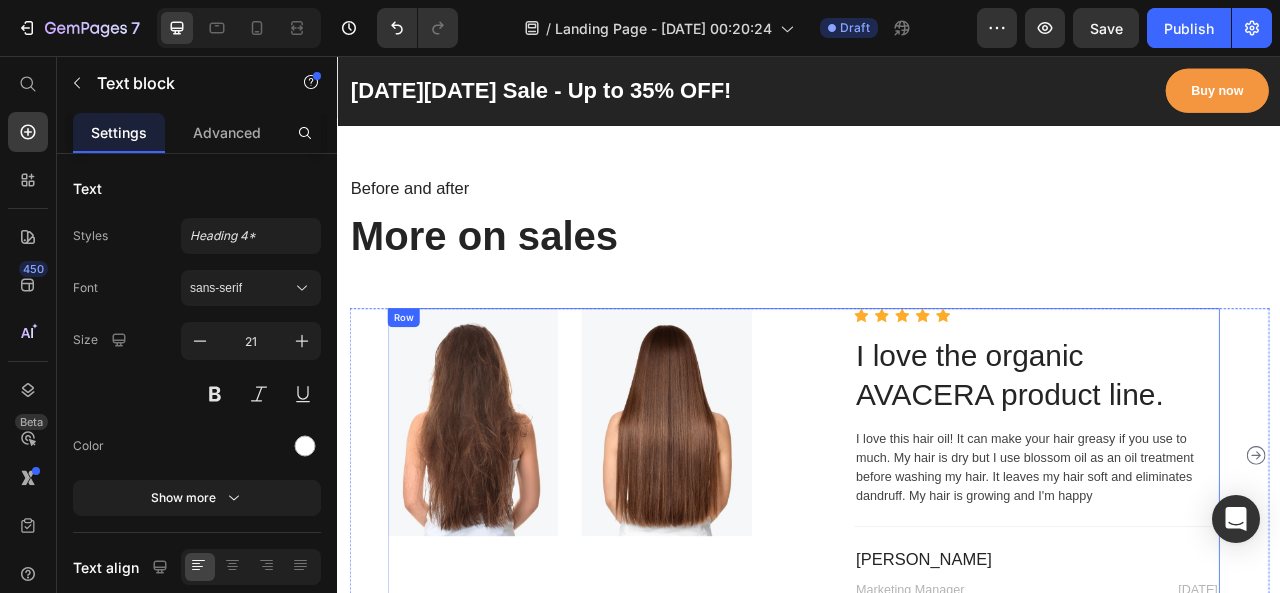 scroll, scrollTop: 4056, scrollLeft: 0, axis: vertical 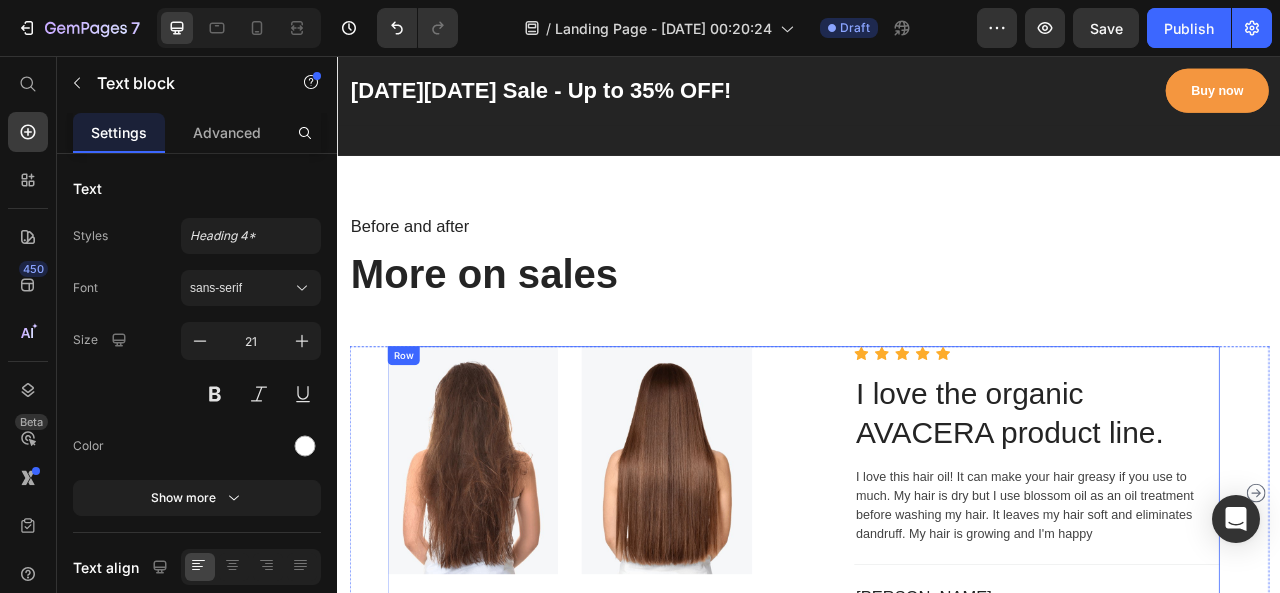 click on "Image Image Row                Icon                Icon                Icon                Icon                Icon Icon List Hoz I love the organic AVACERA product line. Heading I love this hair oil! It can make your hair greasy if you use to much. My hair is dry but I use blossom oil as an oil treatment before washing my hair. It leaves my hair soft and eliminates dandruff. My hair is growing and I'm happy Text block                Title Line [PERSON_NAME] Text block Marketing Manager Text block [DATE] Text block Row Row" at bounding box center [929, 611] 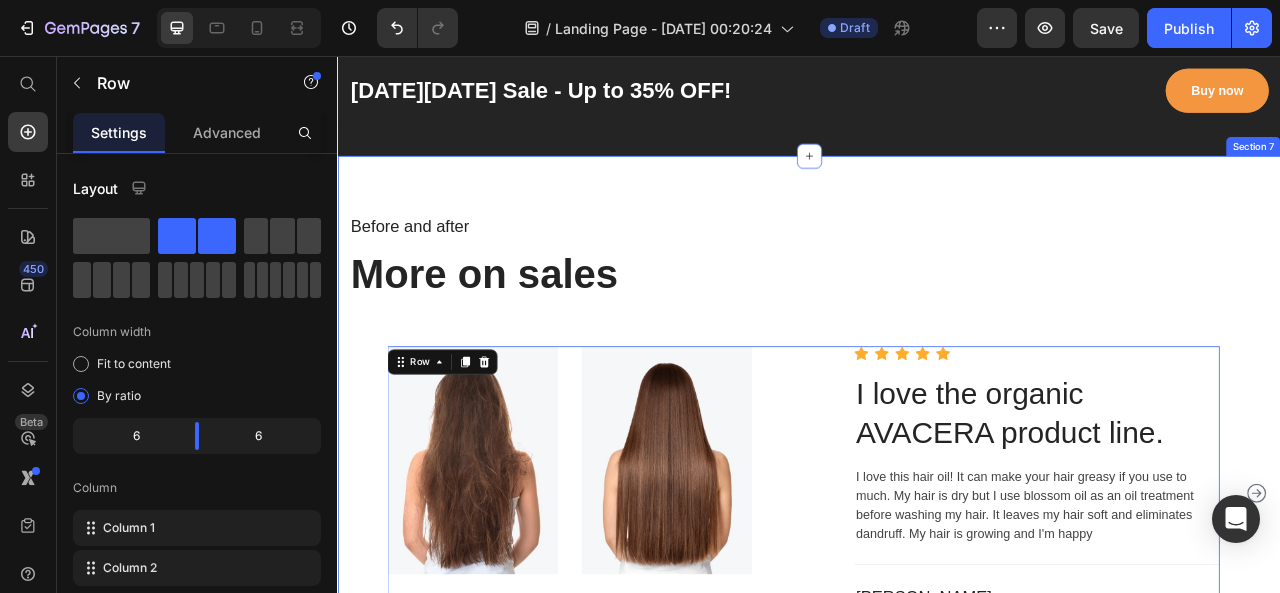 click on "Before and after Text block More on sales Heading Row
Image Image Row                Icon                Icon                Icon                Icon                Icon Icon List Hoz I love the organic AVACERA product line. Heading I love this hair oil! It can make your hair greasy if you use to much. My hair is dry but I use blossom oil as an oil treatment before washing my hair. It leaves my hair soft and eliminates dandruff. My hair is growing and I'm happy Text block                Title Line [PERSON_NAME] Text block Marketing Manager Text block [DATE] Text block Row Row   0 Image Image Row                Icon                Icon                Icon                Icon                Icon Icon List Hoz I love the organic AVACERA product line. Heading I love this hair oil! It can make your hair greasy if you use to much. My hair is dry but I use blossom oil as an oil treatment before washing my hair. It leaves my hair soft and eliminates dandruff. My hair is growing and I'm happy" at bounding box center [937, 526] 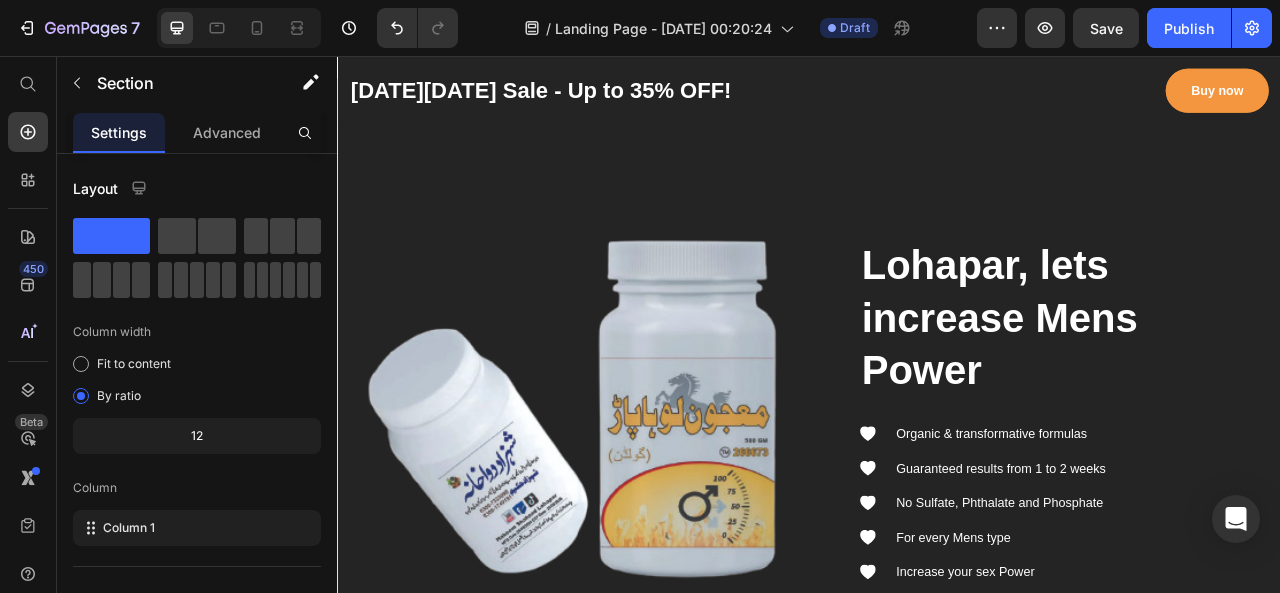 scroll, scrollTop: 3790, scrollLeft: 0, axis: vertical 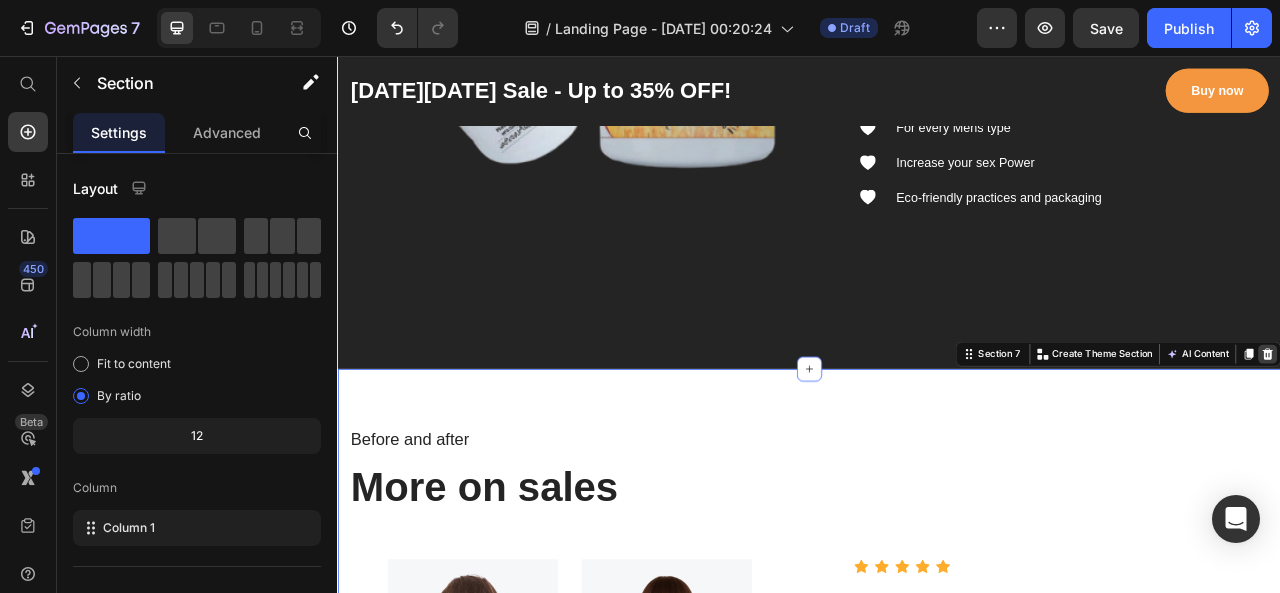click 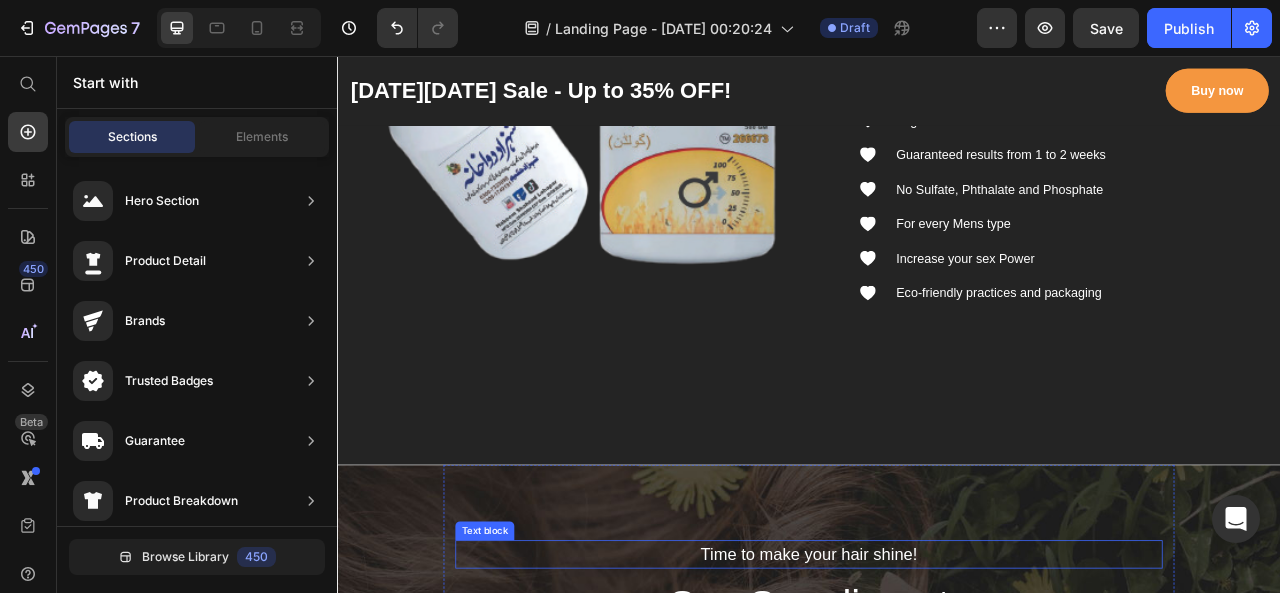scroll, scrollTop: 3796, scrollLeft: 0, axis: vertical 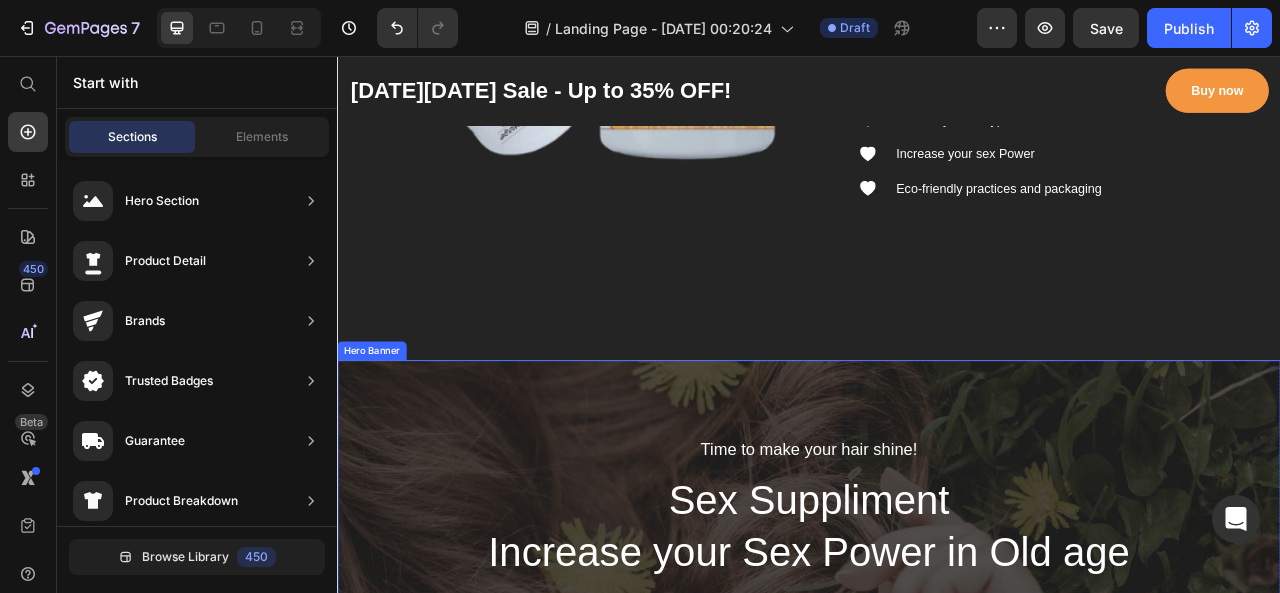 click on "Time to make your hair shine! Text block Sex Suppliment Increase your Sex Power in Old age Heading Get deal now Button Row" at bounding box center [937, 679] 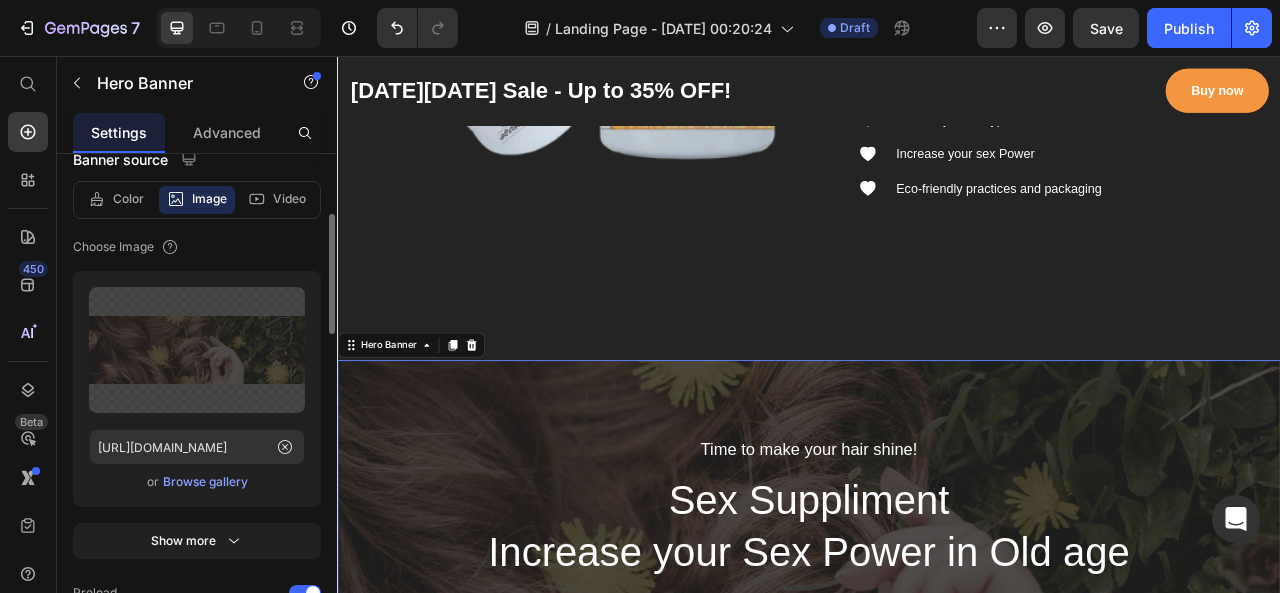 scroll, scrollTop: 233, scrollLeft: 0, axis: vertical 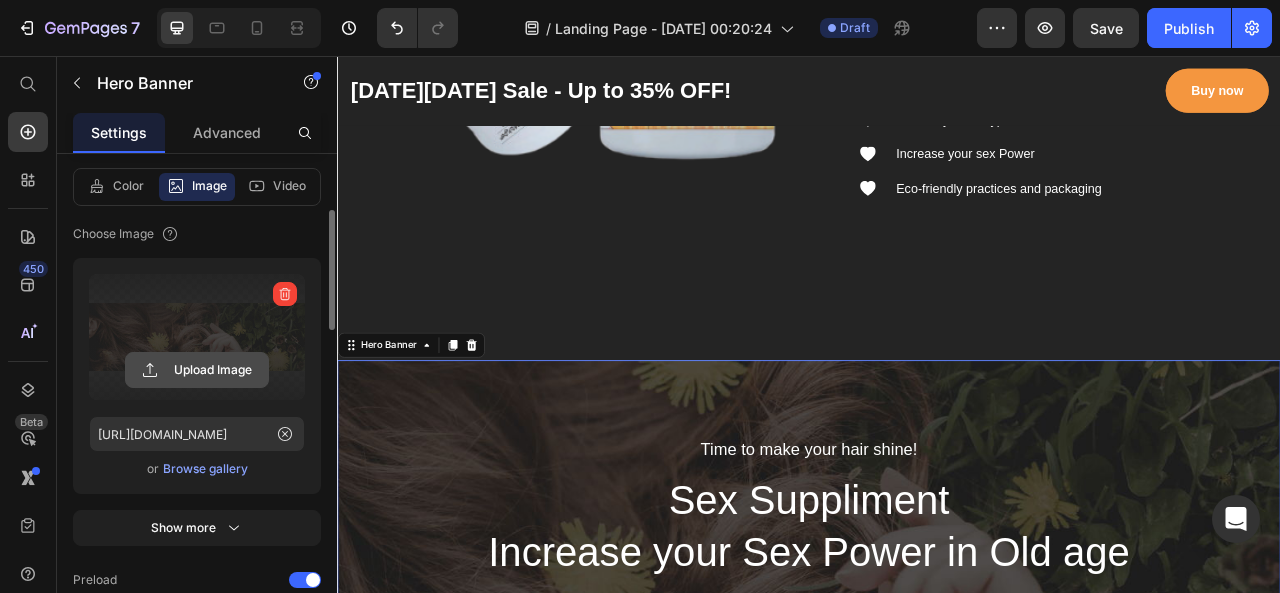 click 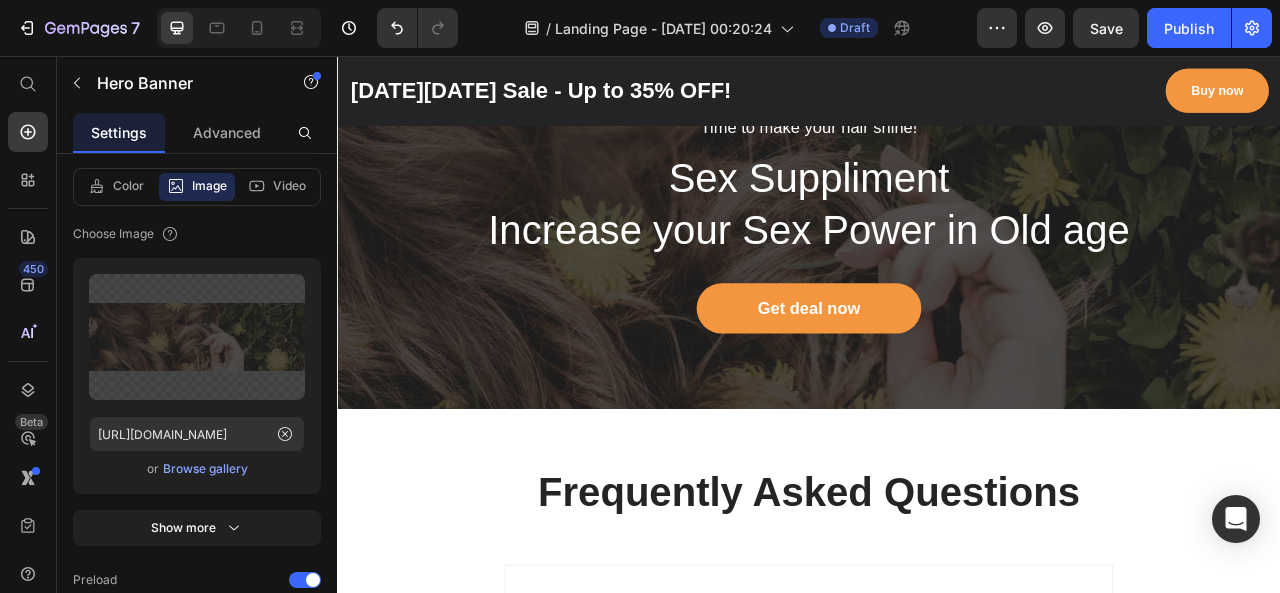 scroll, scrollTop: 4153, scrollLeft: 0, axis: vertical 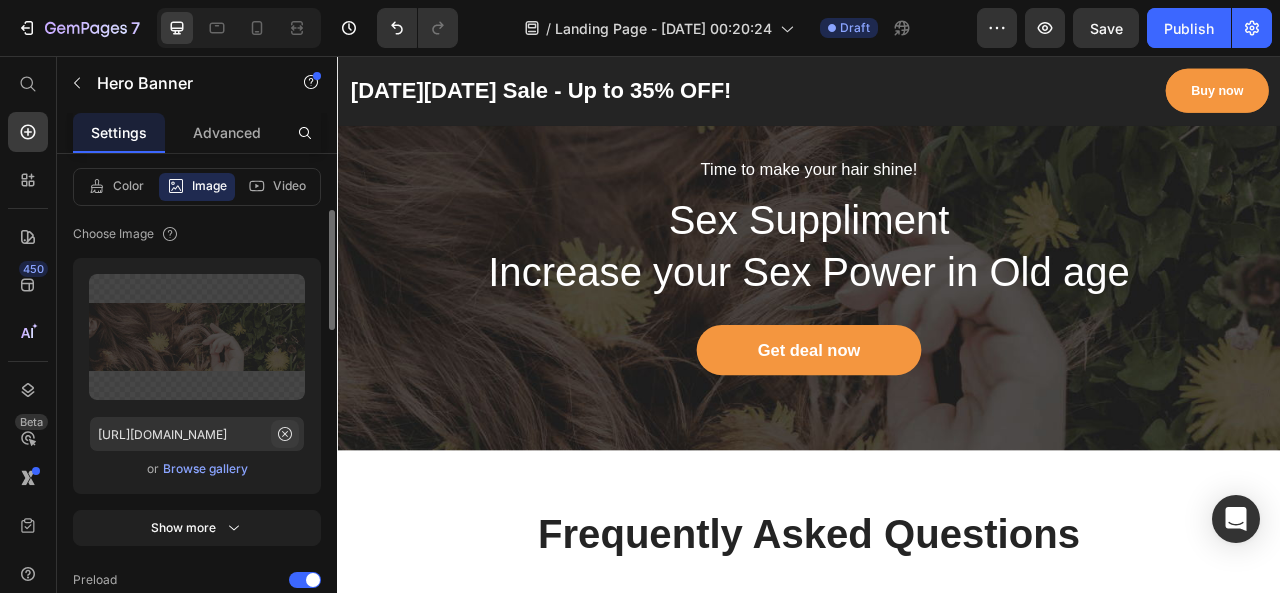 click 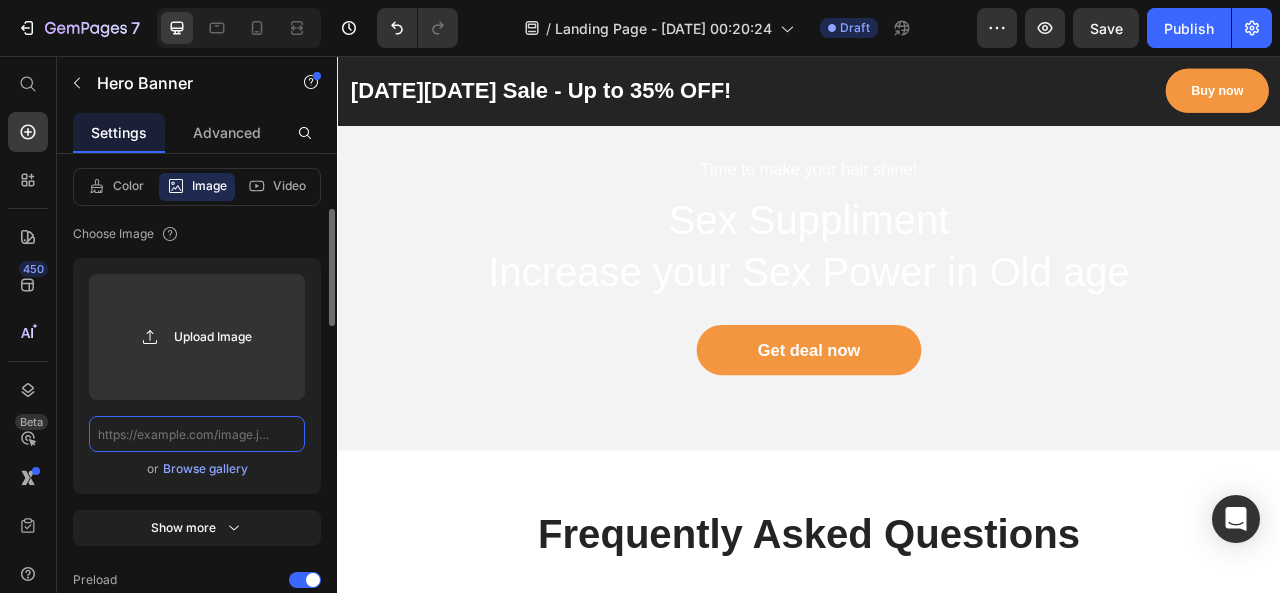 scroll, scrollTop: 0, scrollLeft: 0, axis: both 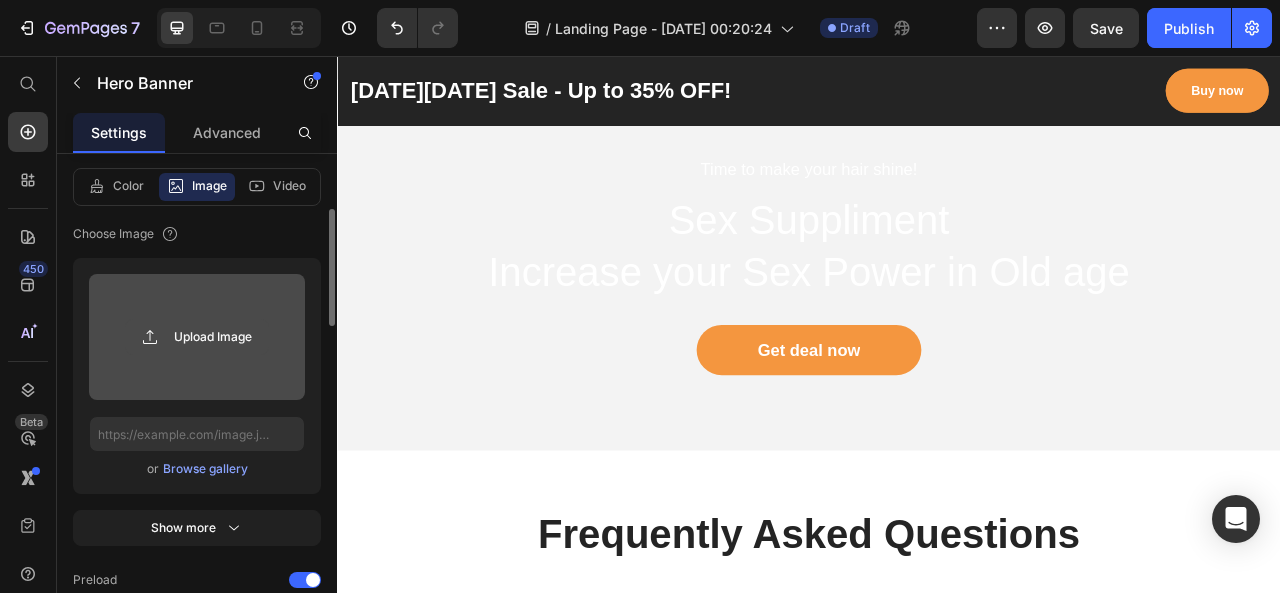click 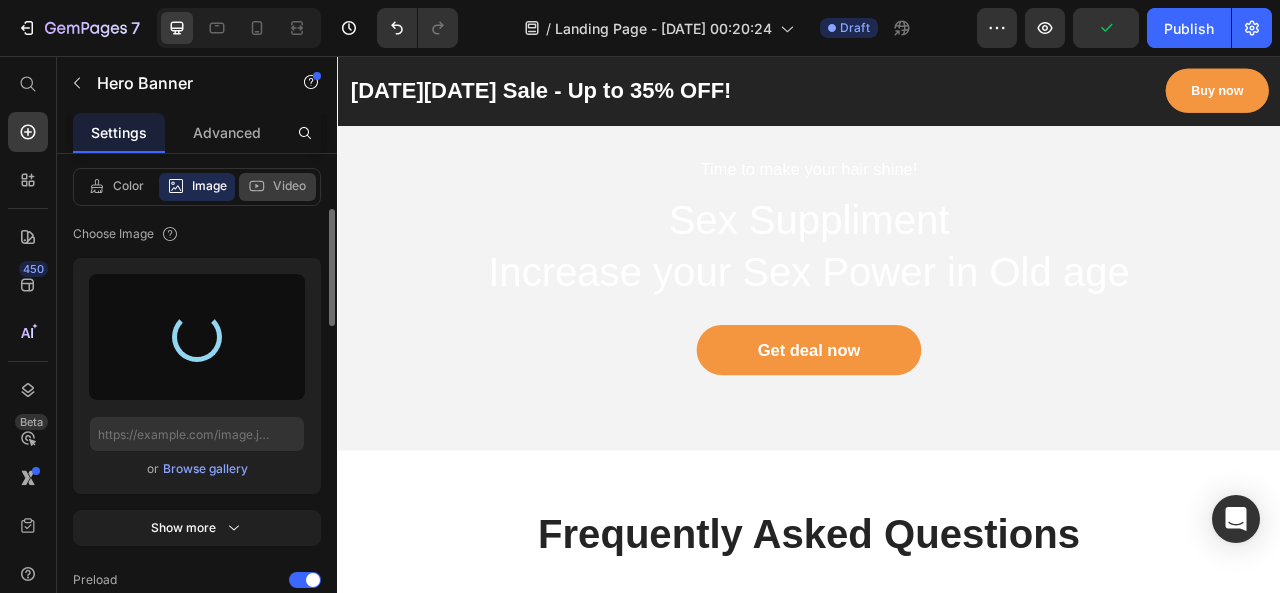 type on "[URL][DOMAIN_NAME]" 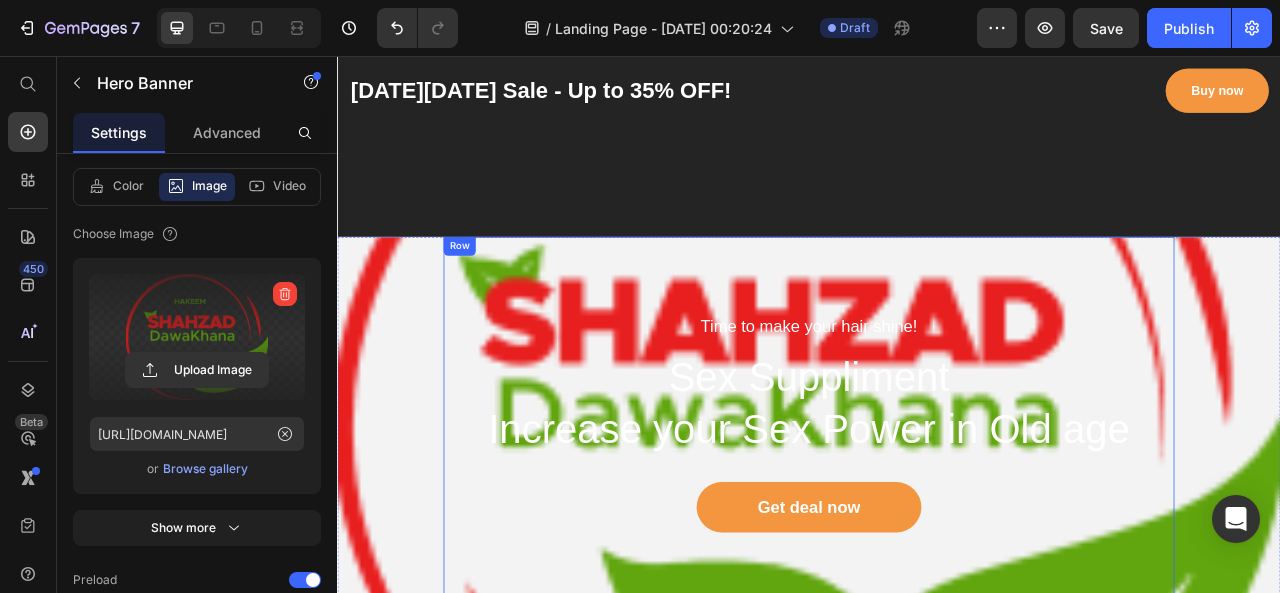 scroll, scrollTop: 3960, scrollLeft: 0, axis: vertical 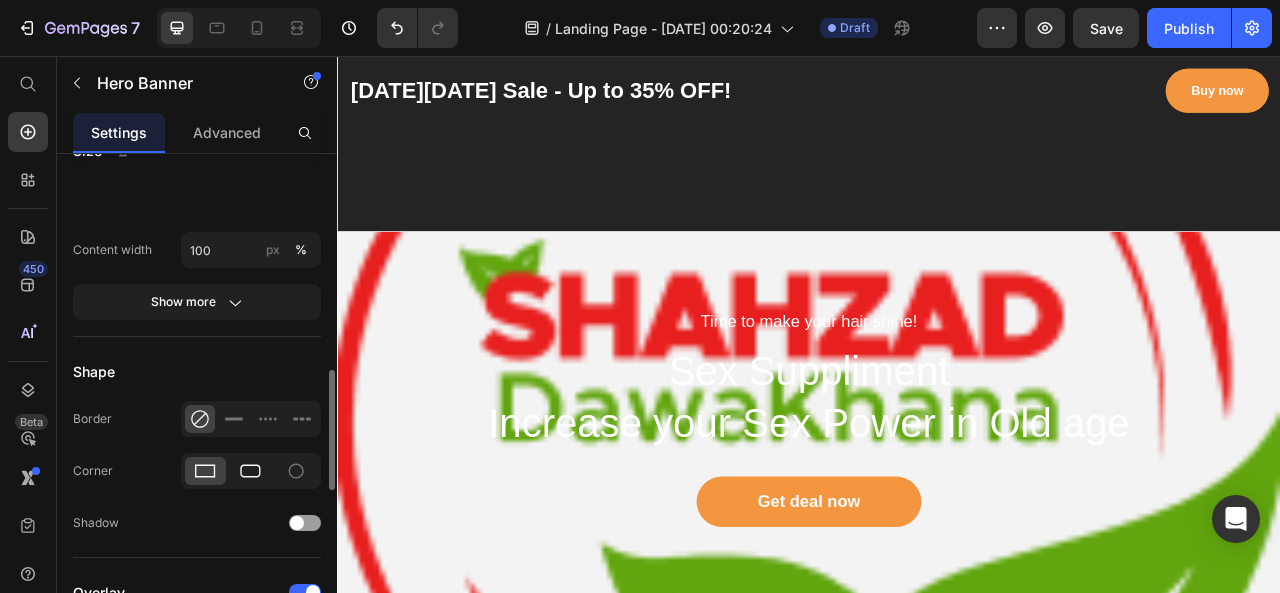 click 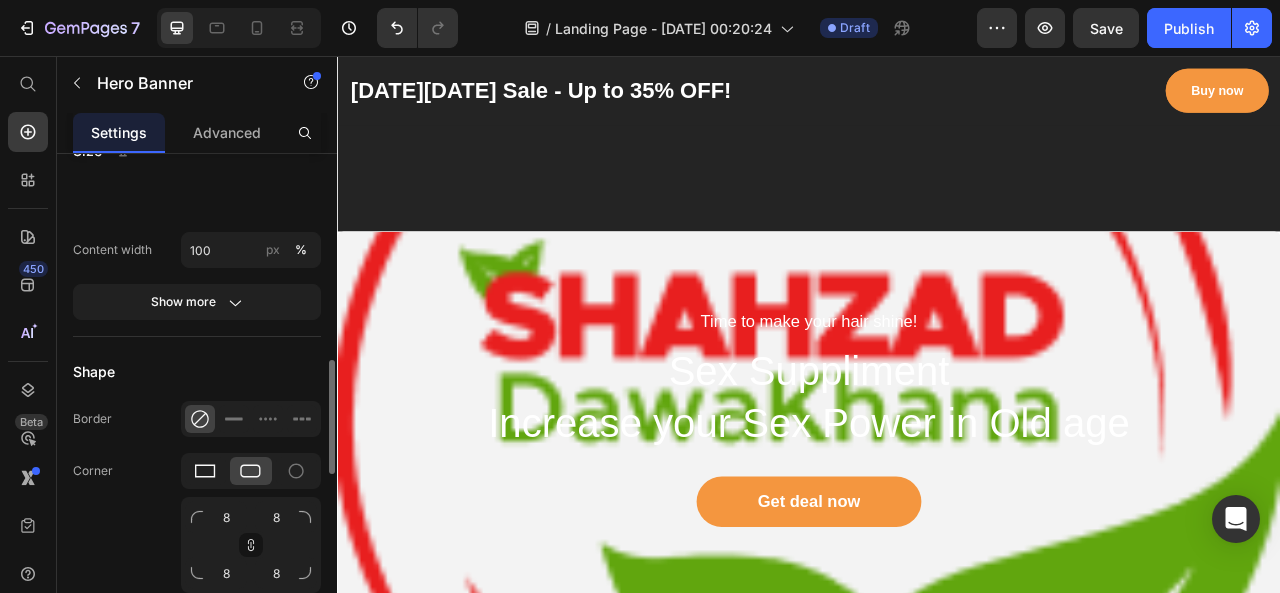 click 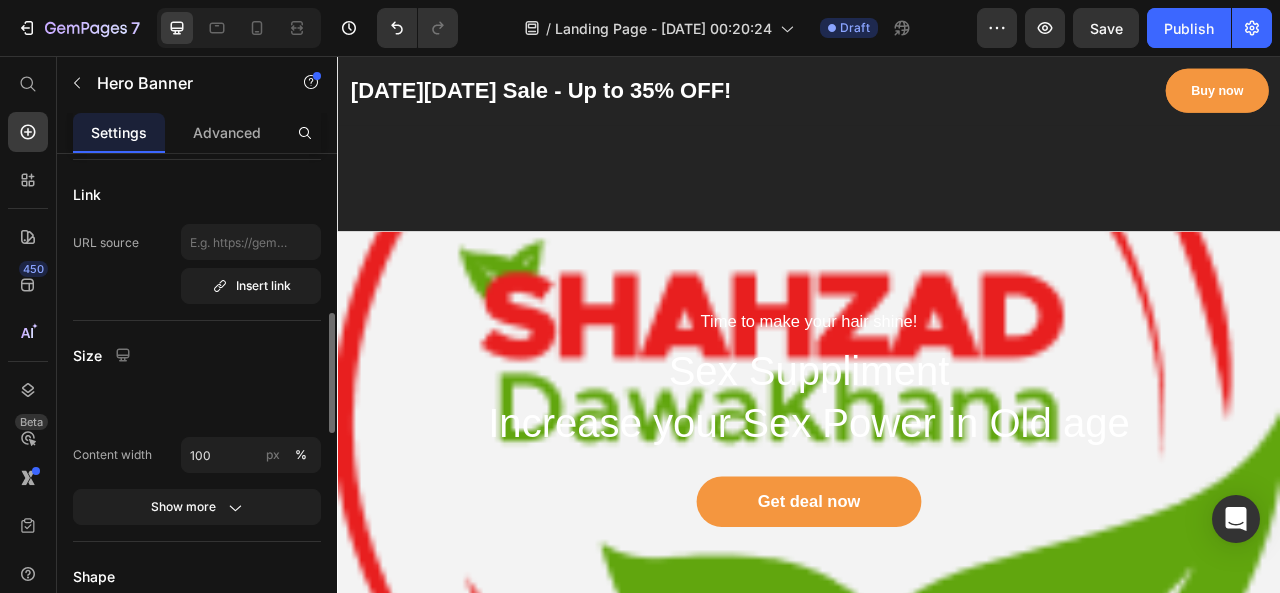 scroll, scrollTop: 675, scrollLeft: 0, axis: vertical 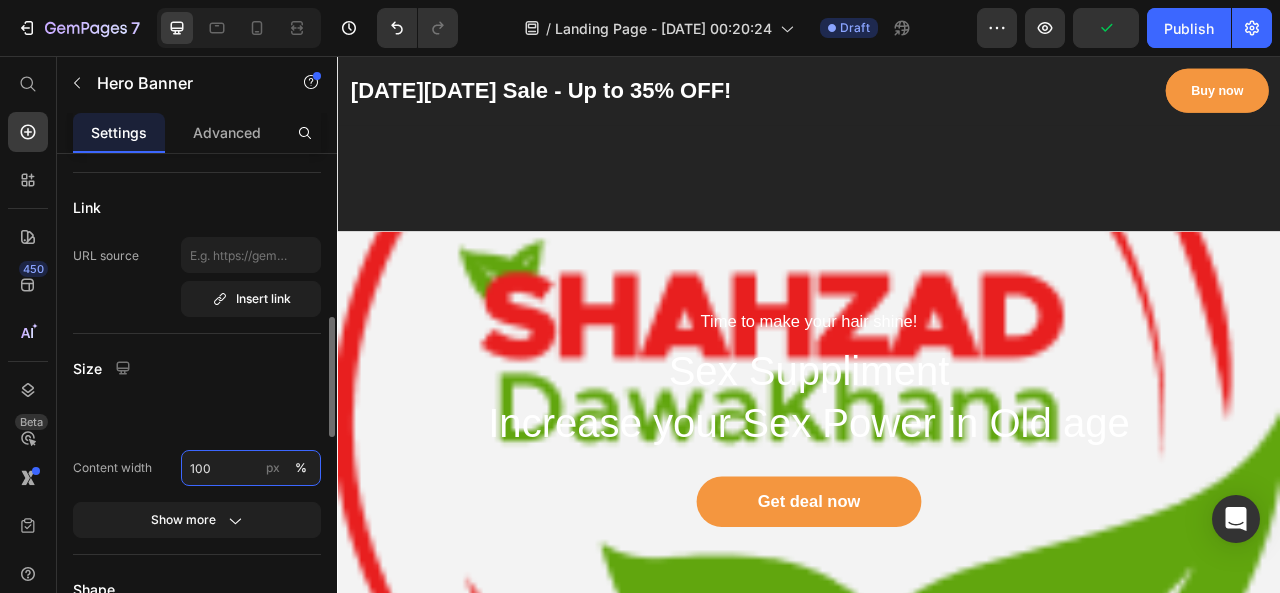 click on "100" at bounding box center [251, 468] 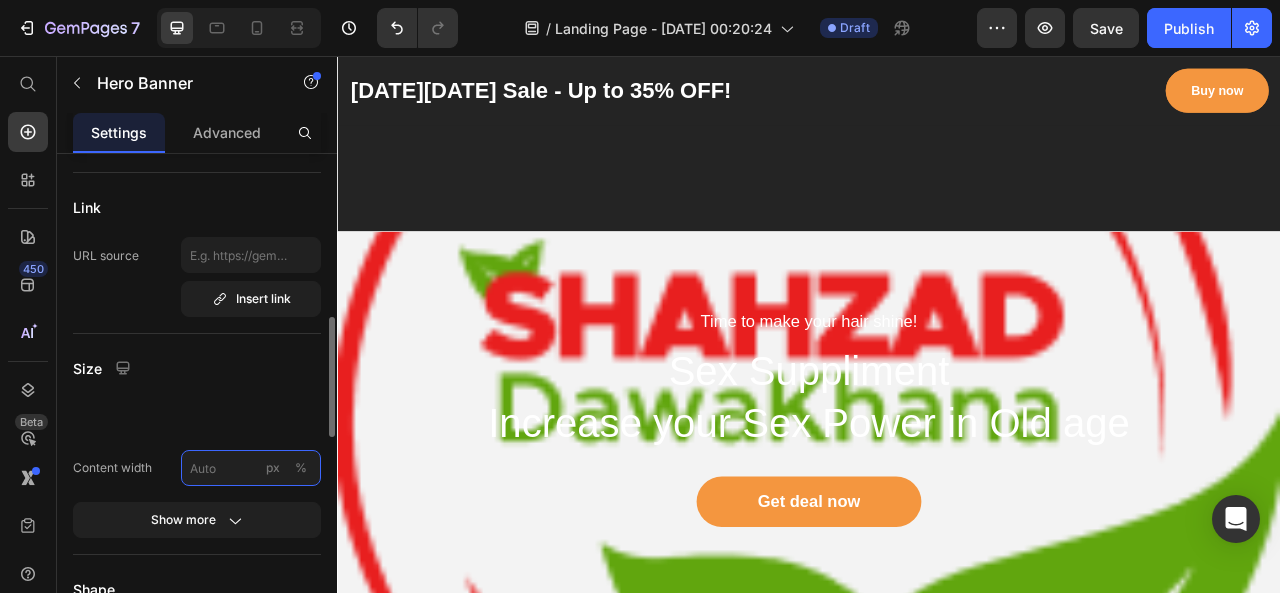 type 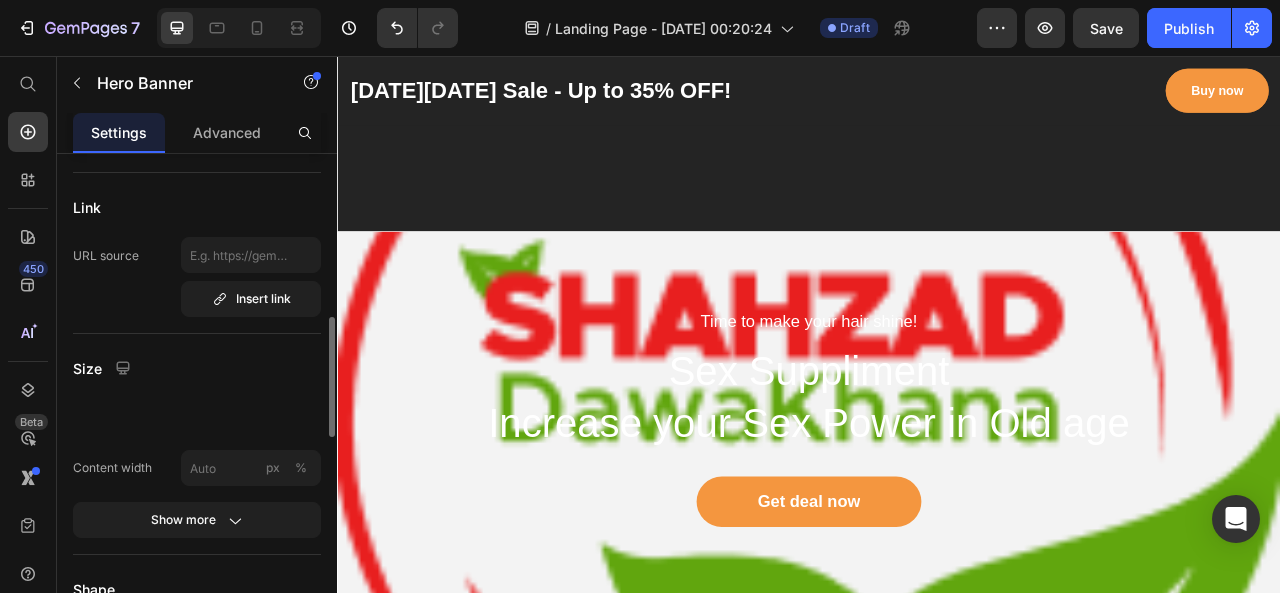 click 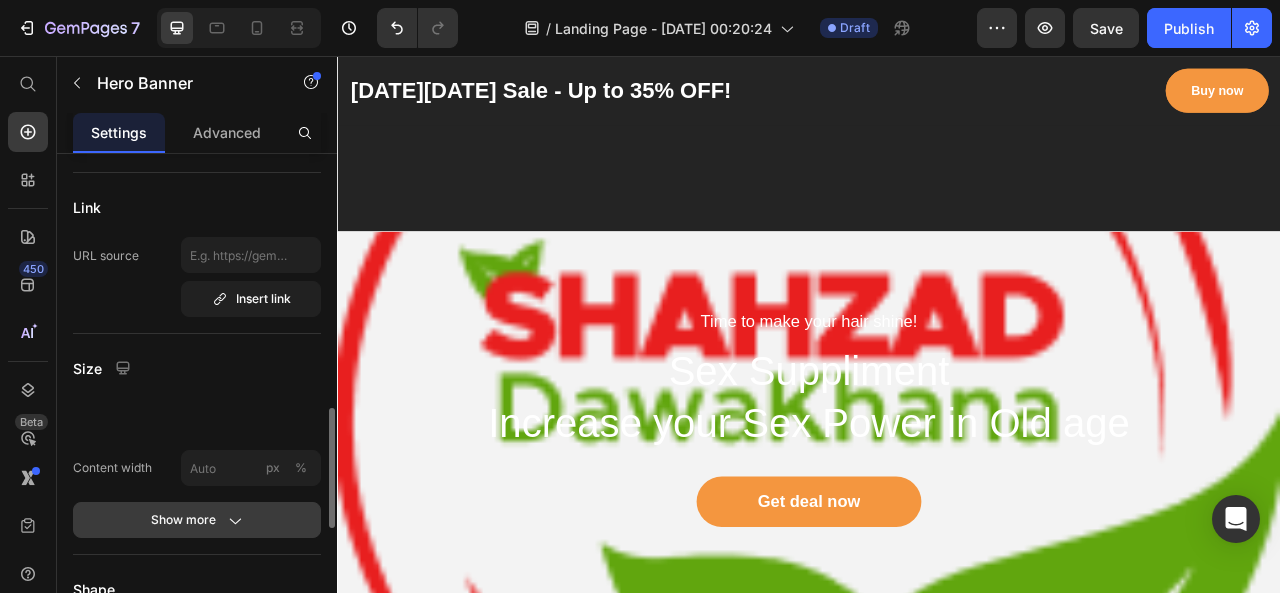 scroll, scrollTop: 755, scrollLeft: 0, axis: vertical 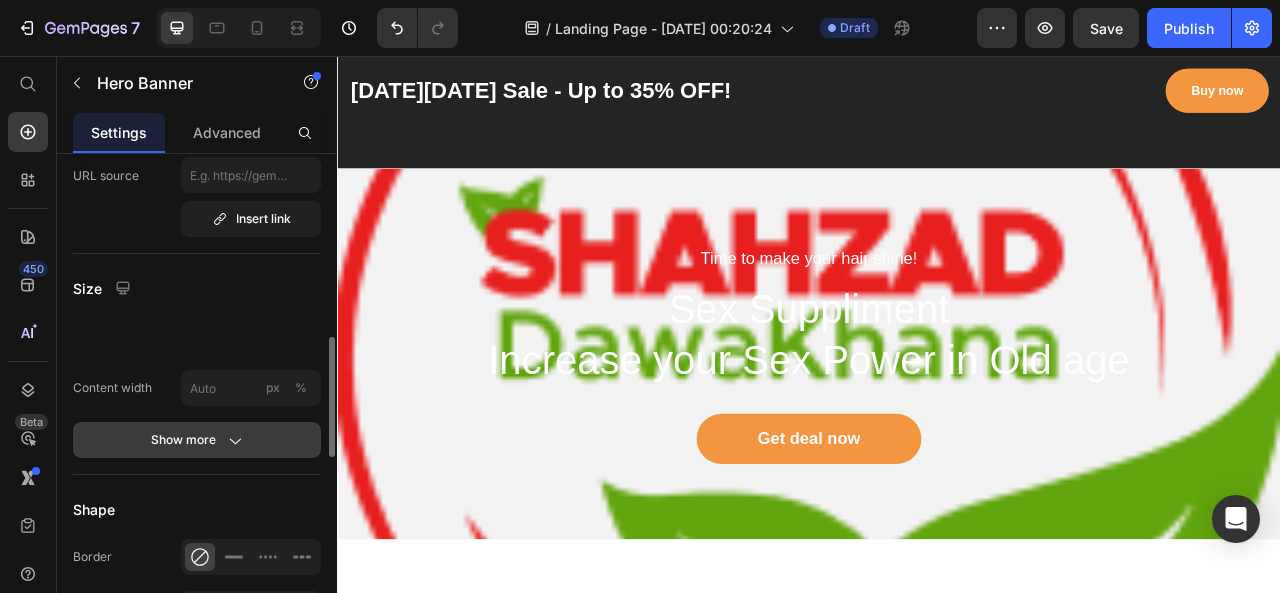 click on "Show more" at bounding box center (197, 440) 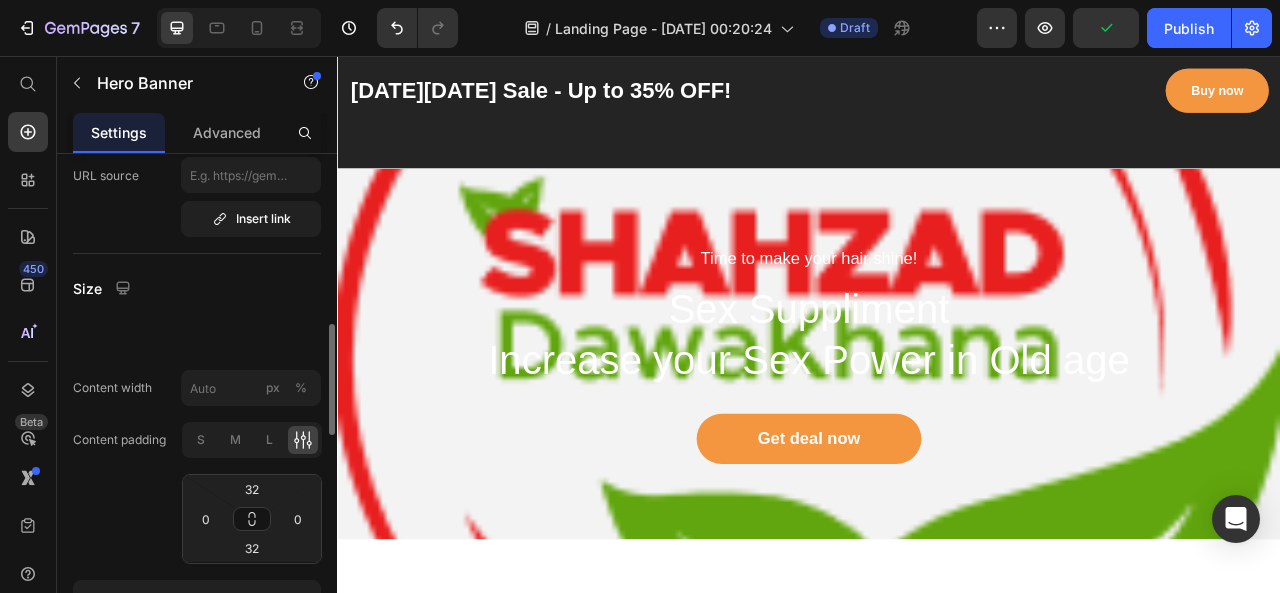 click 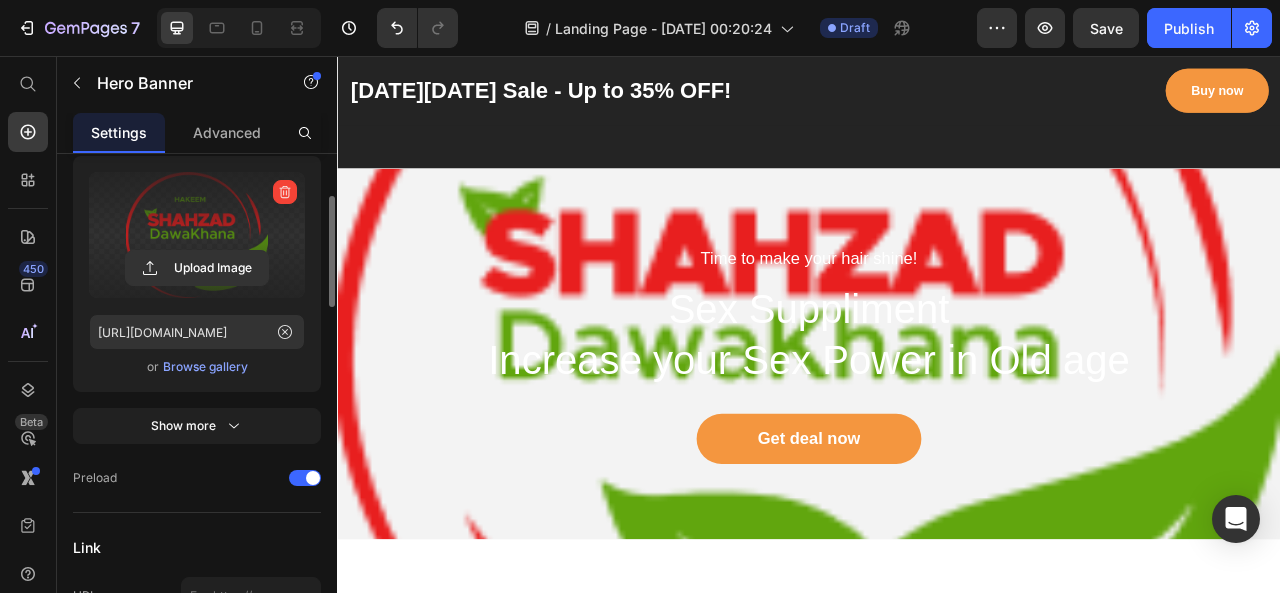scroll, scrollTop: 268, scrollLeft: 0, axis: vertical 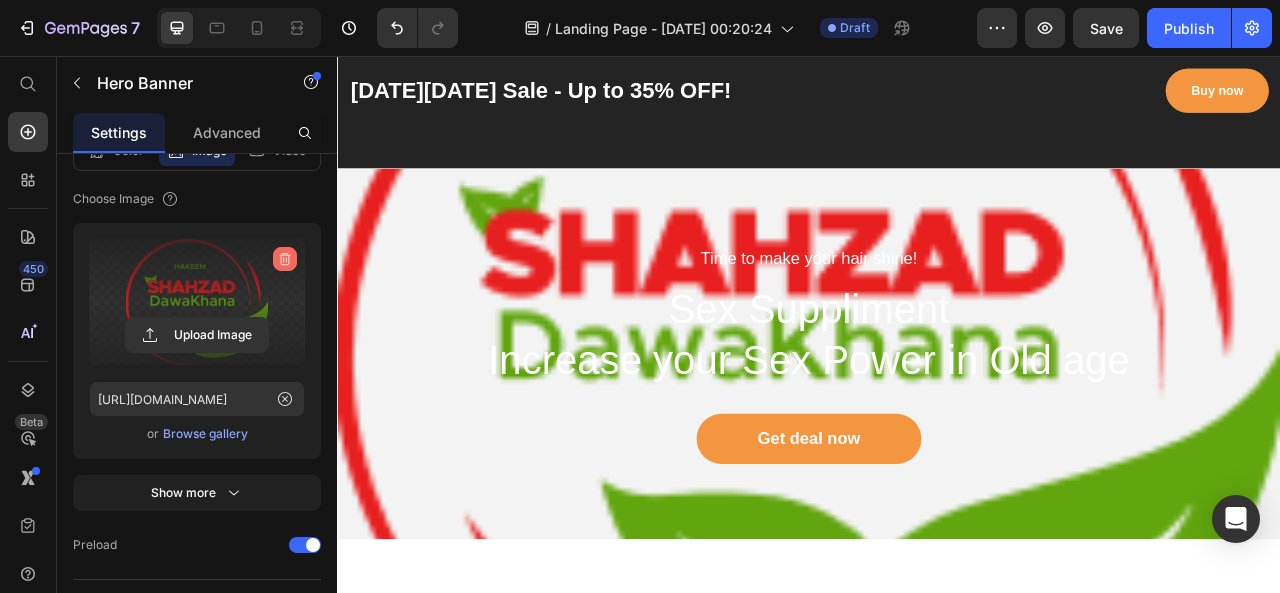 click 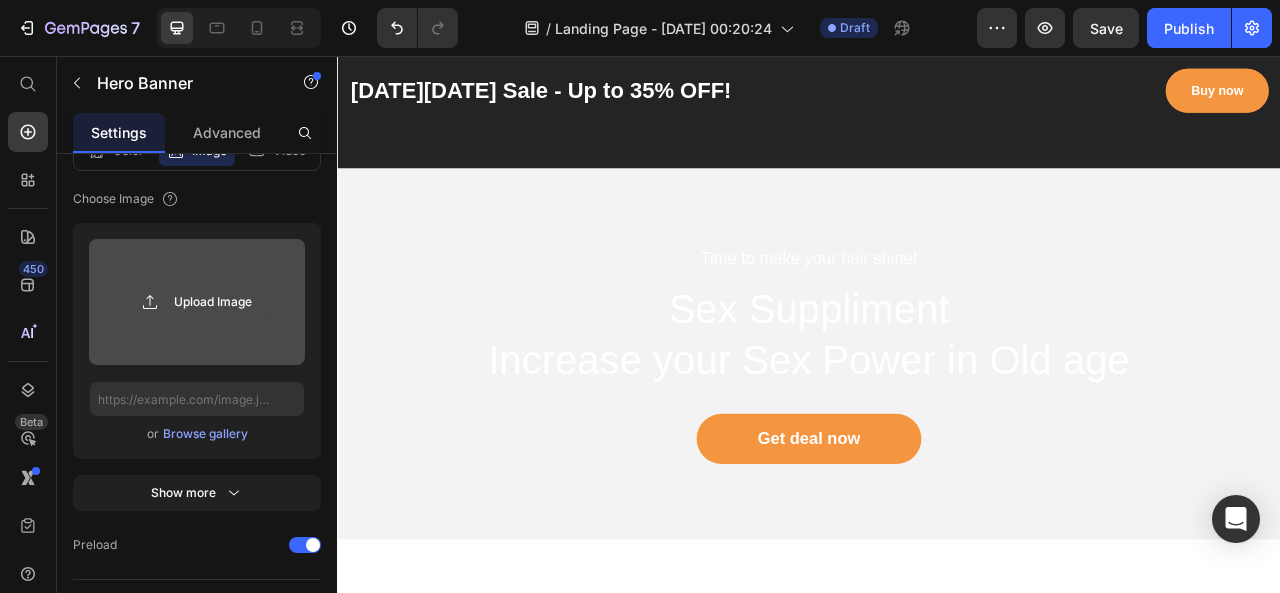 click 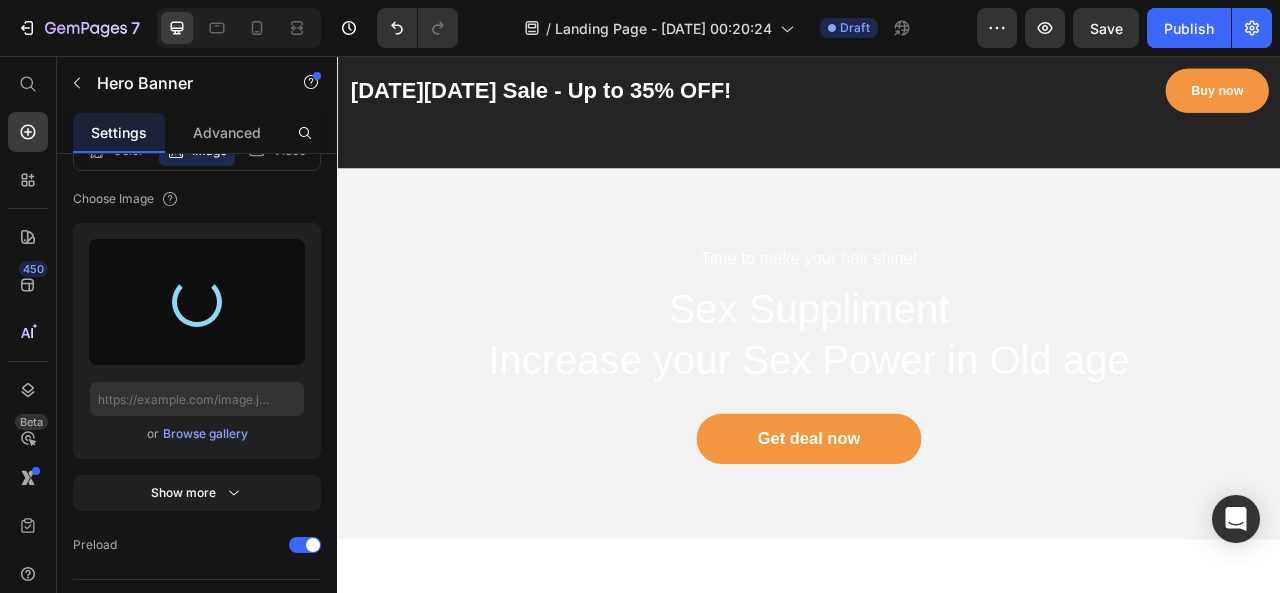 type on "[URL][DOMAIN_NAME]" 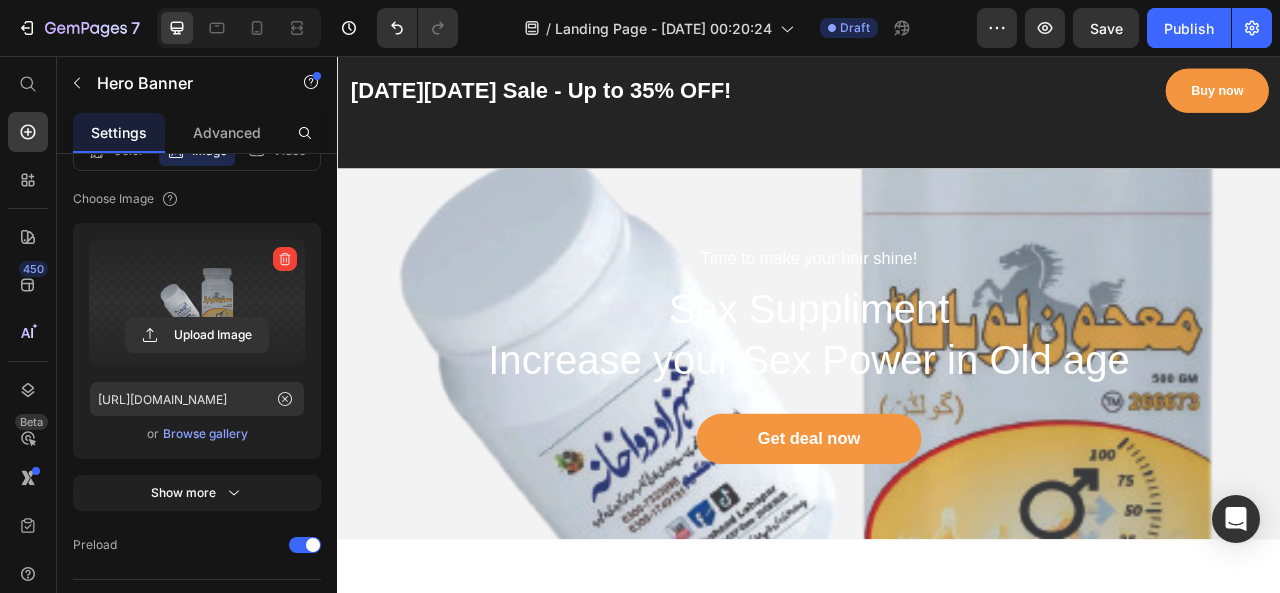 click on "Time to make your hair shine! Text block Sex Suppliment Increase your Sex Power in Old age Heading Get deal now Button Row" at bounding box center [937, 435] 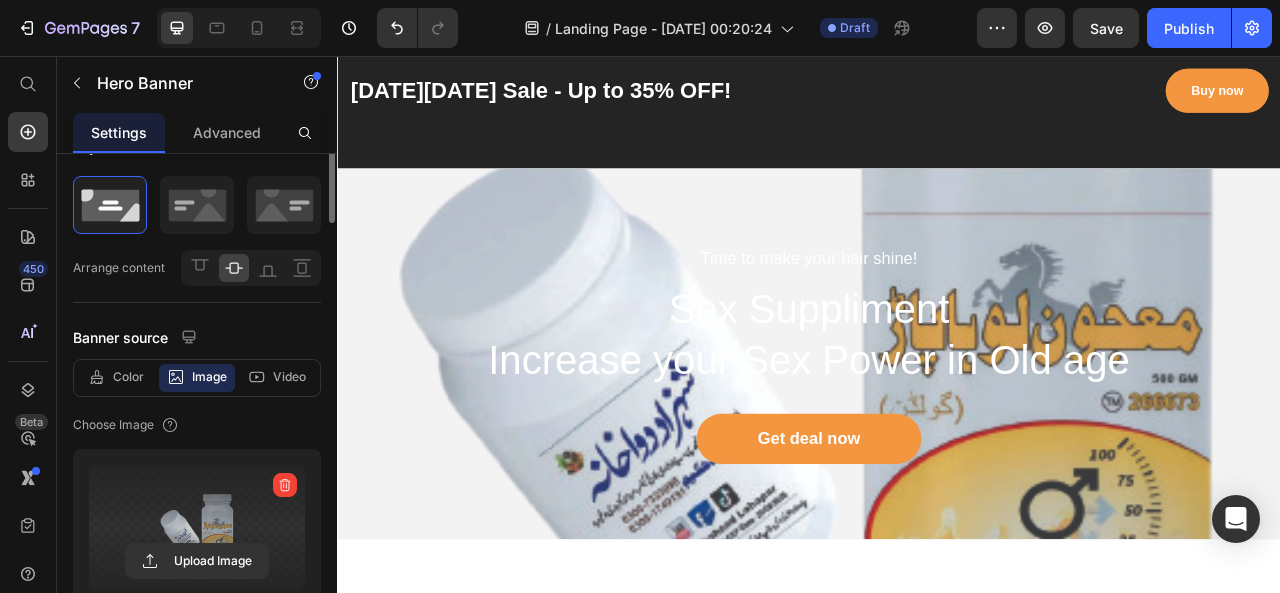scroll, scrollTop: 0, scrollLeft: 0, axis: both 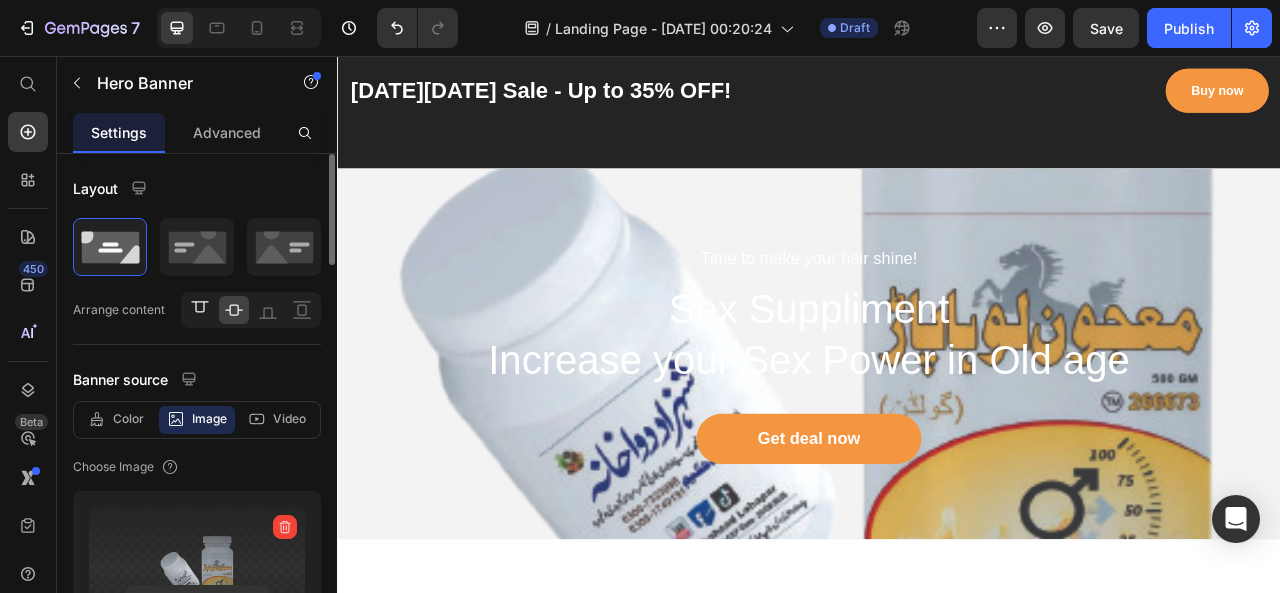 click 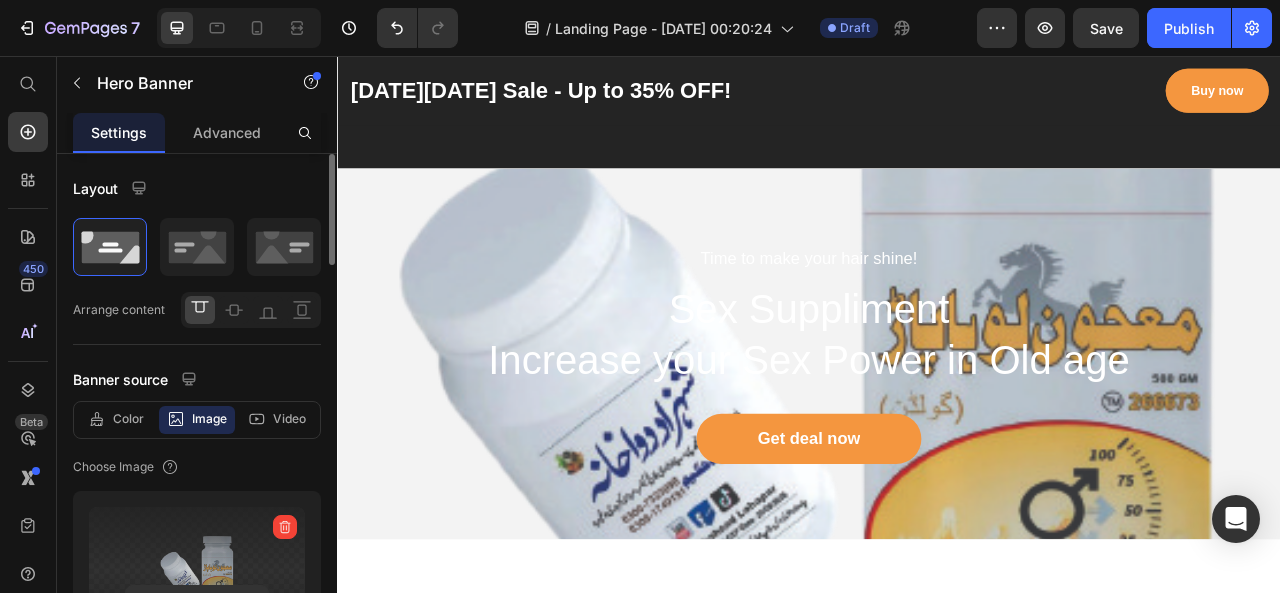 click 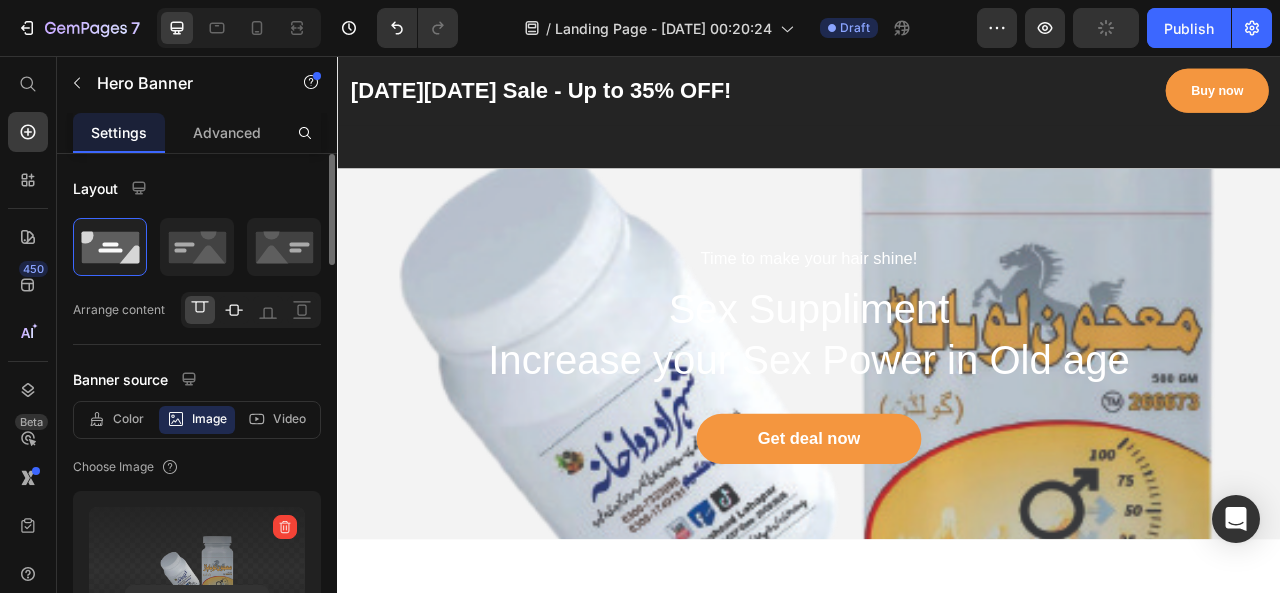 click 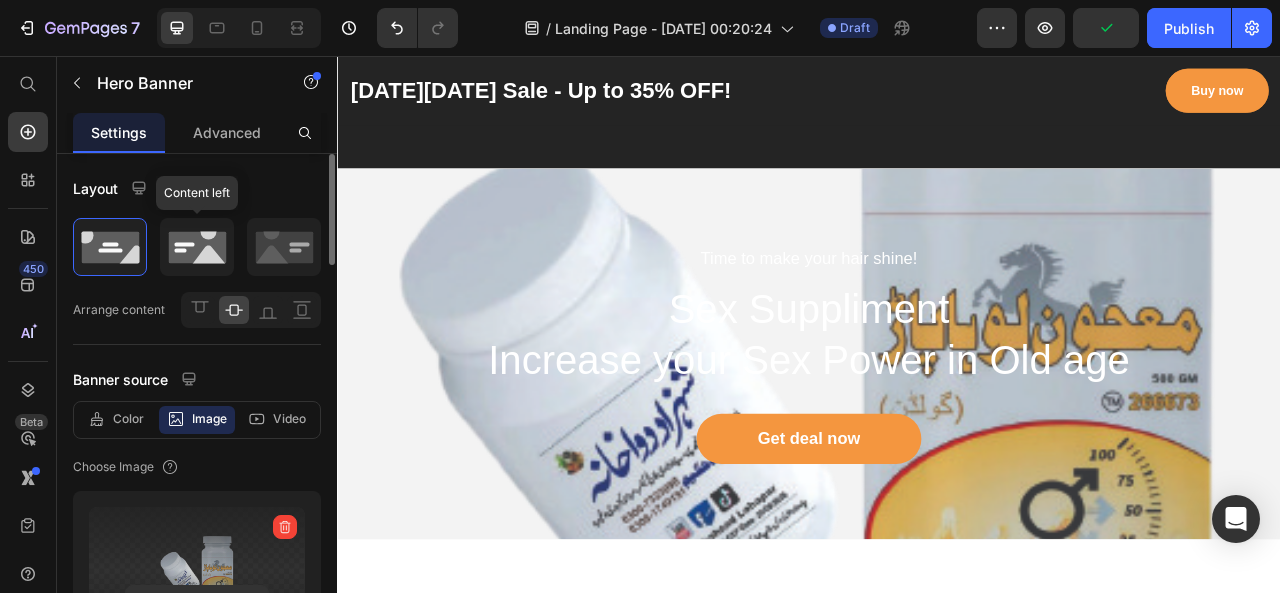 click 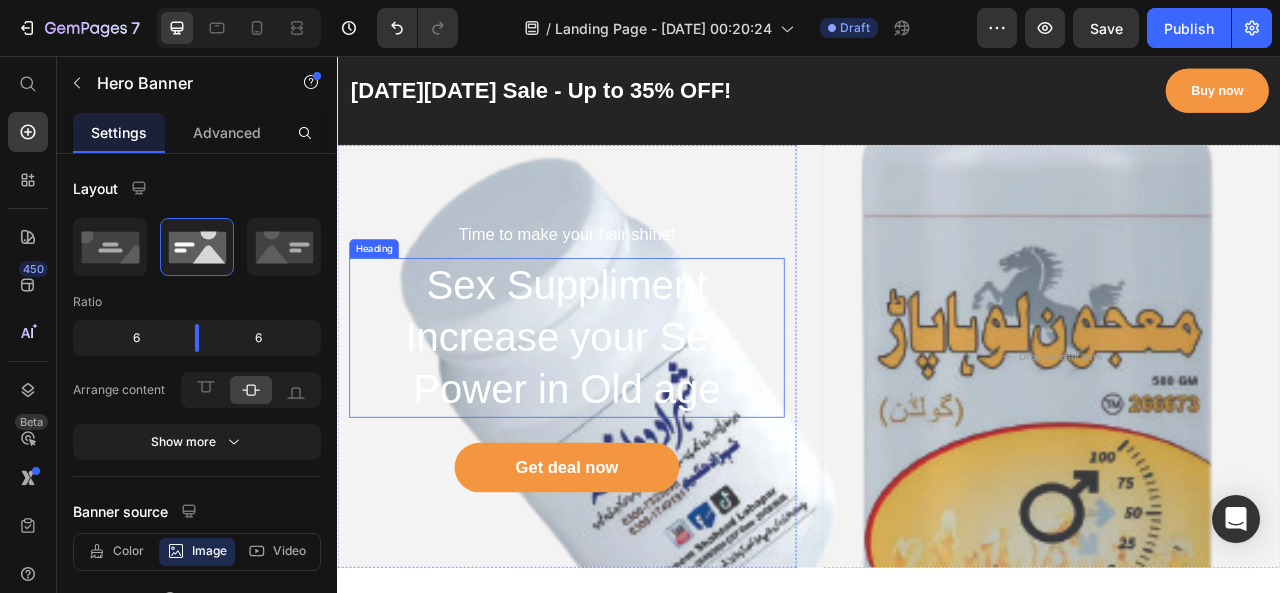 scroll, scrollTop: 4073, scrollLeft: 0, axis: vertical 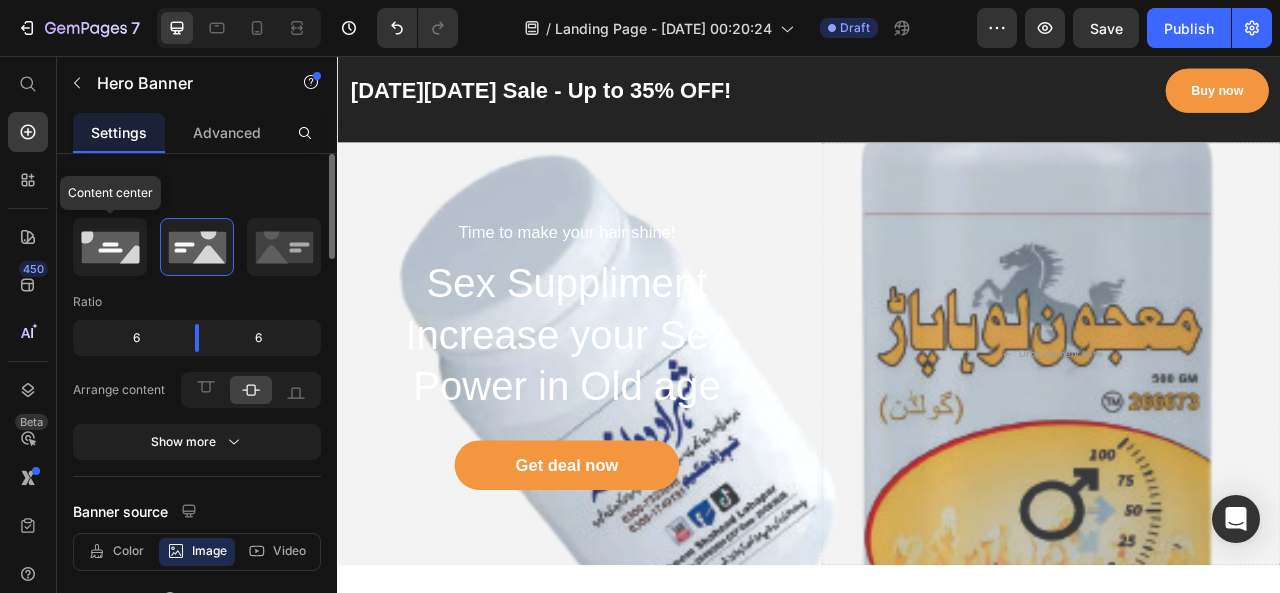 click 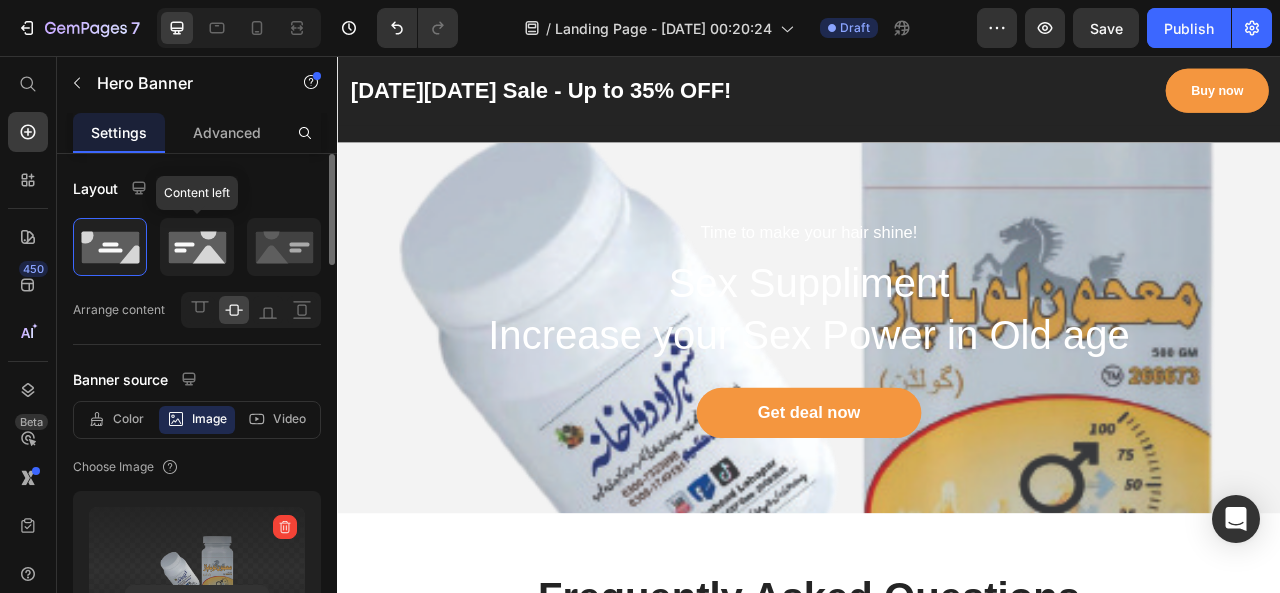 click 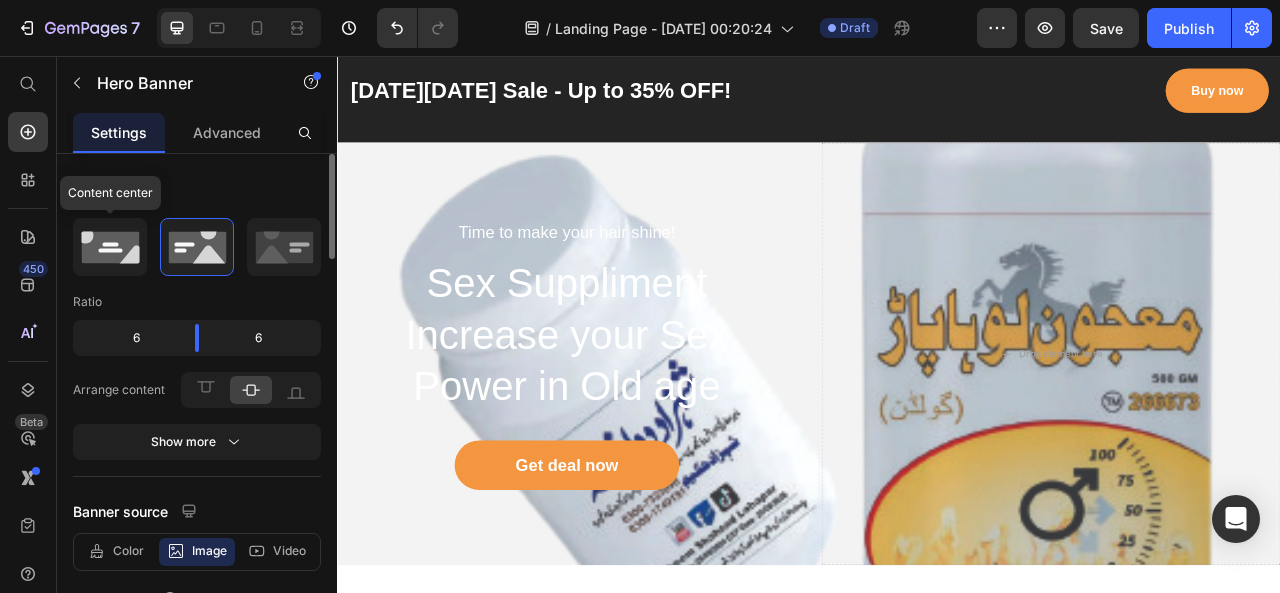 click 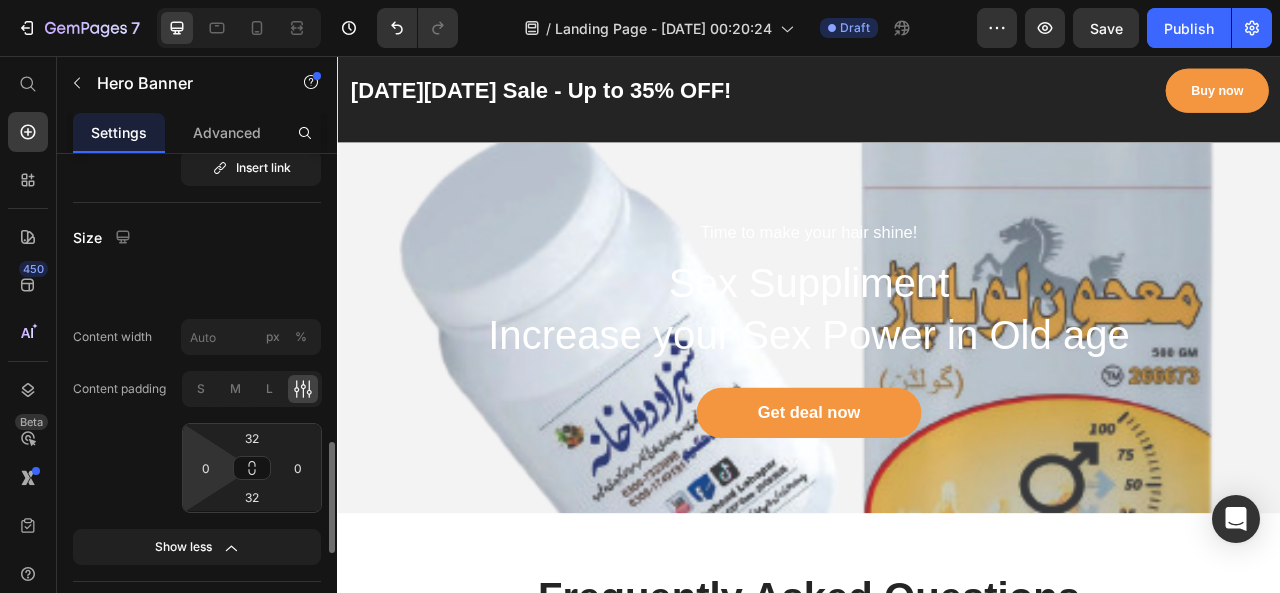 scroll, scrollTop: 900, scrollLeft: 0, axis: vertical 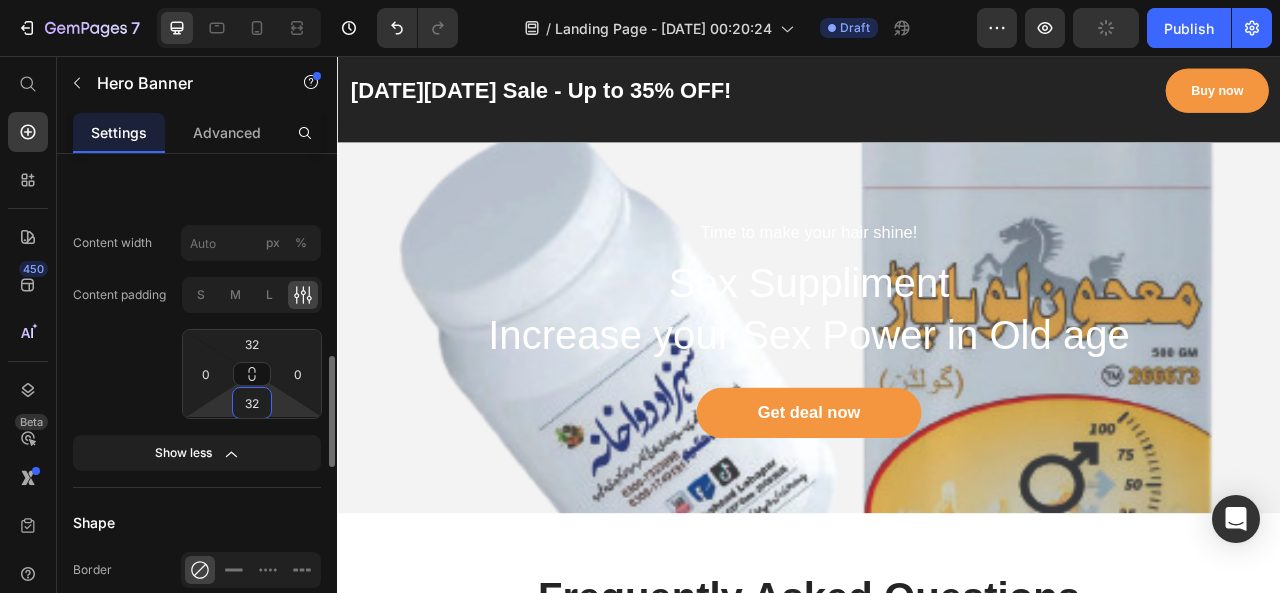 click on "32" at bounding box center [252, 403] 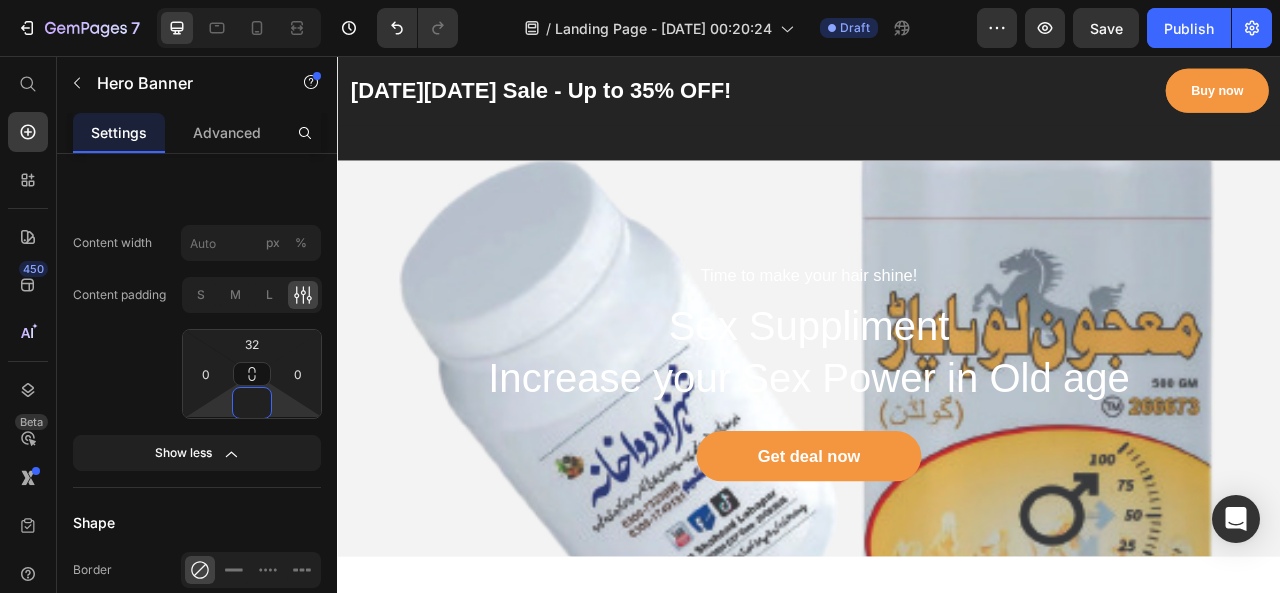 scroll, scrollTop: 4073, scrollLeft: 0, axis: vertical 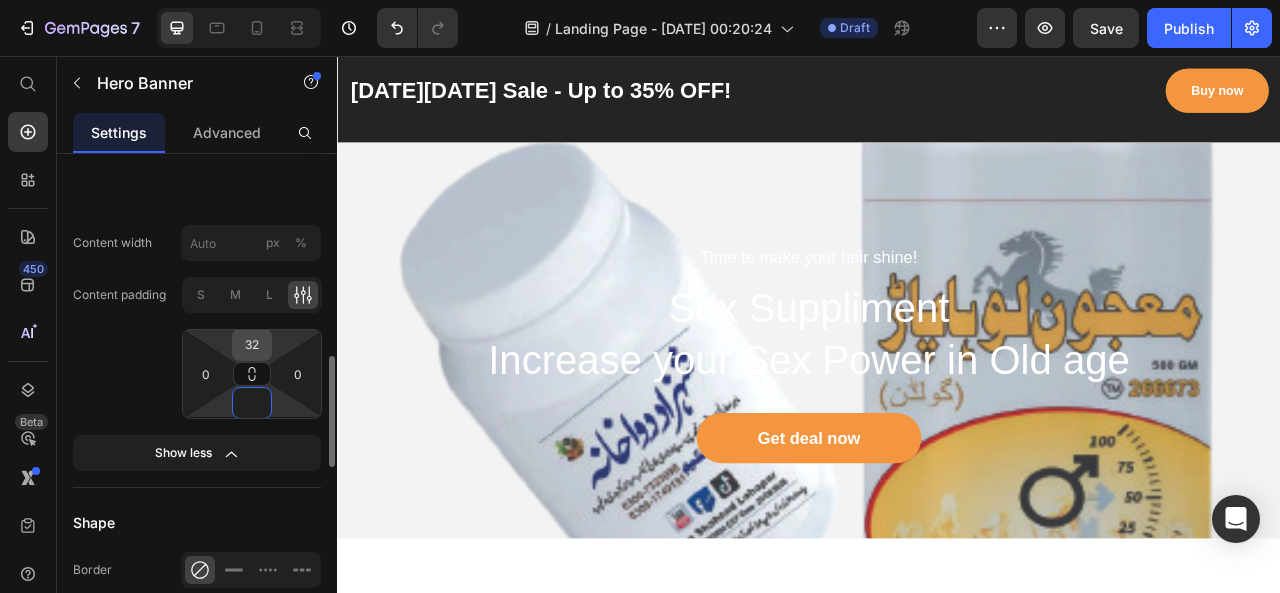 type on "0" 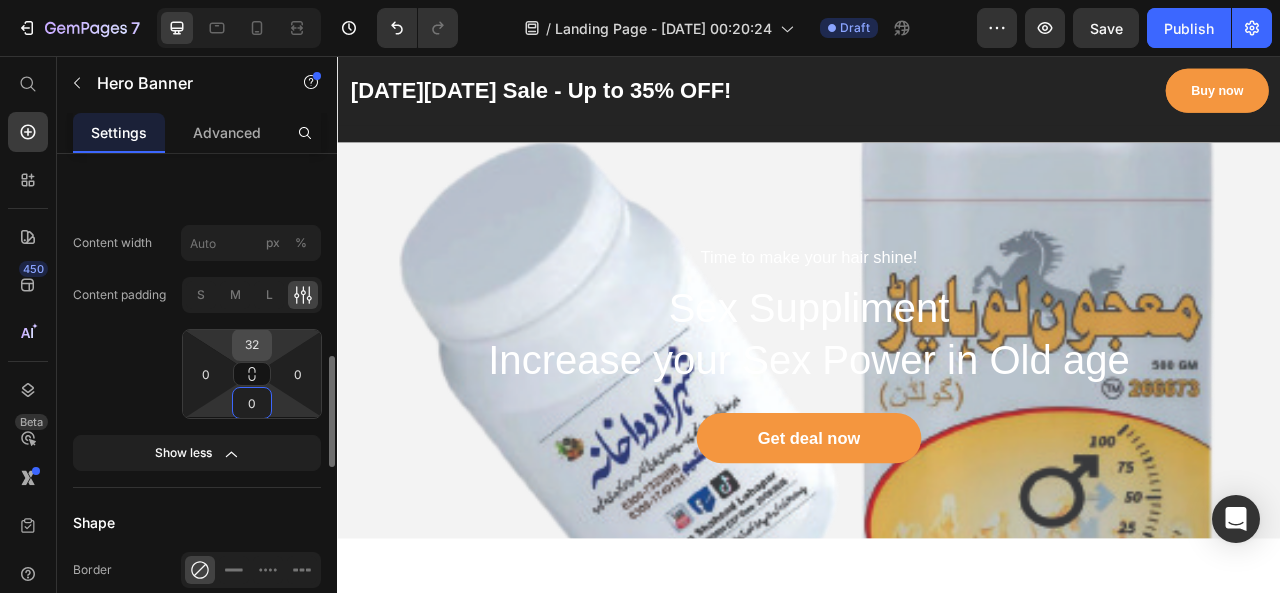 click on "32" at bounding box center [252, 345] 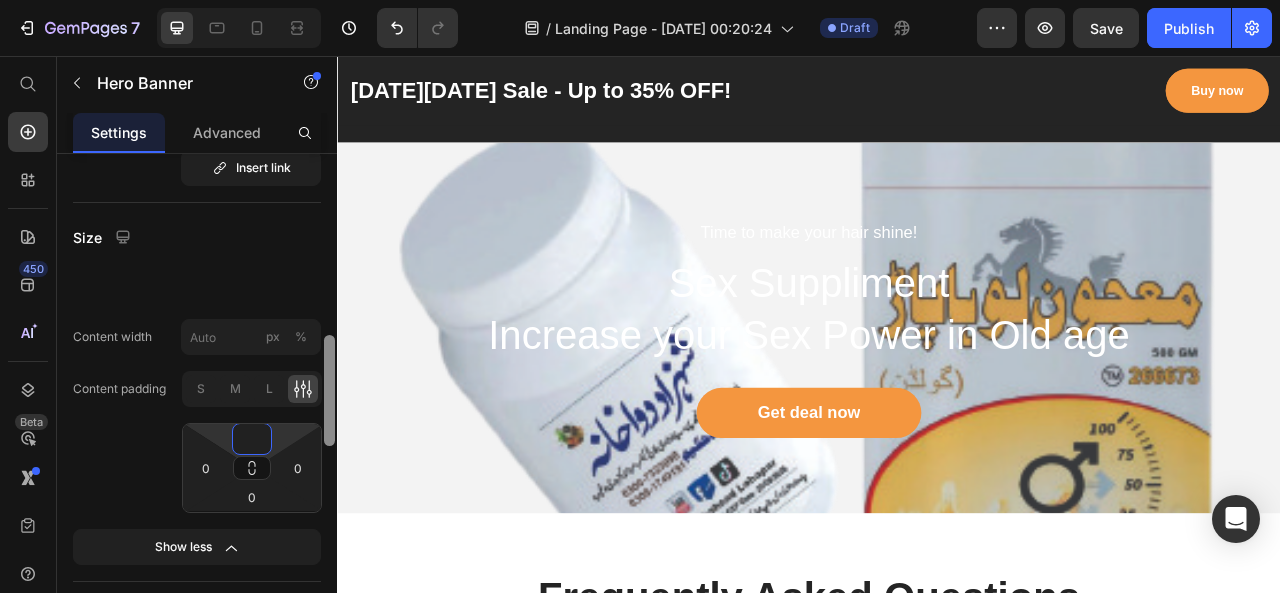 scroll, scrollTop: 813, scrollLeft: 0, axis: vertical 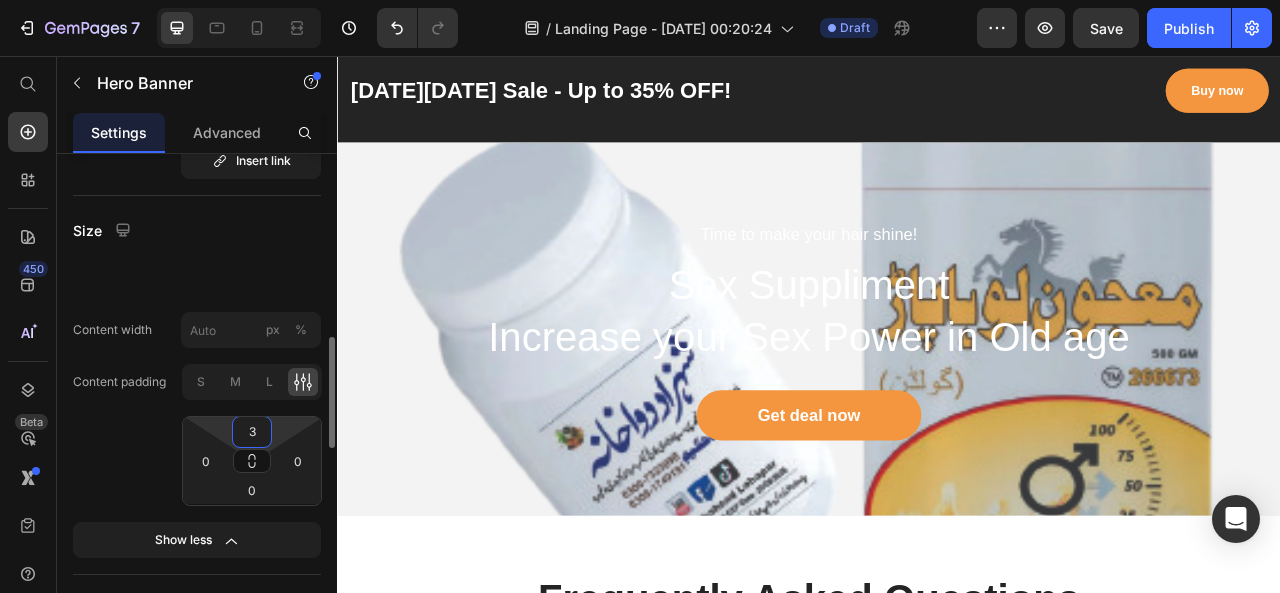 type on "32" 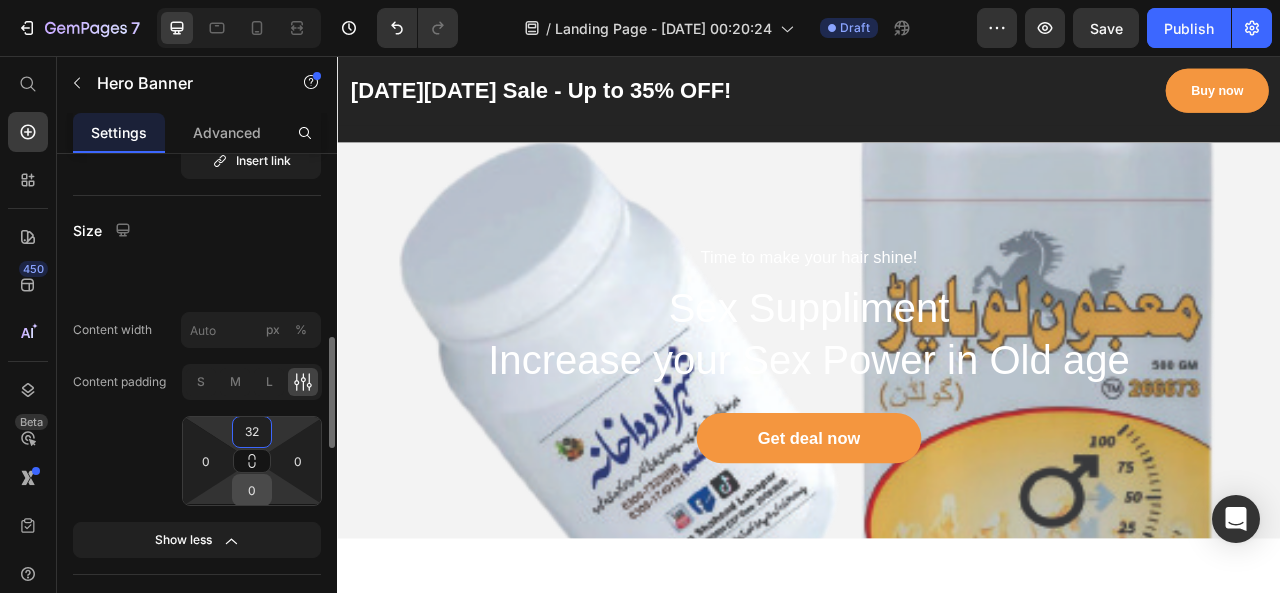 click on "0" at bounding box center [252, 490] 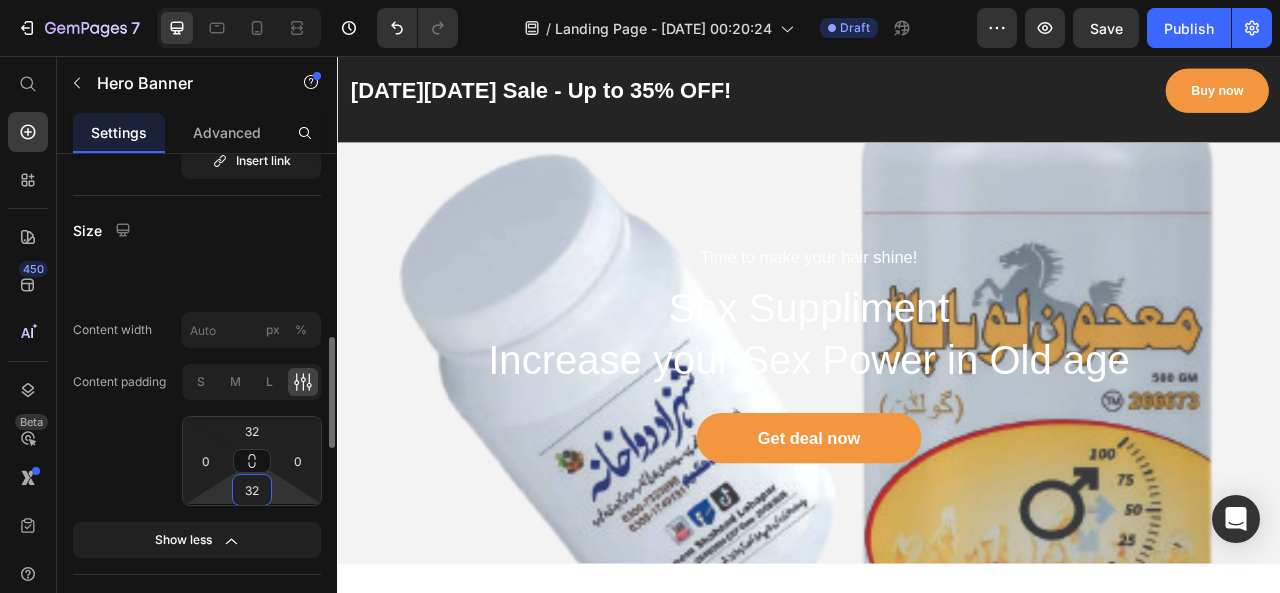 type on "32" 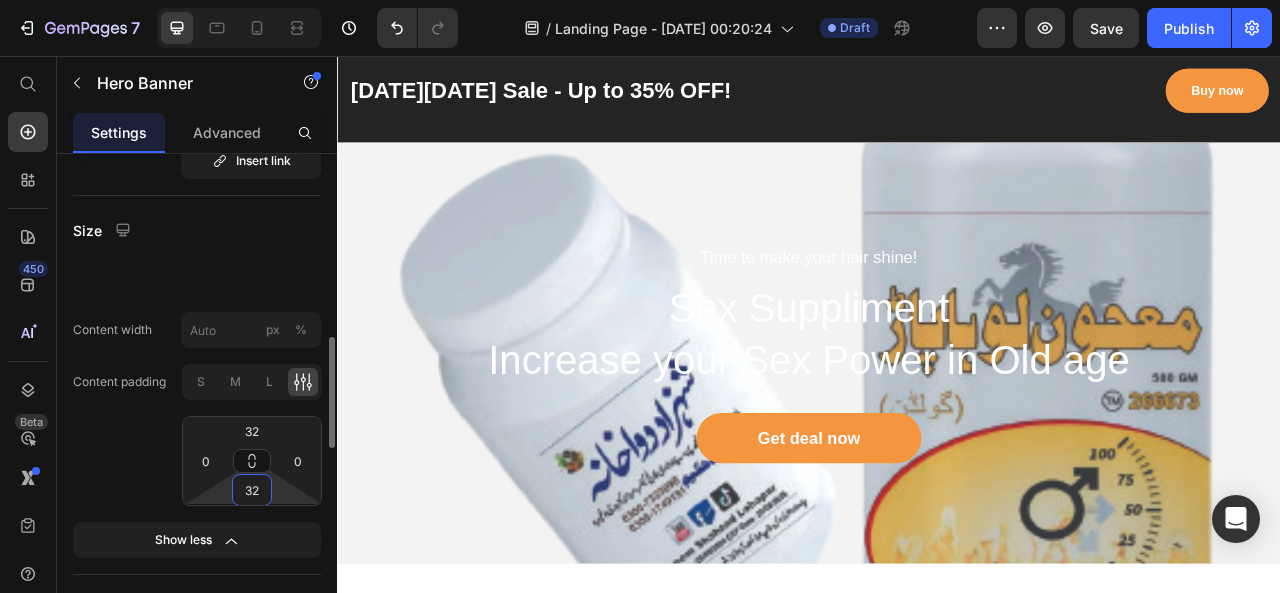 click 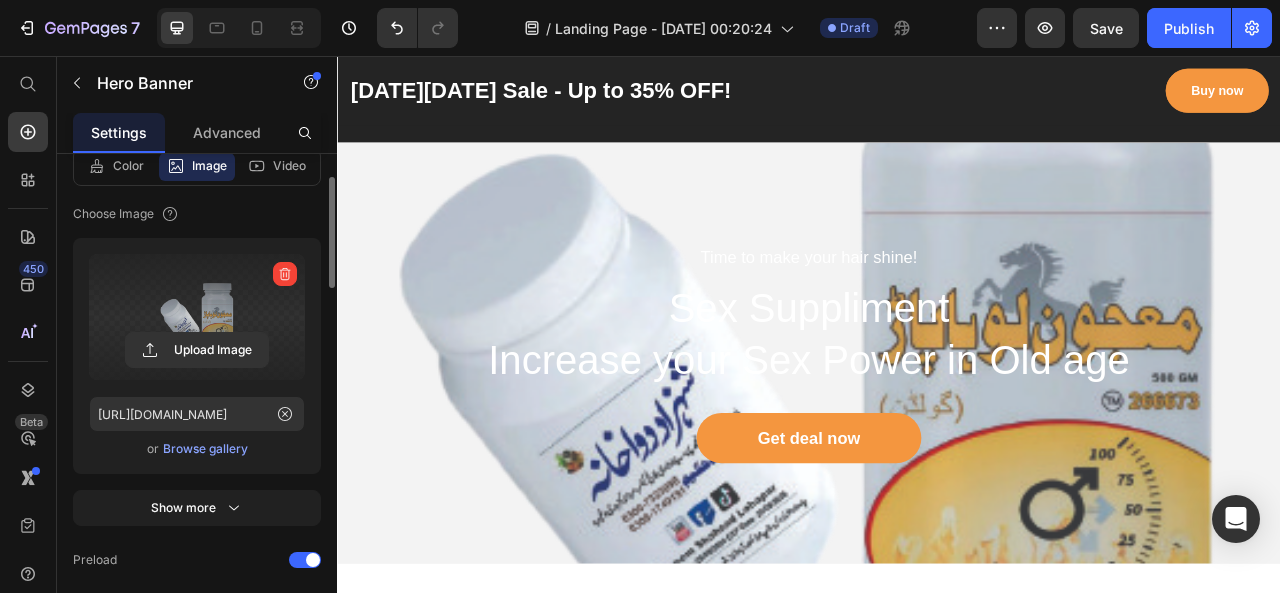 scroll, scrollTop: 226, scrollLeft: 0, axis: vertical 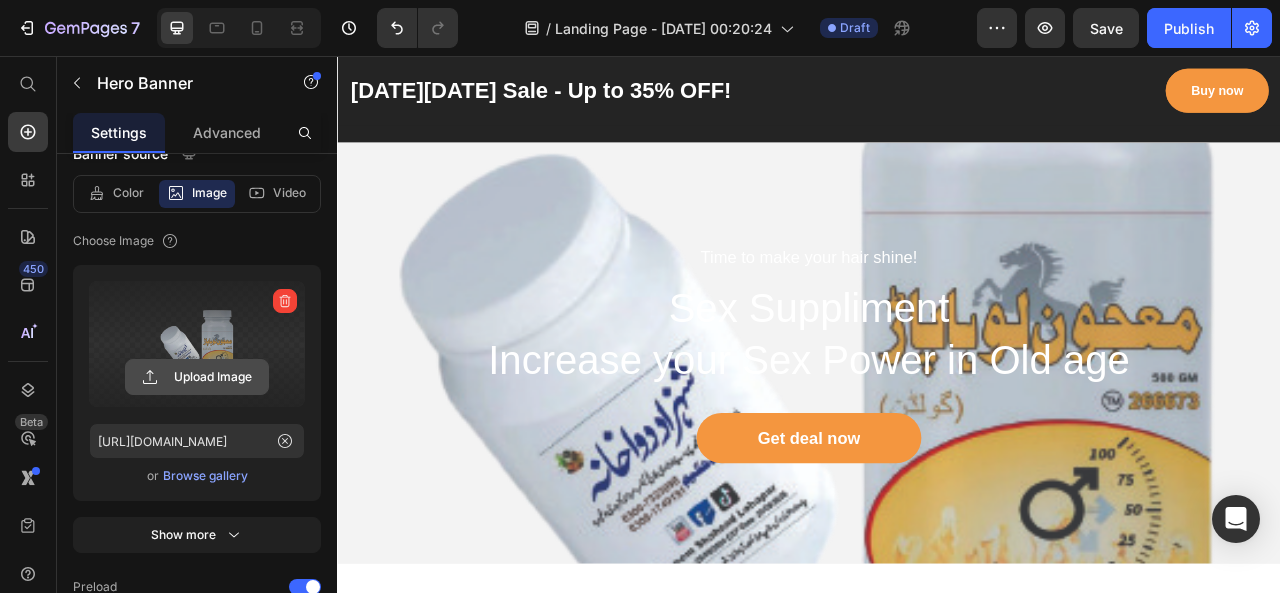 click 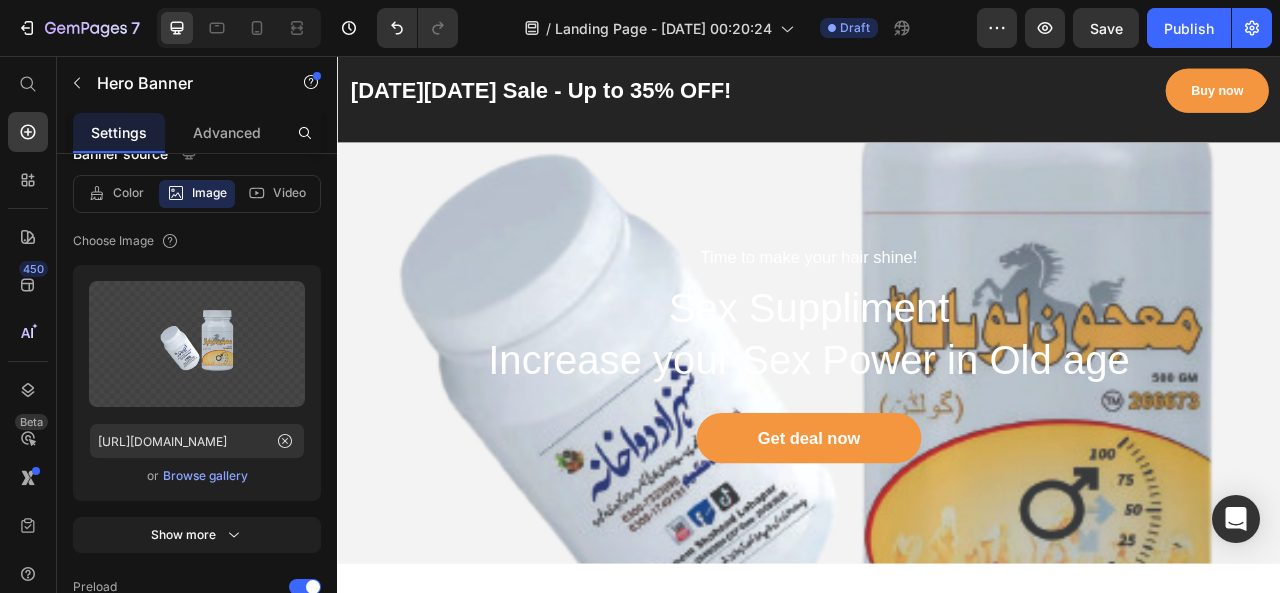 click on "Browse gallery" at bounding box center (205, 476) 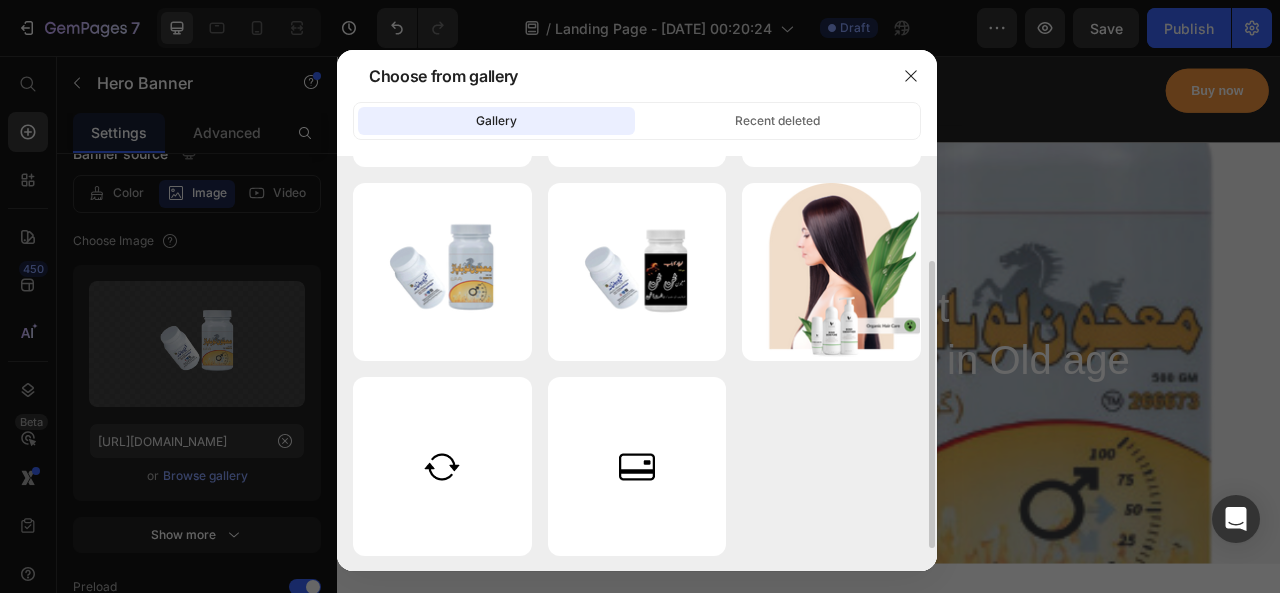 scroll, scrollTop: 0, scrollLeft: 0, axis: both 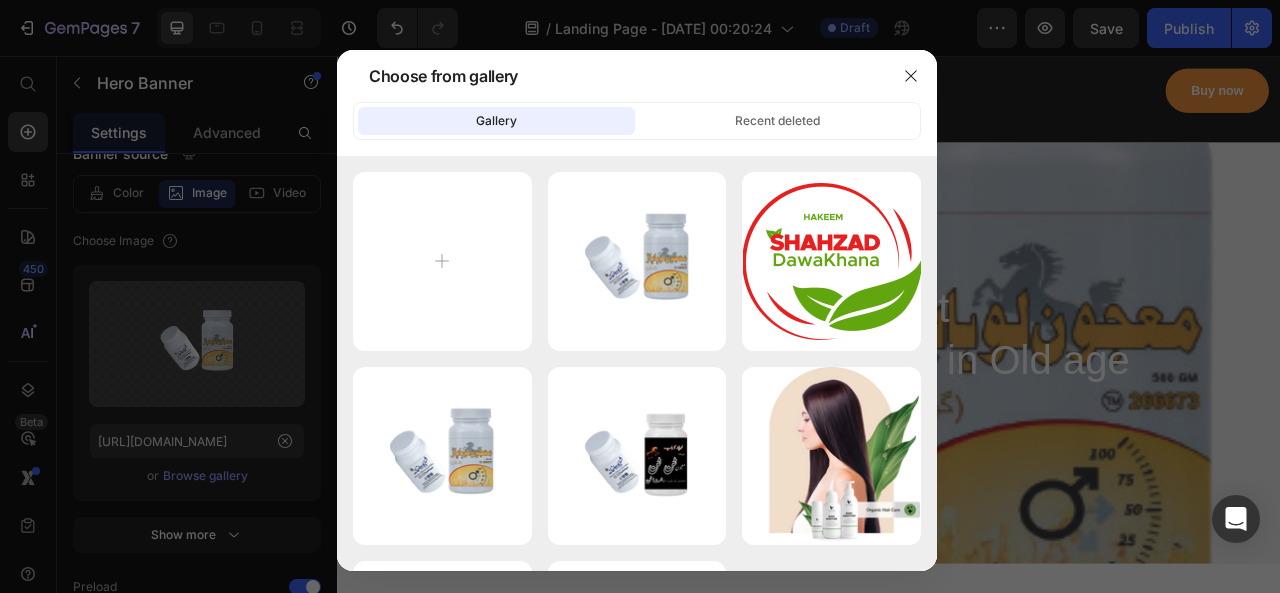 click at bounding box center [640, 296] 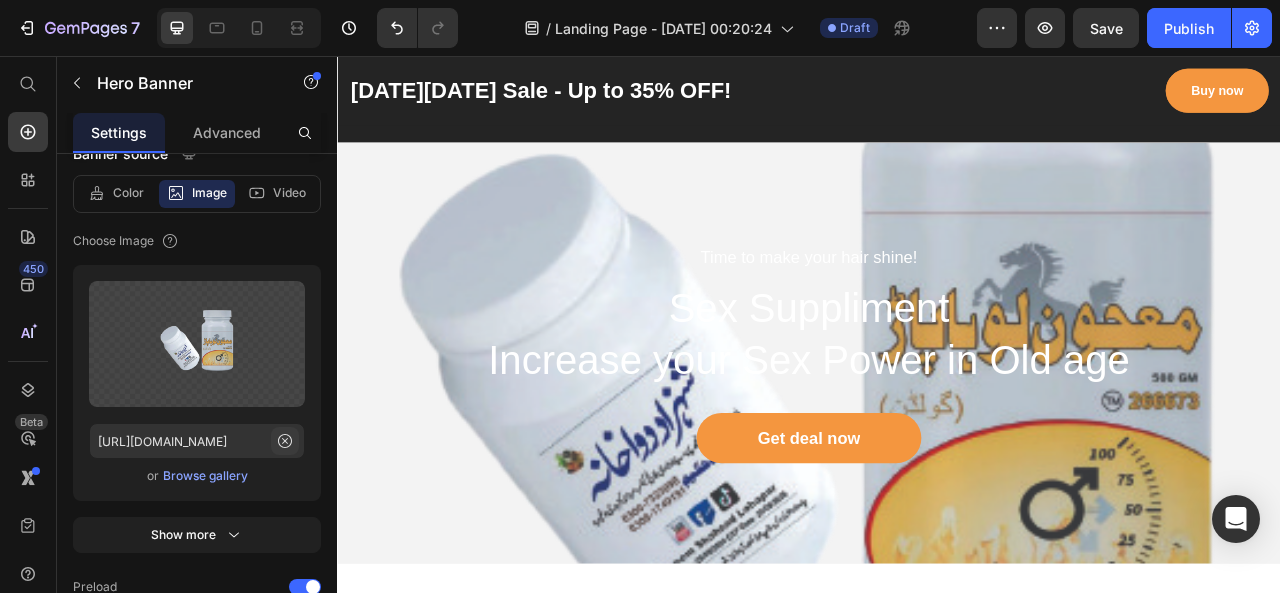 click 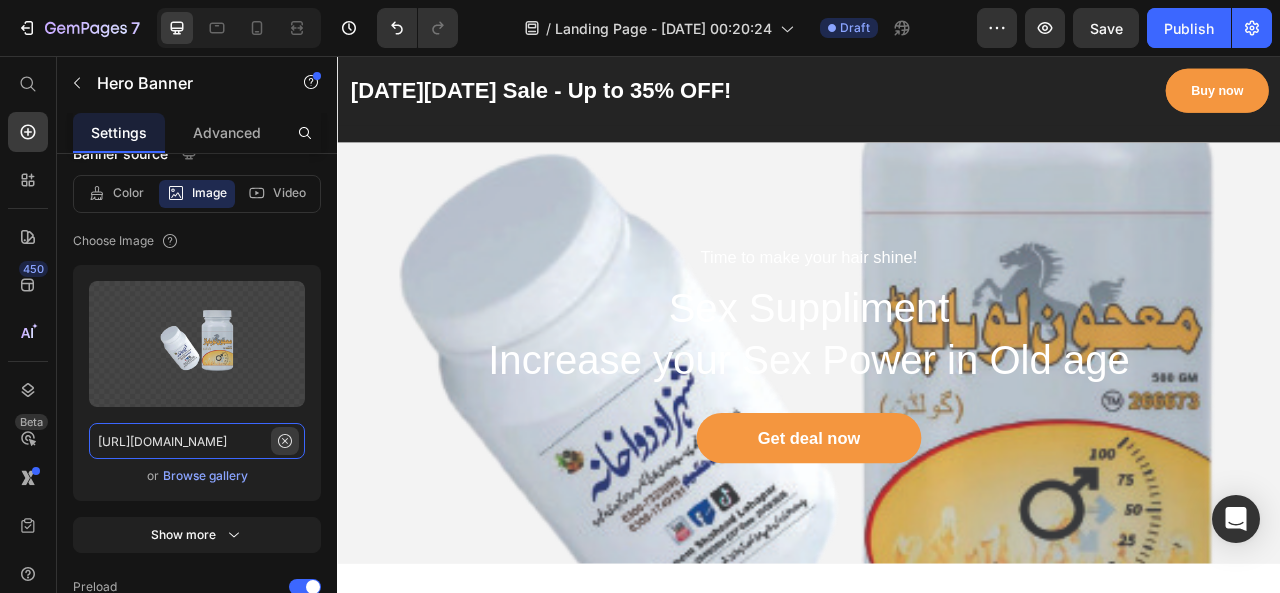 type 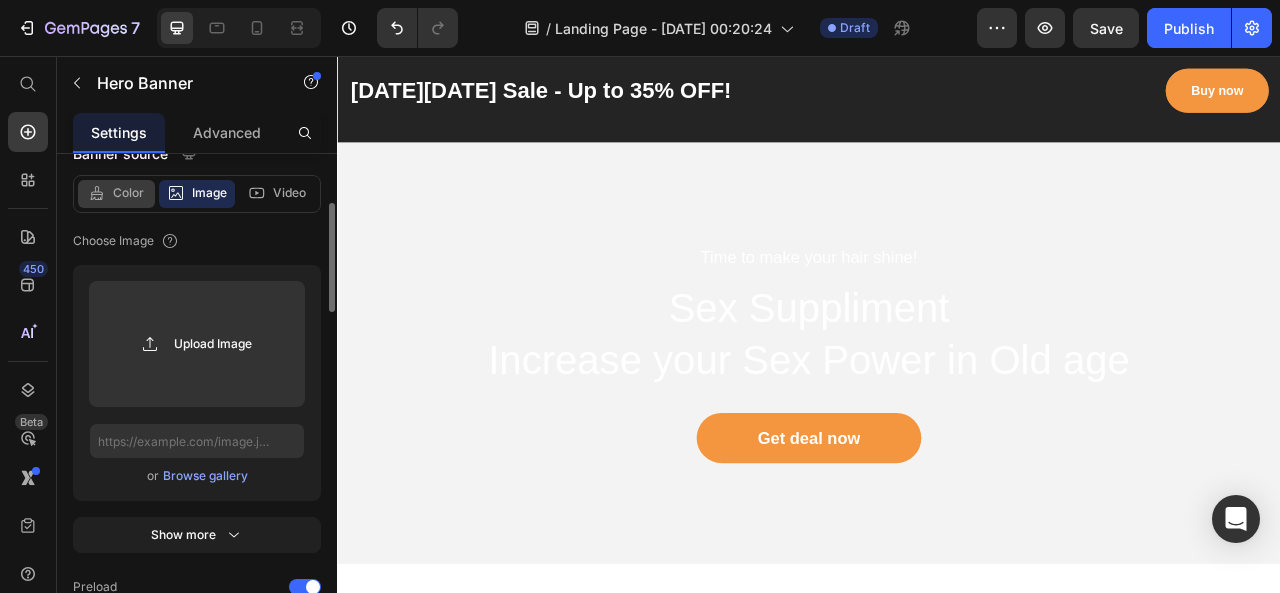 click on "Color" at bounding box center (128, 193) 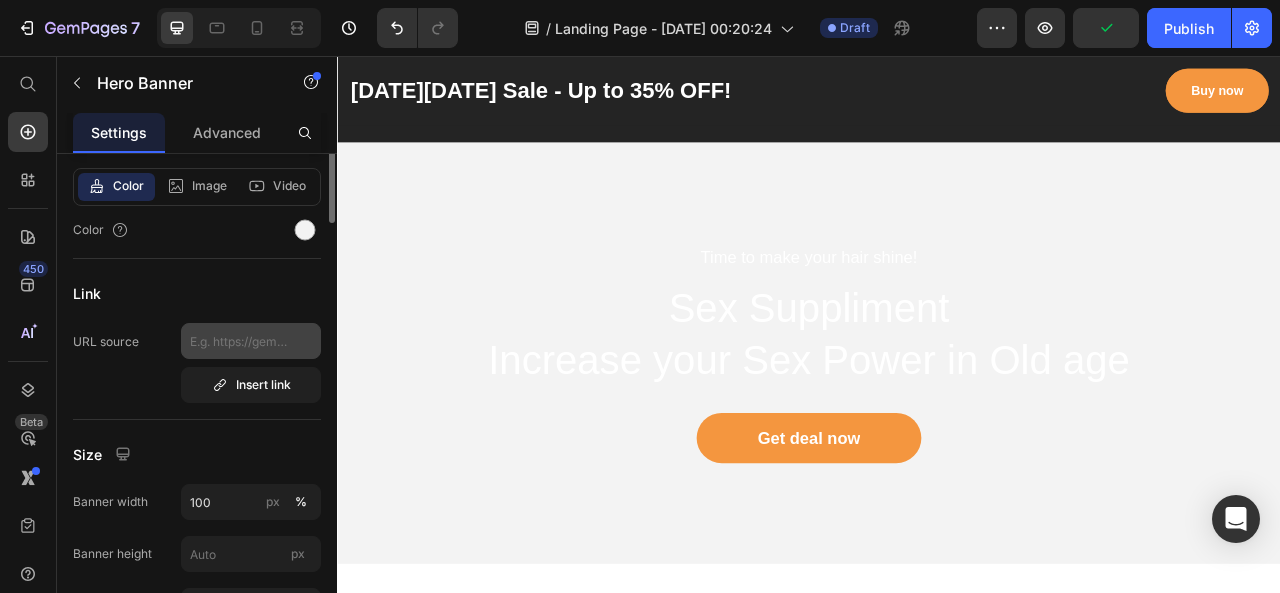 scroll, scrollTop: 133, scrollLeft: 0, axis: vertical 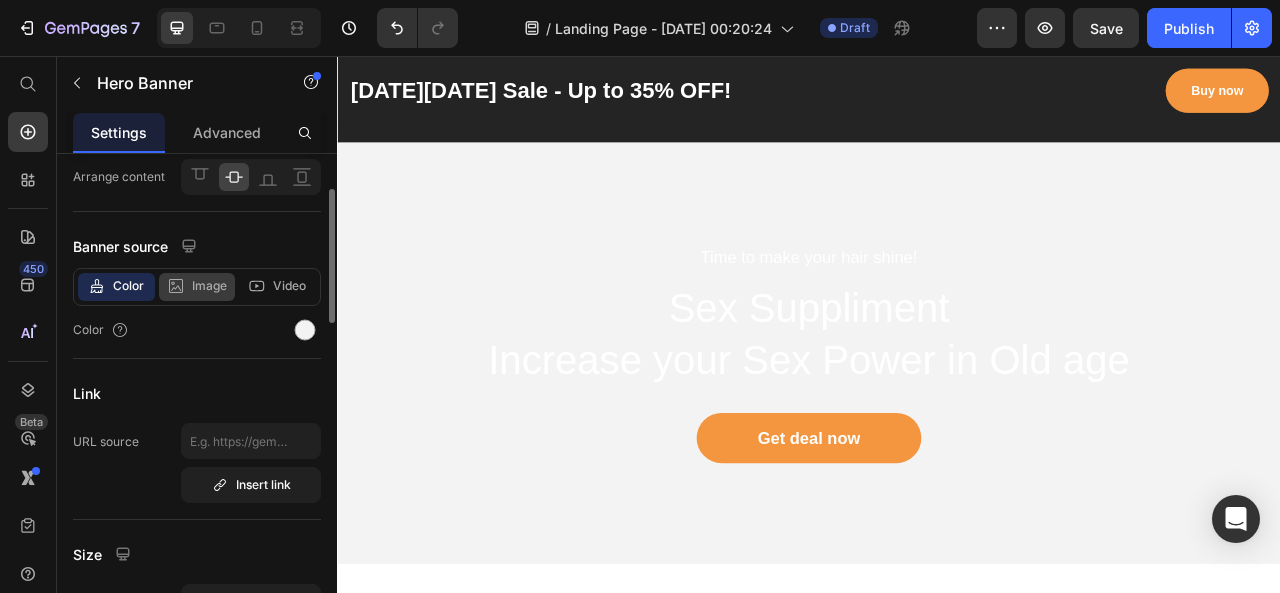click on "Image" at bounding box center (209, 286) 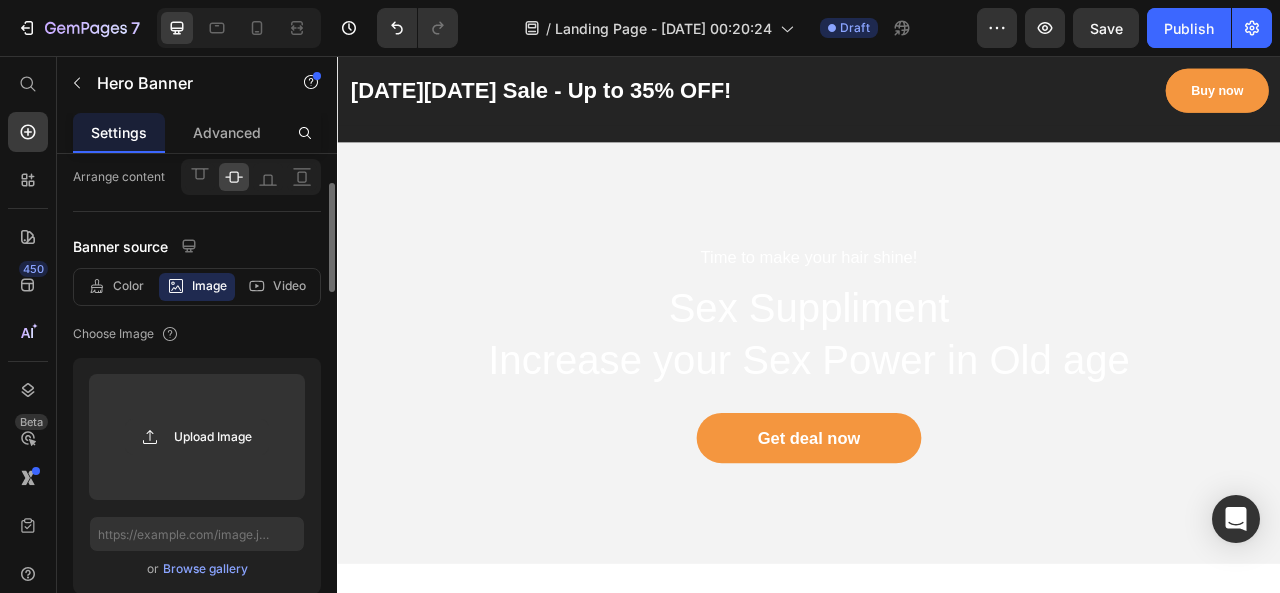 click on "Browse gallery" at bounding box center (205, 569) 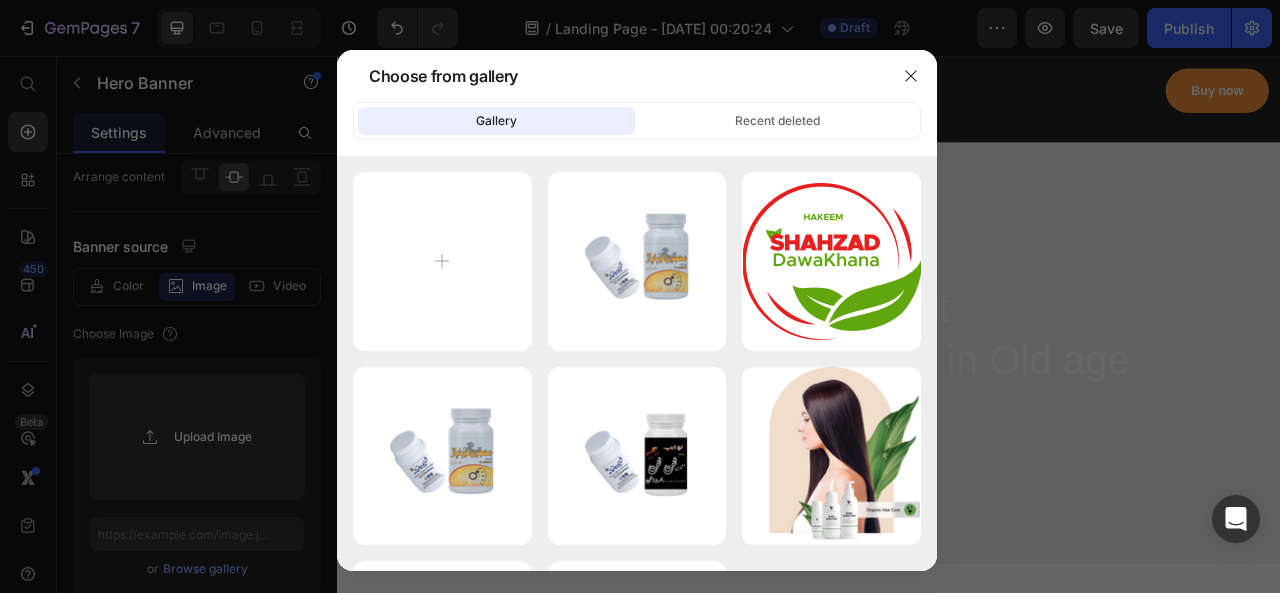 click at bounding box center [640, 296] 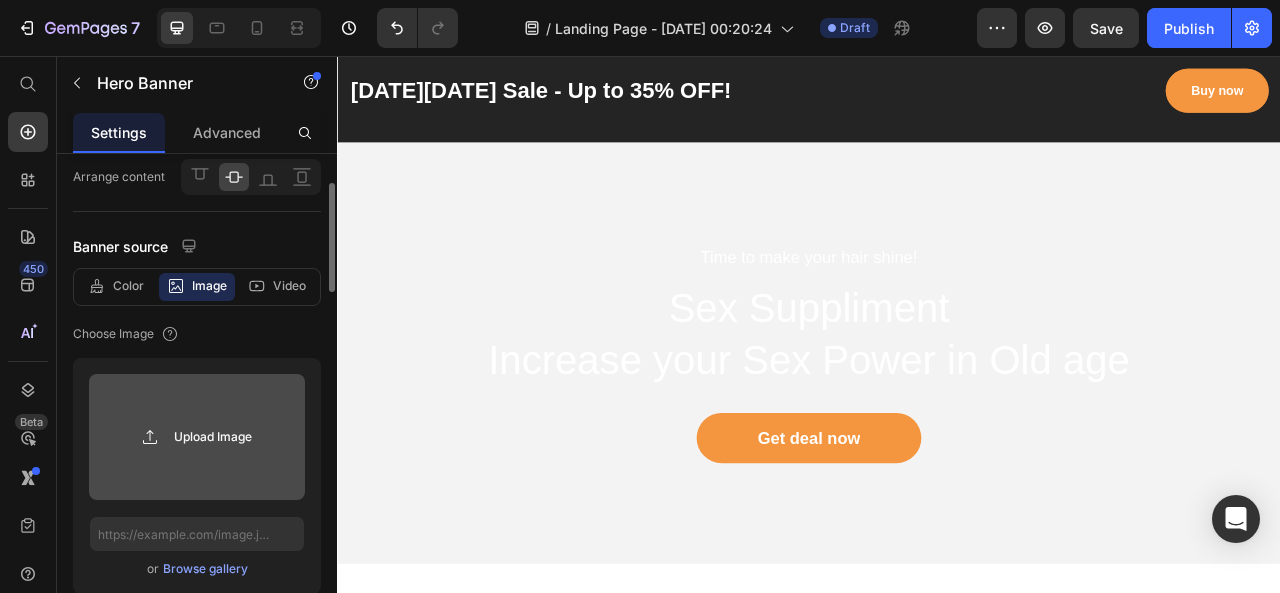 click 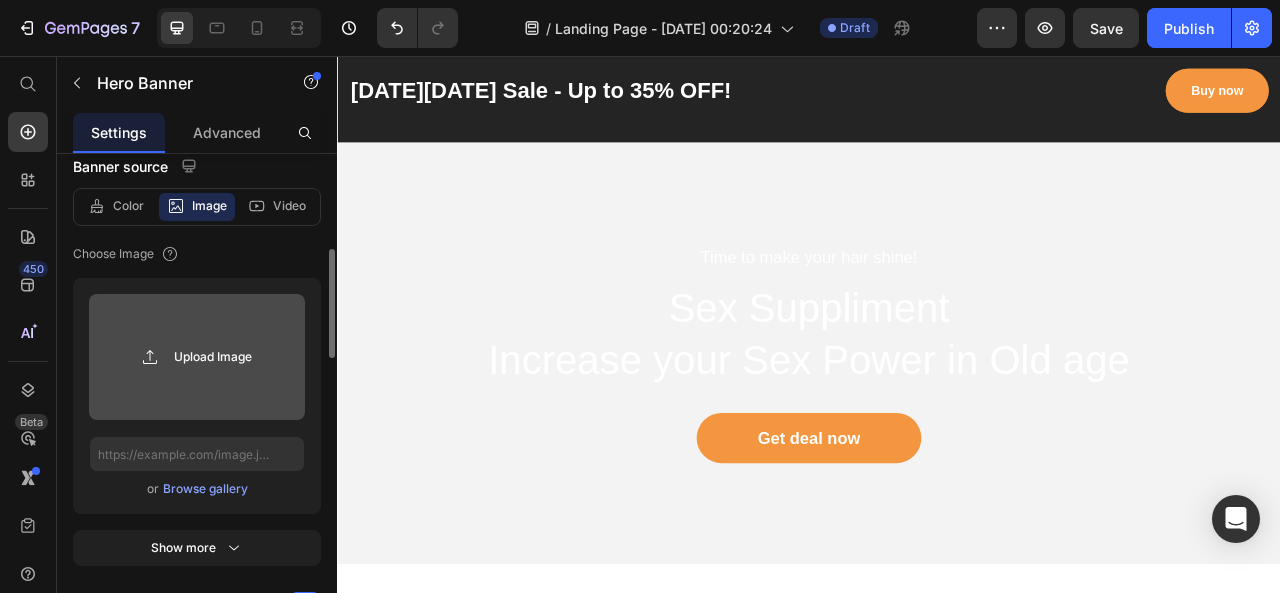 scroll, scrollTop: 253, scrollLeft: 0, axis: vertical 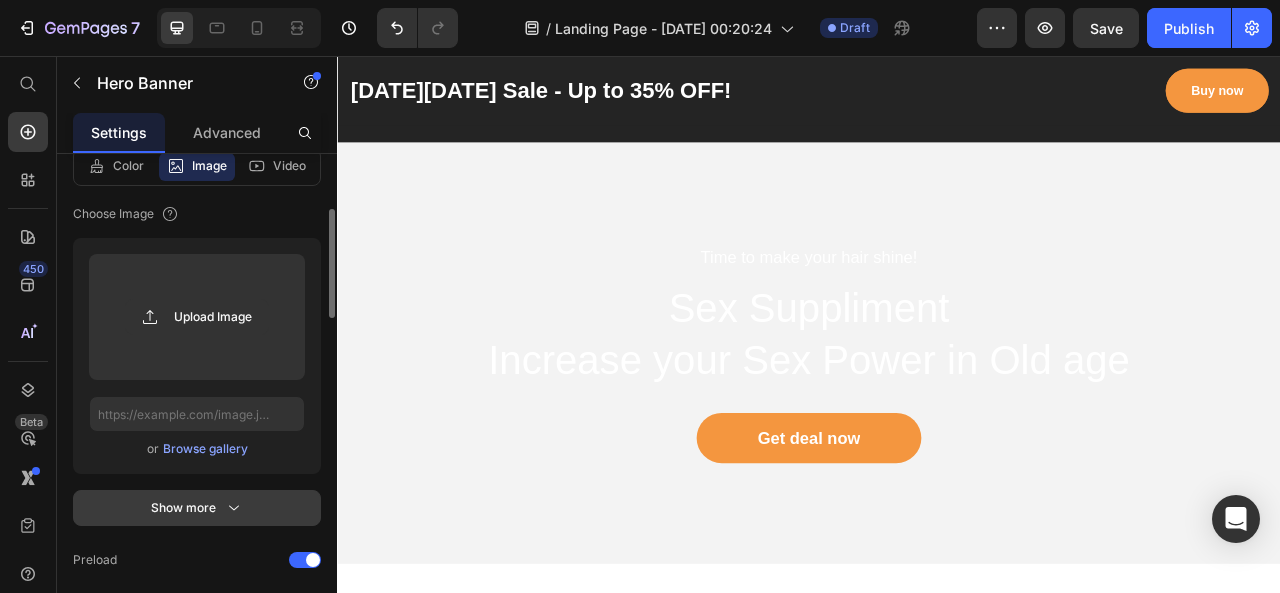 click on "Show more" at bounding box center [197, 508] 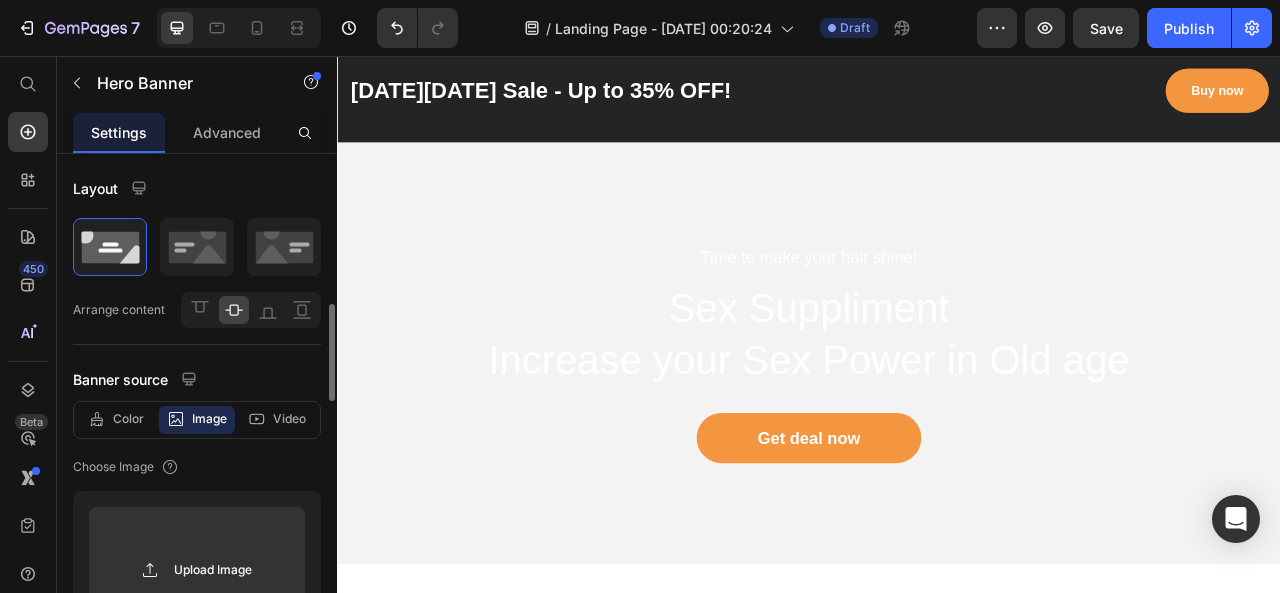 scroll, scrollTop: 133, scrollLeft: 0, axis: vertical 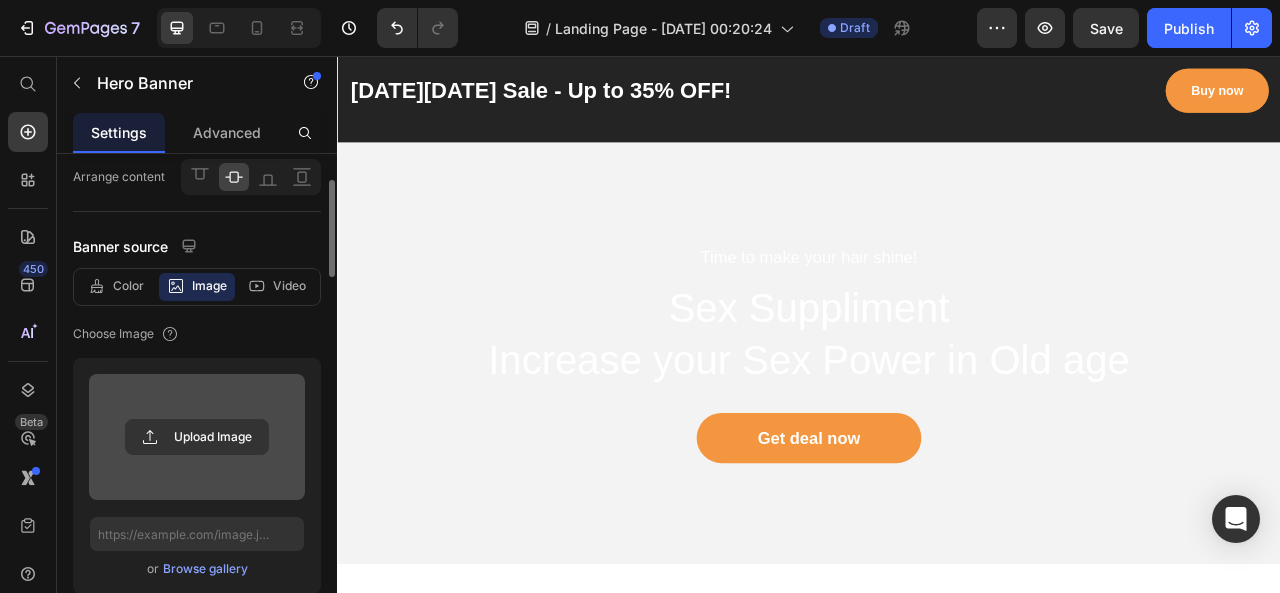 click at bounding box center [197, 437] 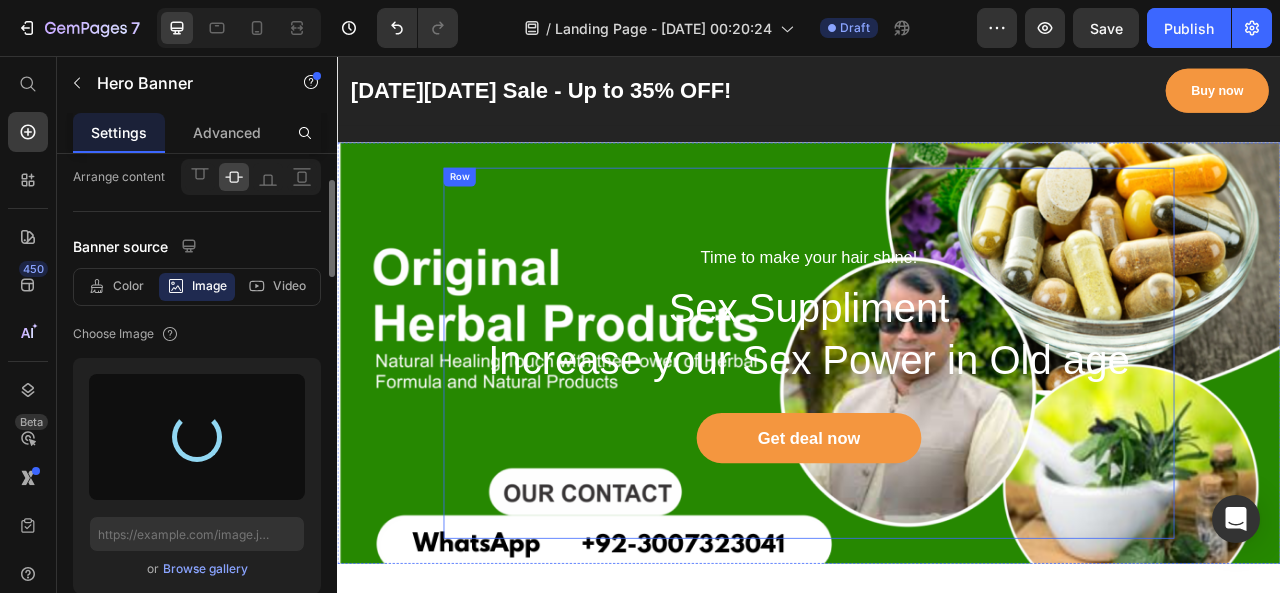 type on "[URL][DOMAIN_NAME]" 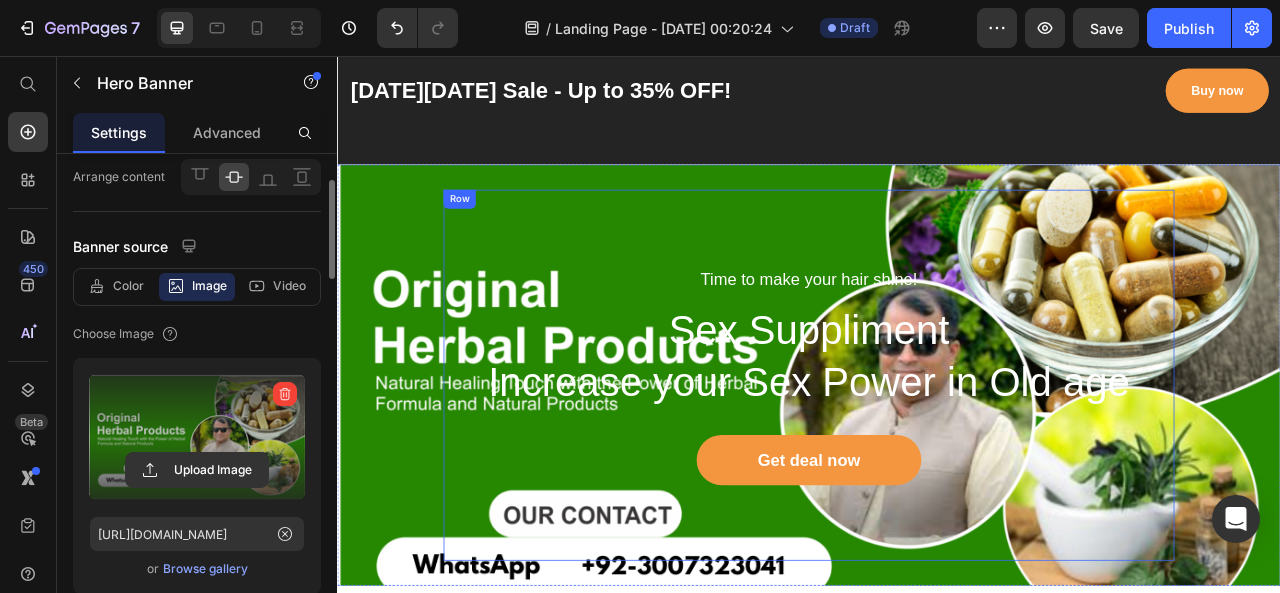 scroll, scrollTop: 4026, scrollLeft: 0, axis: vertical 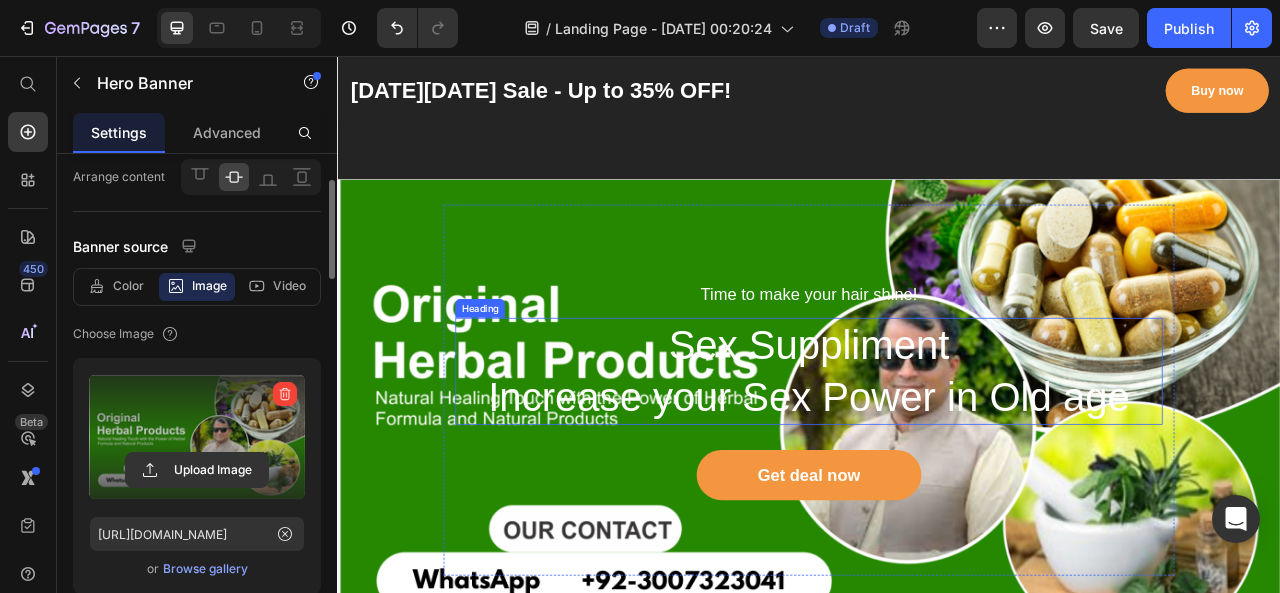 click on "Sex Suppliment Increase your Sex Power in Old age" at bounding box center [937, 457] 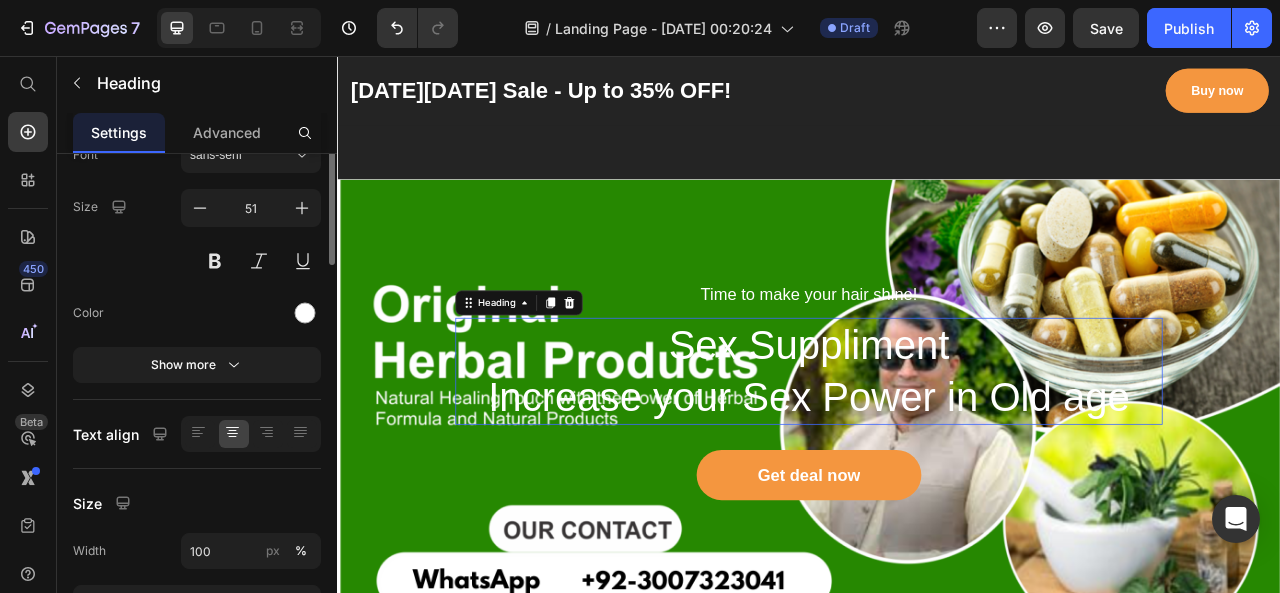 scroll, scrollTop: 0, scrollLeft: 0, axis: both 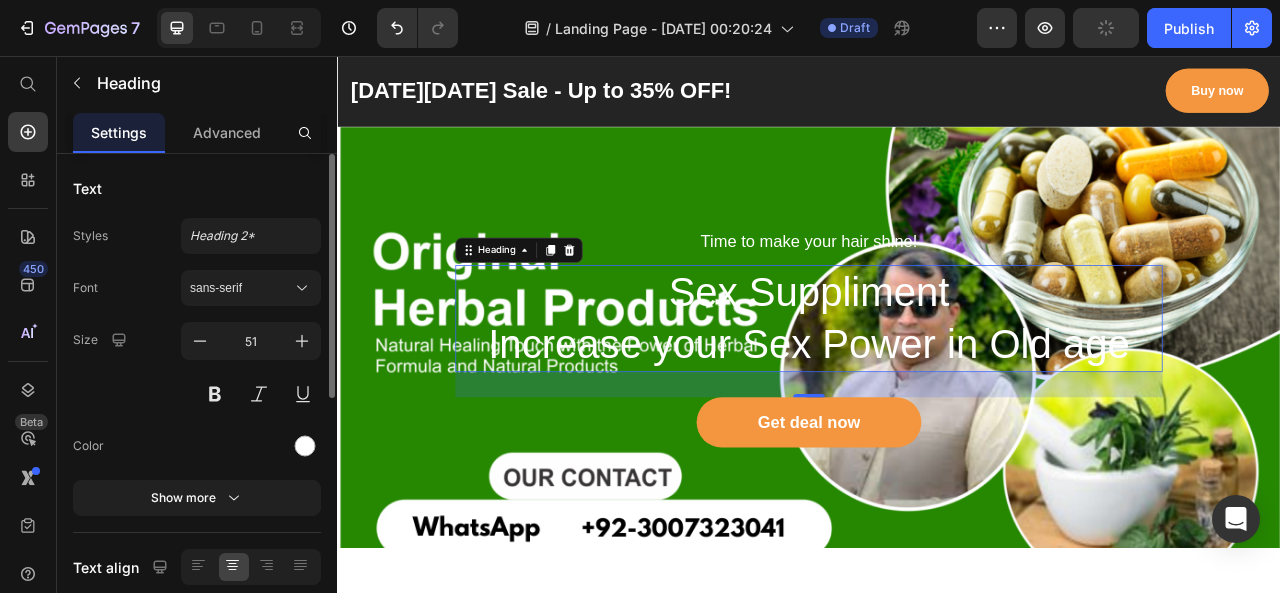 click on "Sex Suppliment Increase your Sex Power in Old age" at bounding box center (937, 390) 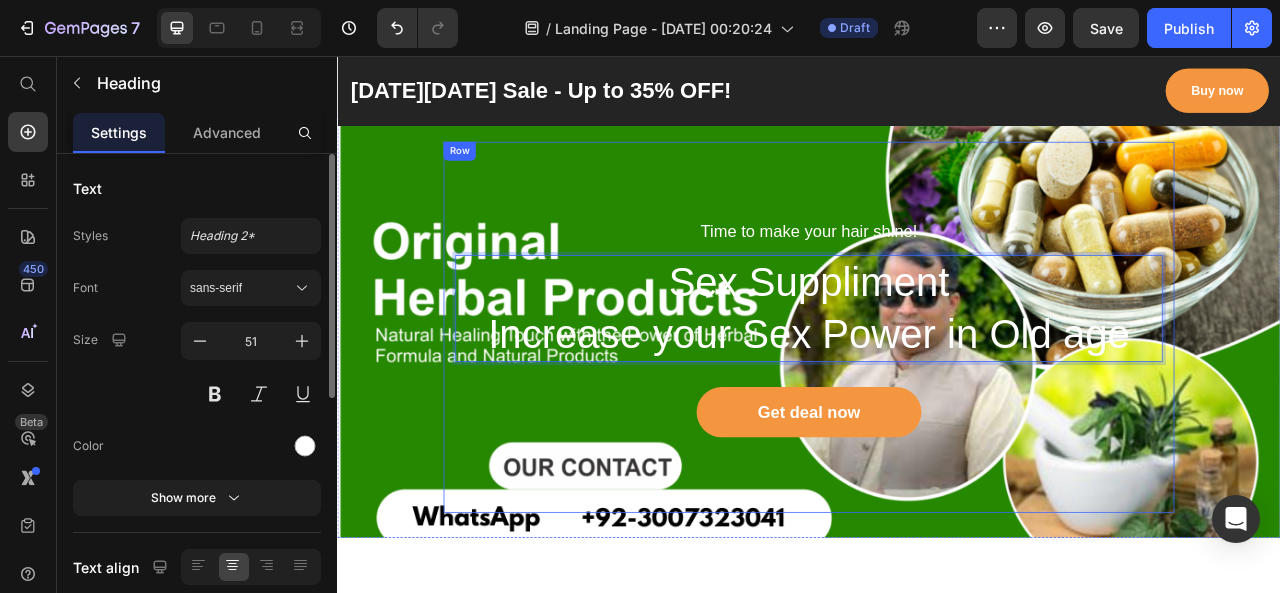 scroll, scrollTop: 4106, scrollLeft: 0, axis: vertical 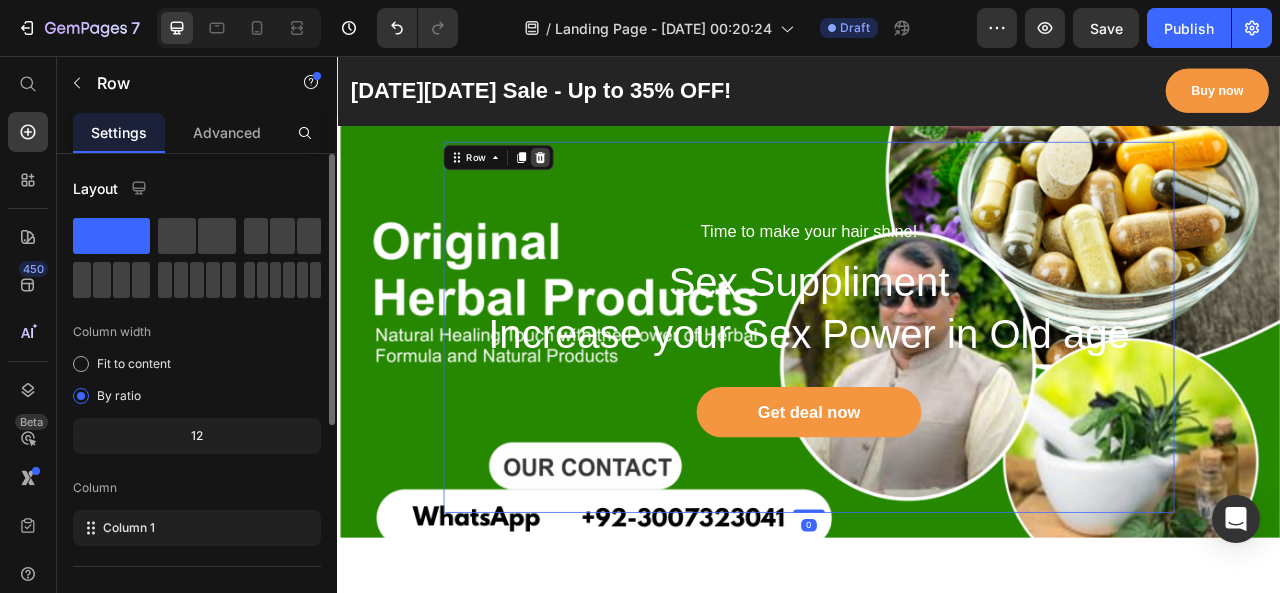 click at bounding box center [595, 185] 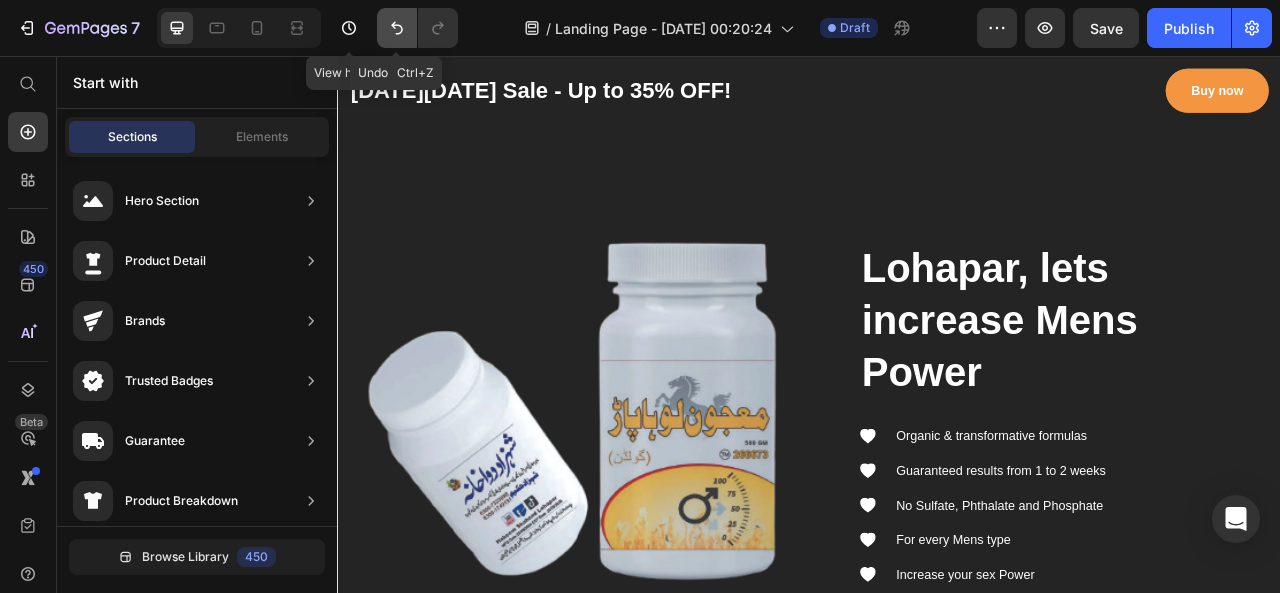 scroll, scrollTop: 3786, scrollLeft: 0, axis: vertical 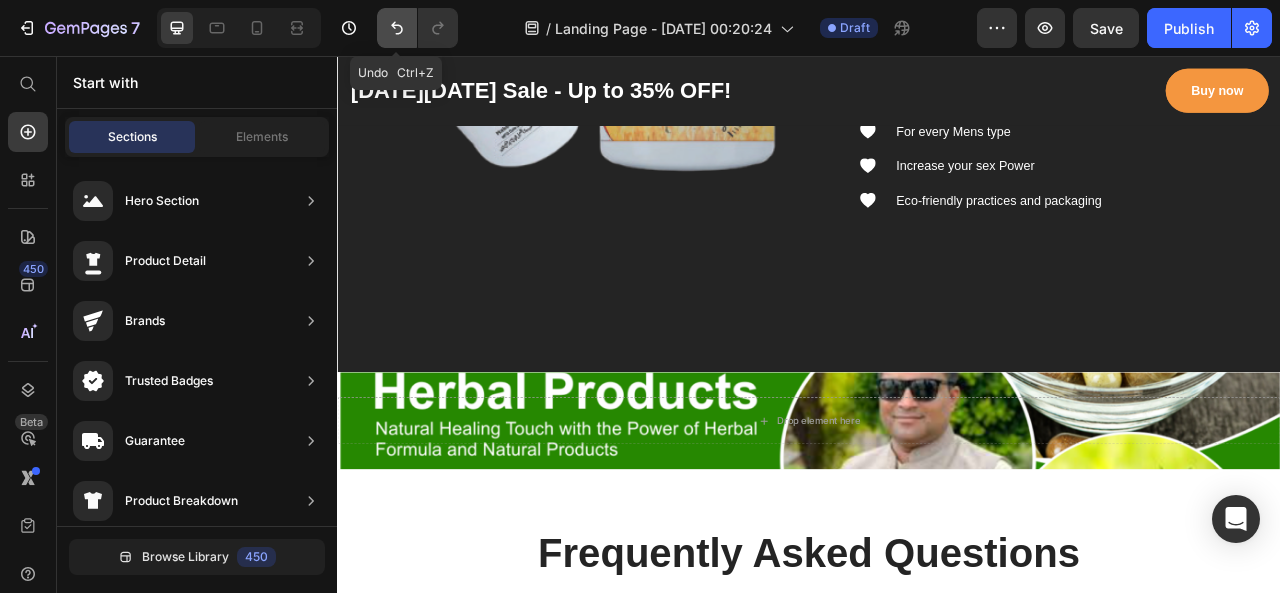 click 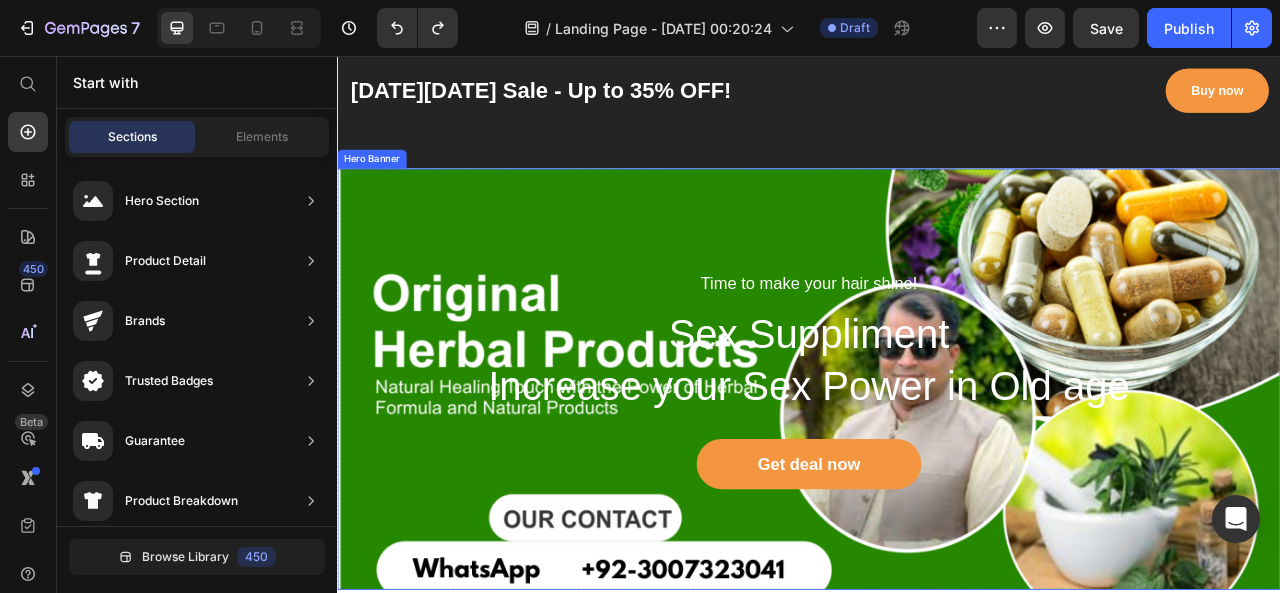 scroll, scrollTop: 4053, scrollLeft: 0, axis: vertical 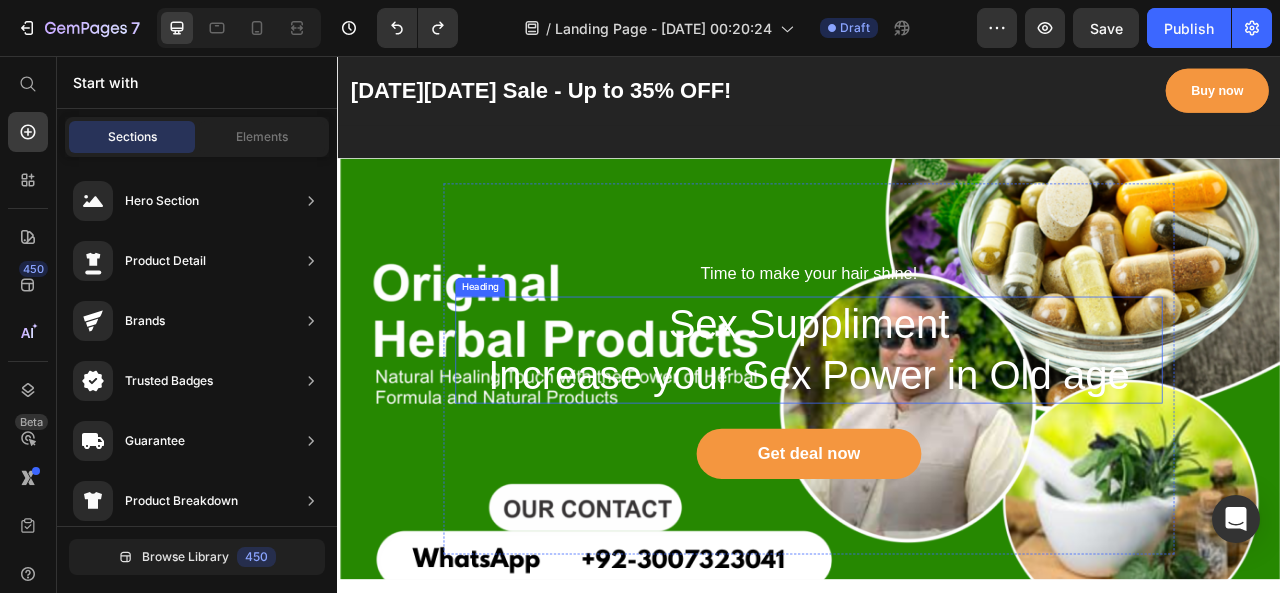 click on "Sex Suppliment Increase your Sex Power in Old age" at bounding box center [937, 430] 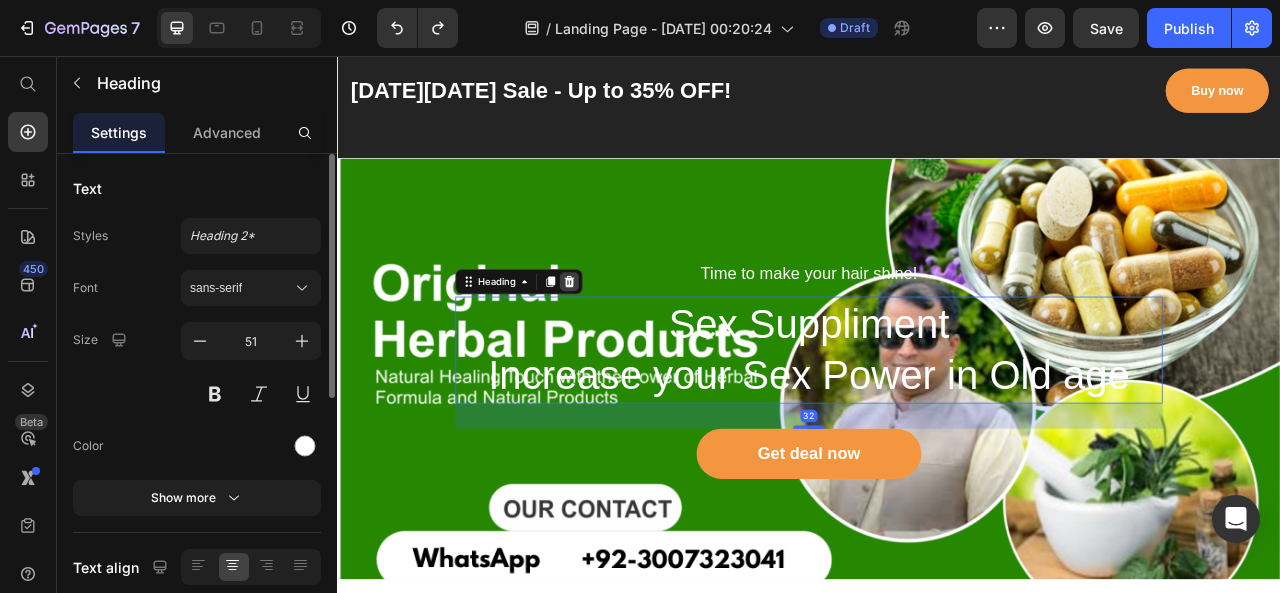 click at bounding box center (632, 343) 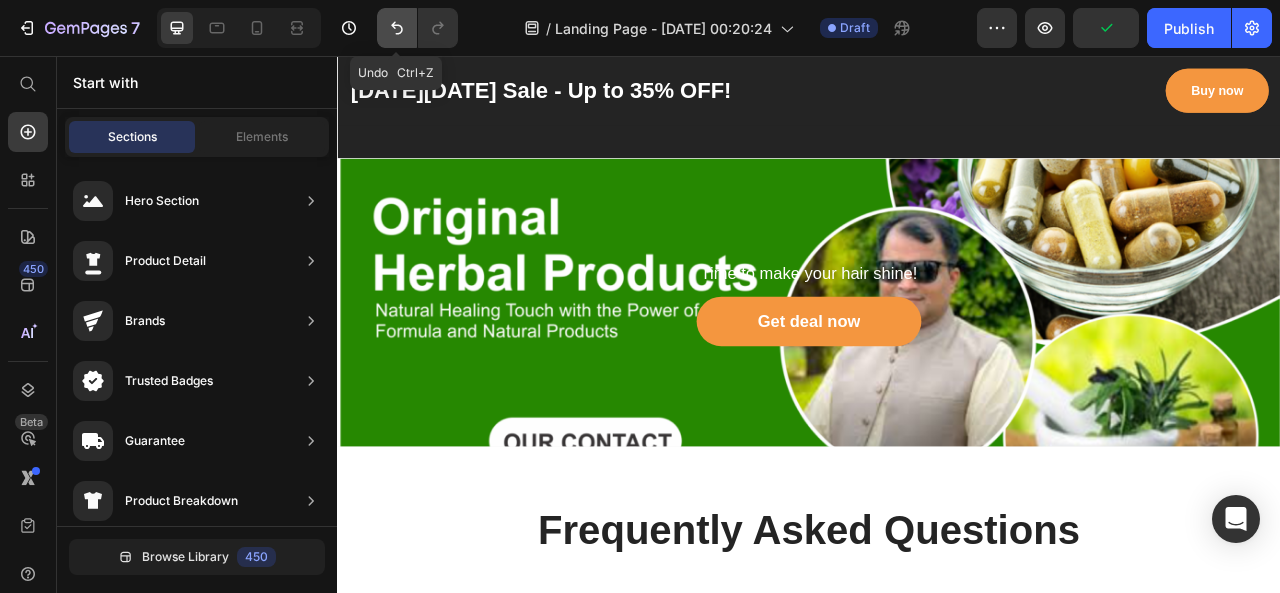 click 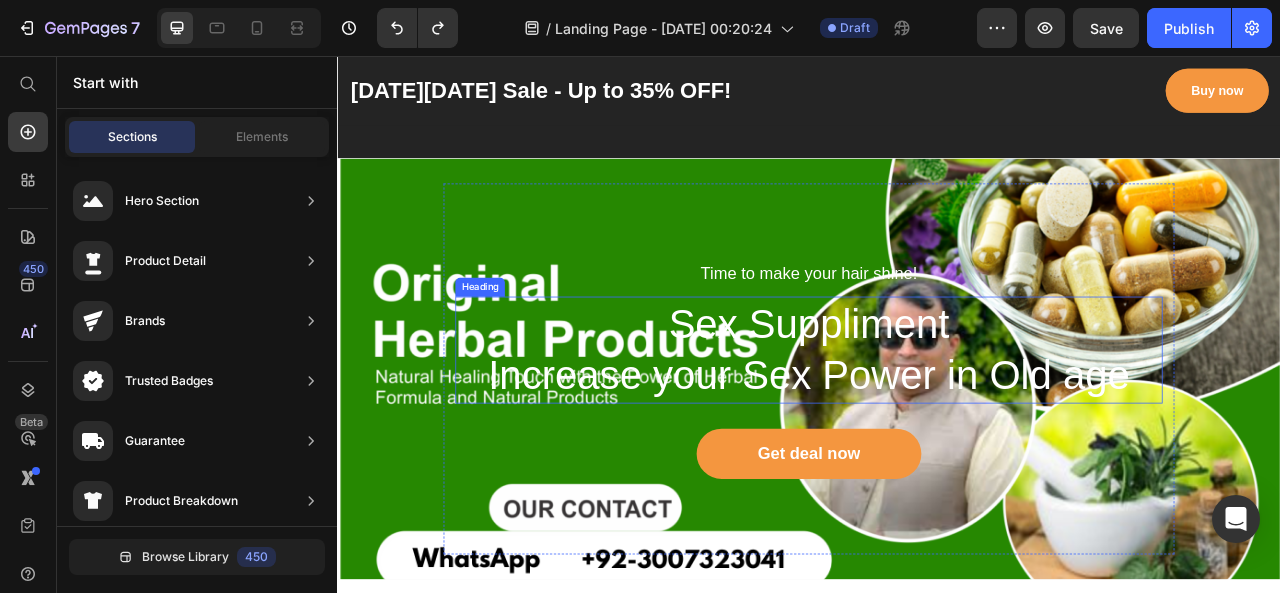 scroll, scrollTop: 4146, scrollLeft: 0, axis: vertical 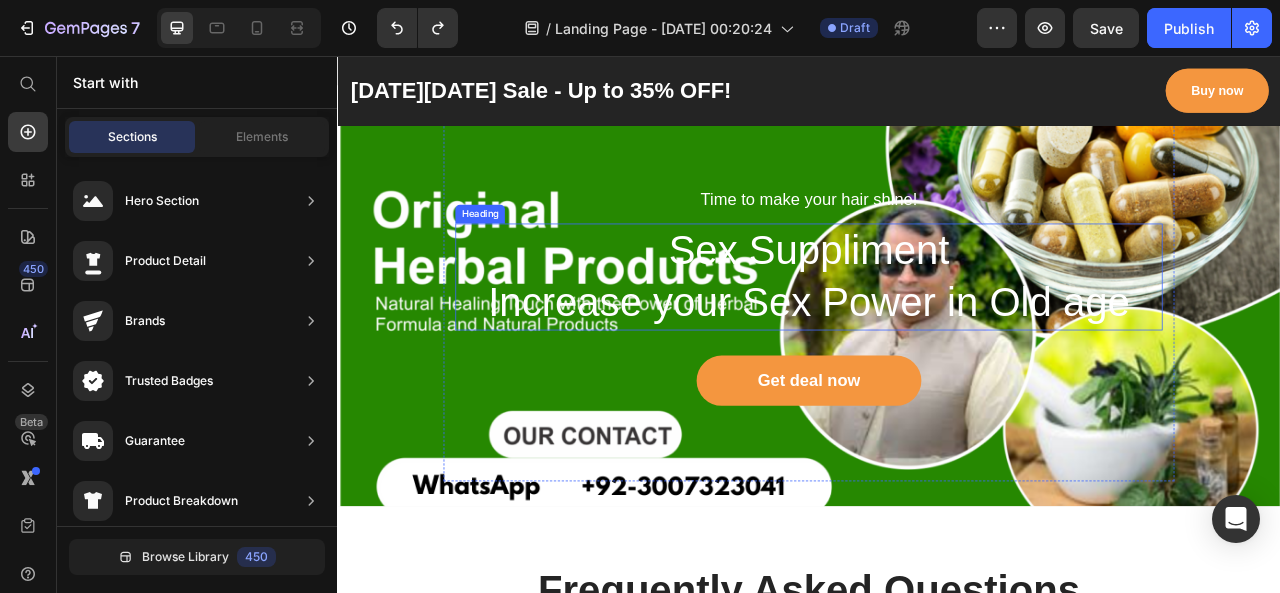 click on "Sex Suppliment Increase your Sex Power in Old age" at bounding box center (937, 337) 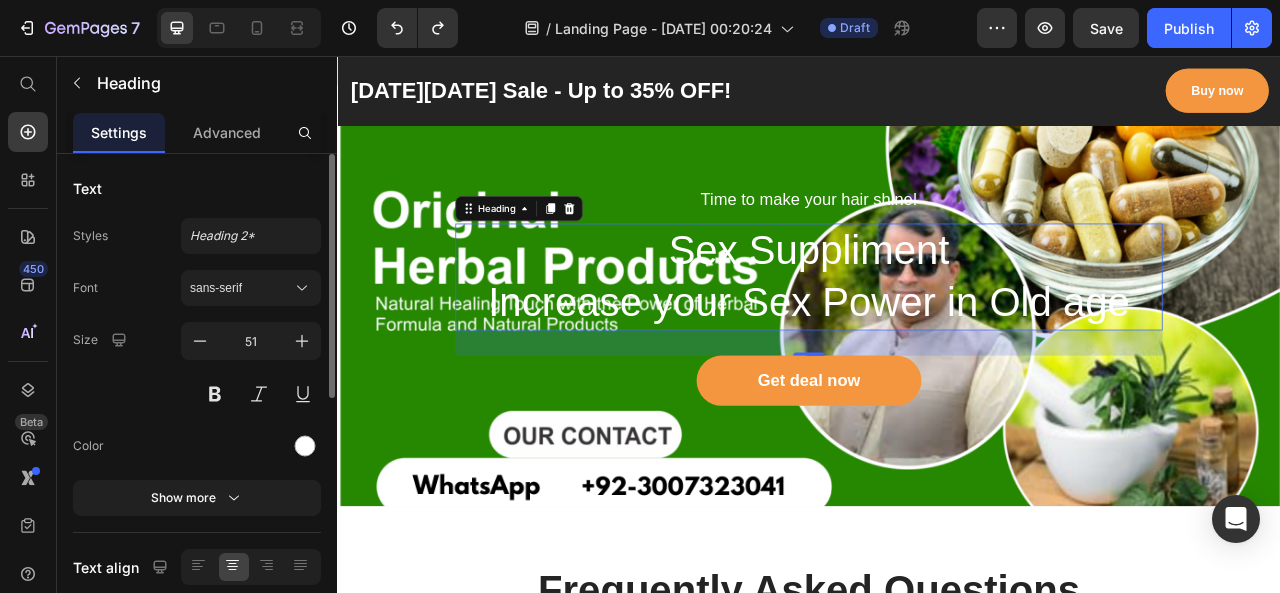 click on "Sex Suppliment Increase your Sex Power in Old age" at bounding box center [937, 337] 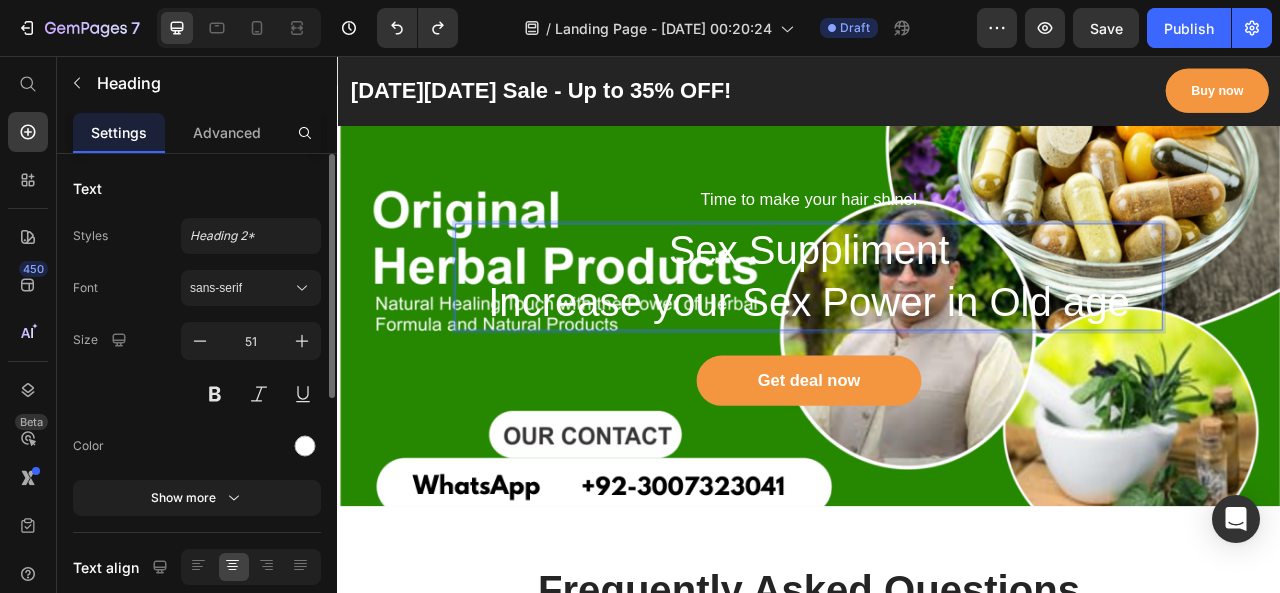 click on "Sex Suppliment Increase your Sex Power in Old age" at bounding box center (937, 337) 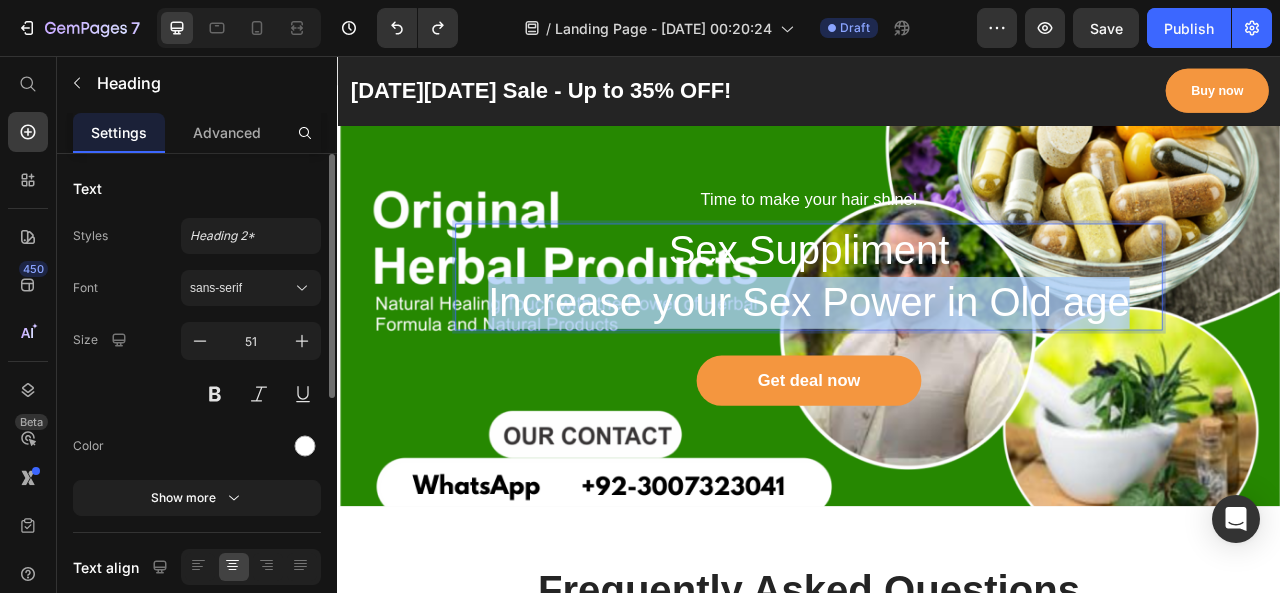 click on "Sex Suppliment Increase your Sex Power in Old age" at bounding box center [937, 337] 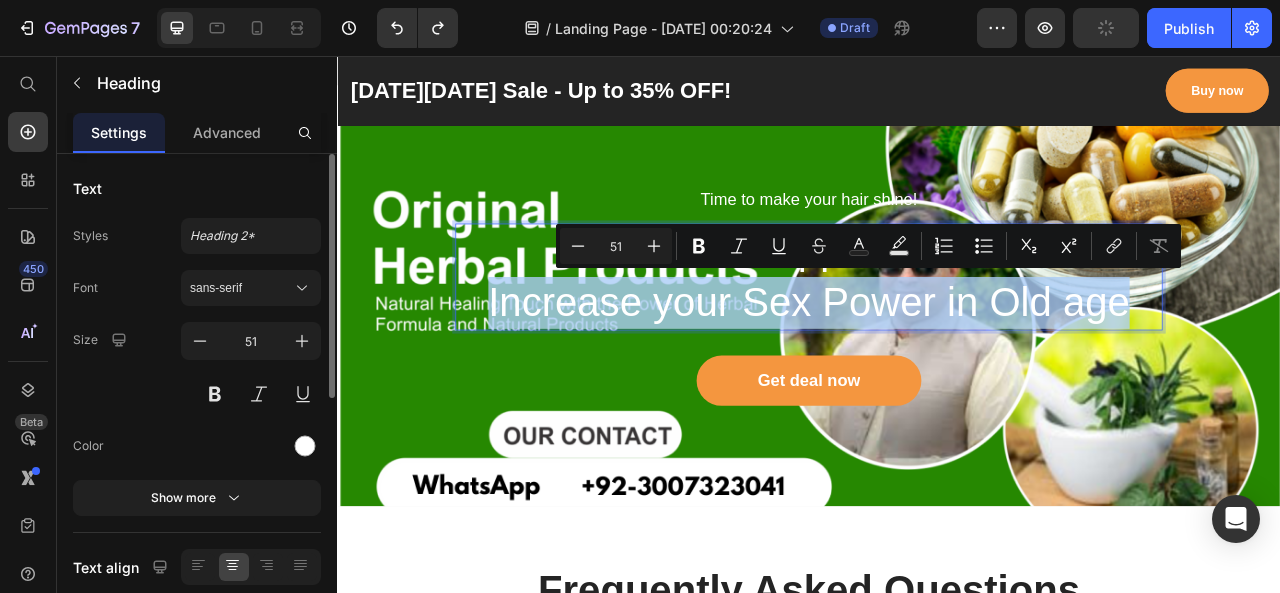 copy on "Increase your Sex Power in Old age" 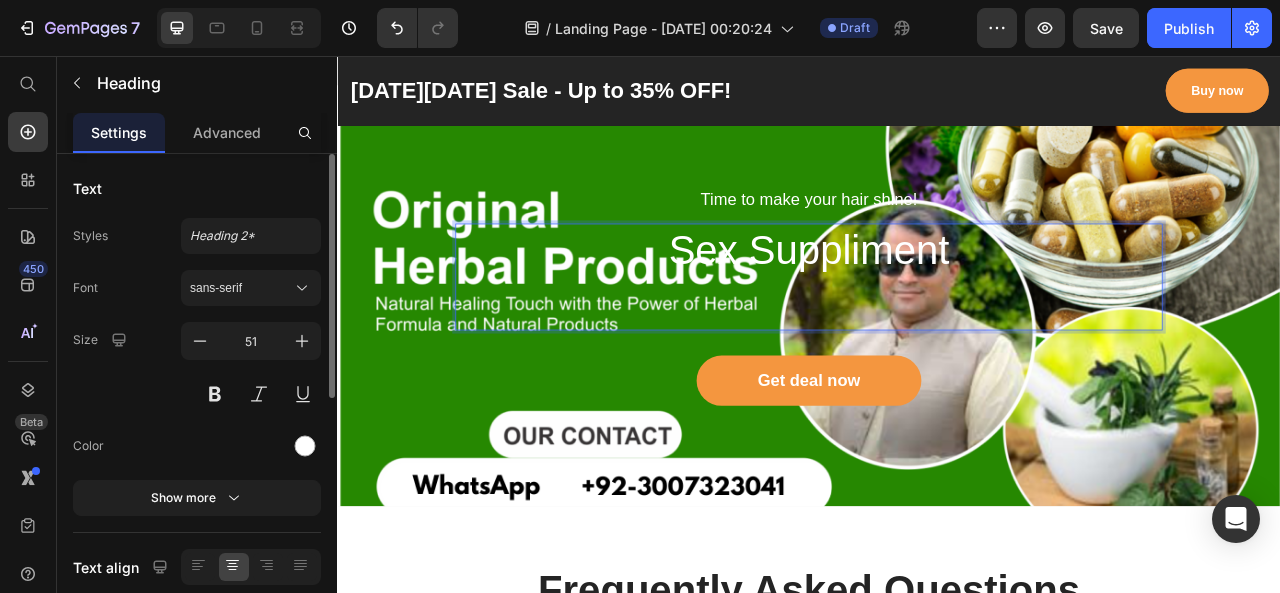 click on "Sex Suppliment" at bounding box center (937, 337) 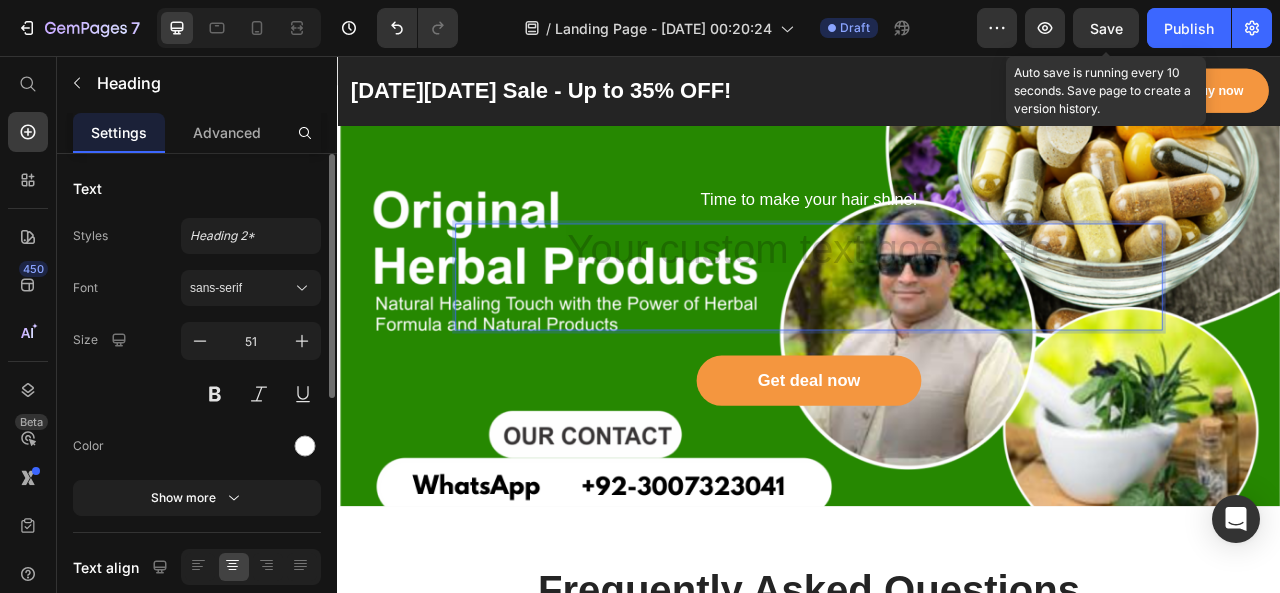 click on "Save" at bounding box center [1106, 28] 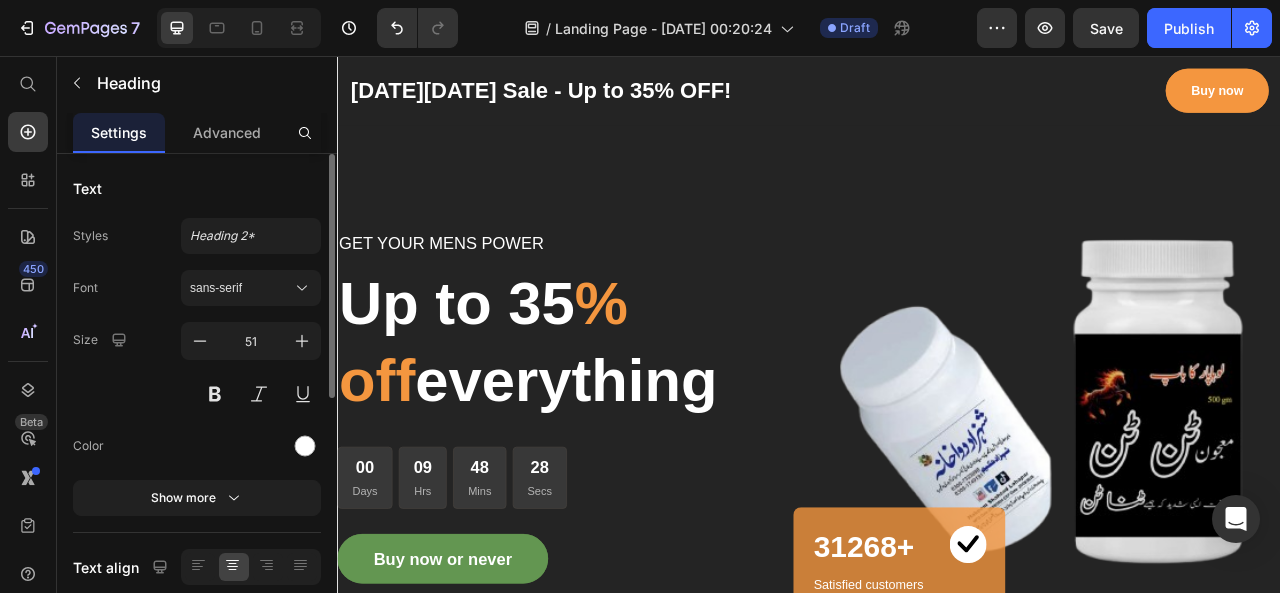 scroll, scrollTop: 0, scrollLeft: 0, axis: both 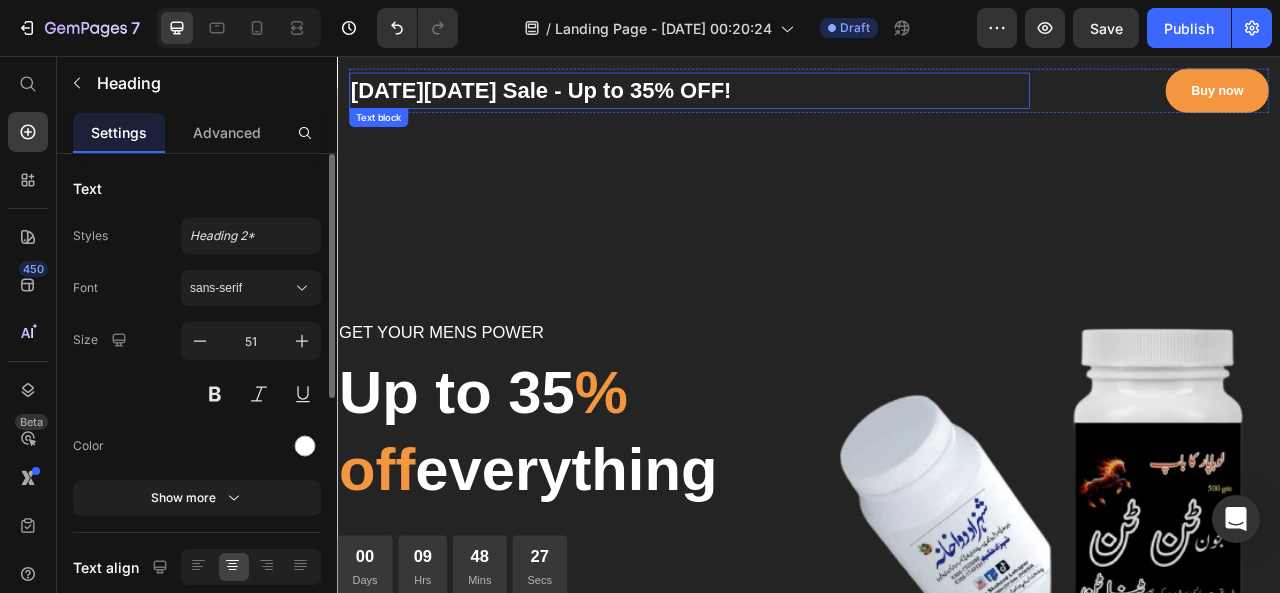 click on "[DATE][DATE] Sale - Up to 35% OFF!" at bounding box center (785, 100) 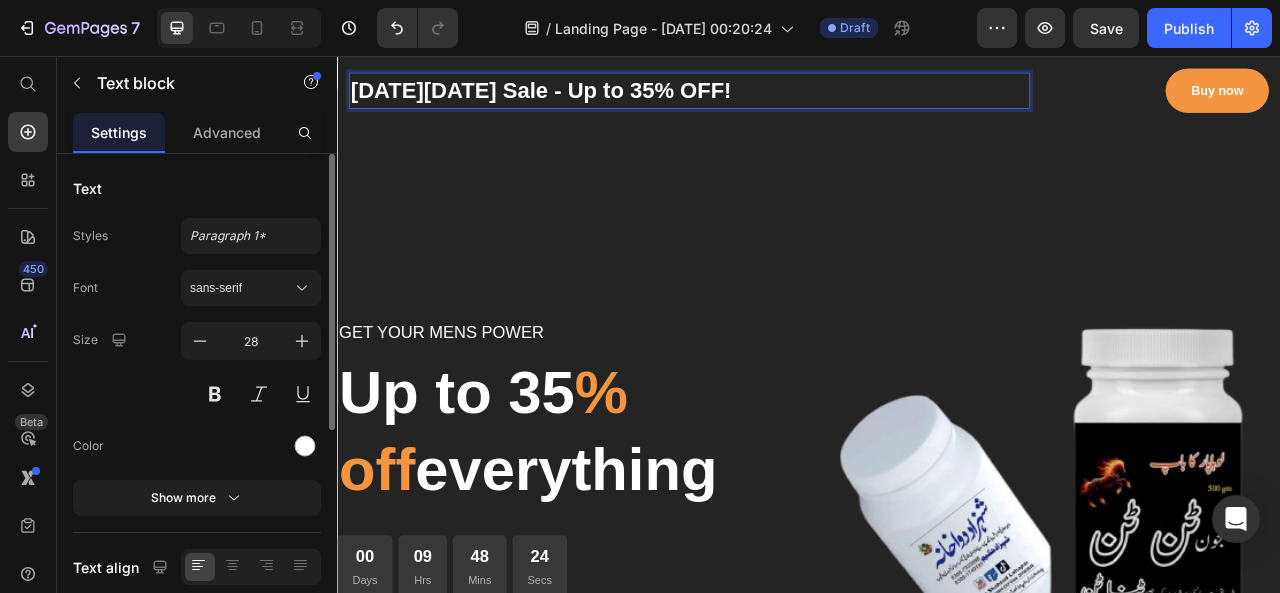 click on "[DATE][DATE] Sale - Up to 35% OFF!" at bounding box center (785, 100) 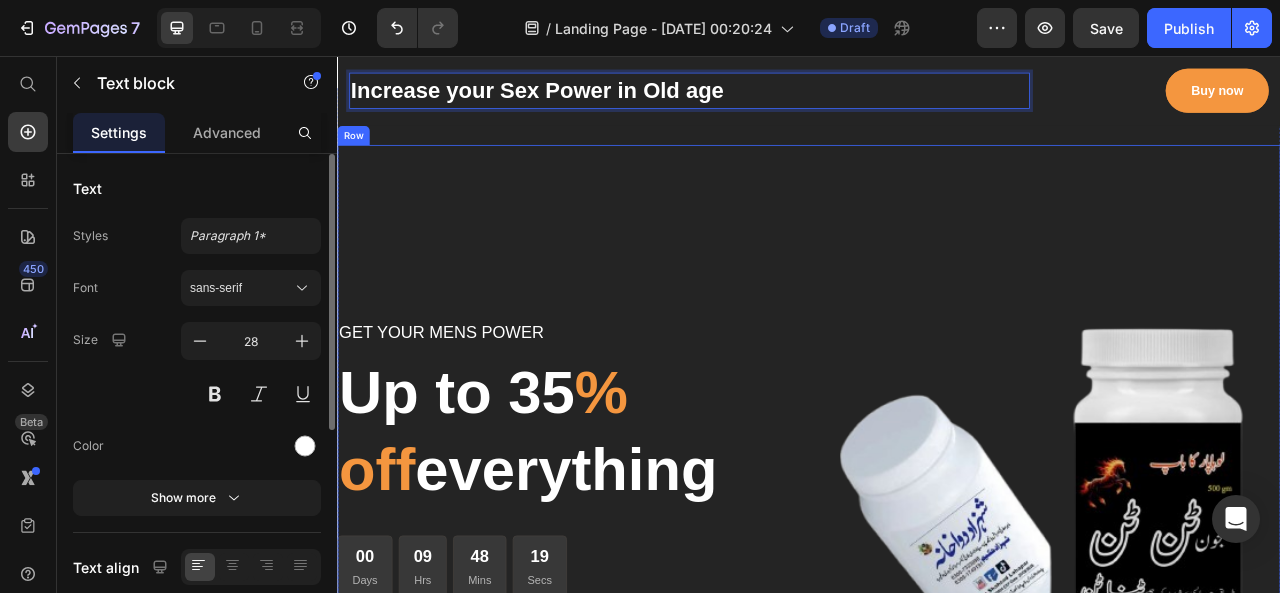 click on "GET YOUR MENS POWER Text block Up to 35 % off  everything Heading 00 Days 09 Hrs 48 Mins 19 Secs CountDown Timer Buy now or never Button" at bounding box center (637, 614) 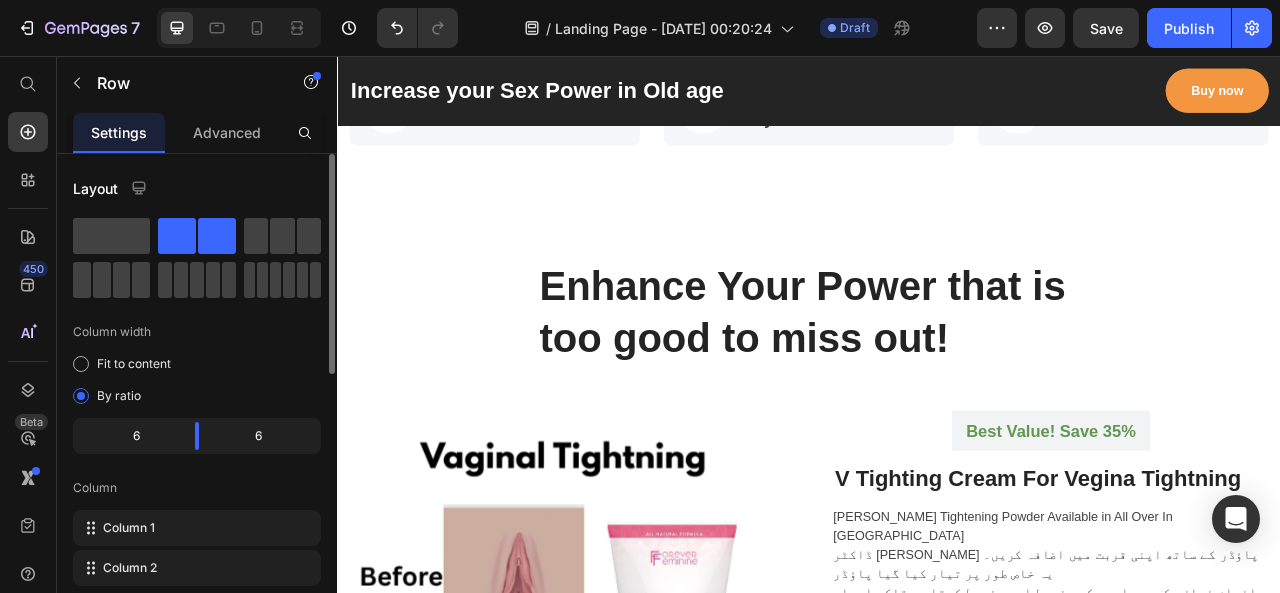 scroll, scrollTop: 1120, scrollLeft: 0, axis: vertical 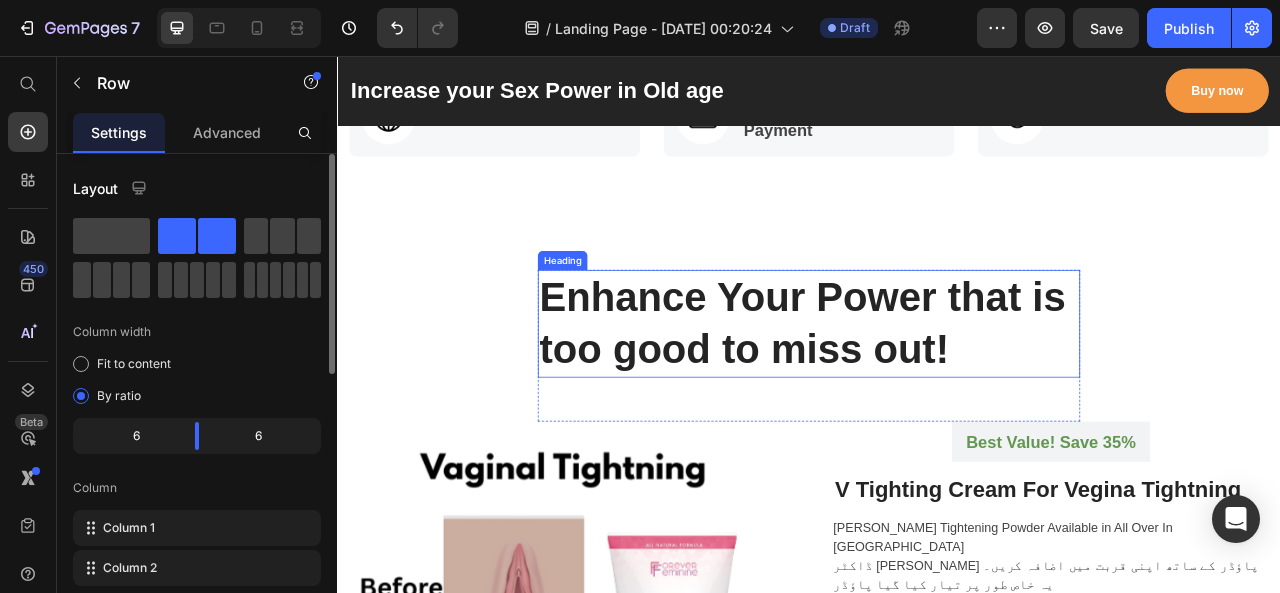 click on "Enhance Your Power that is too good to miss out!" at bounding box center (937, 396) 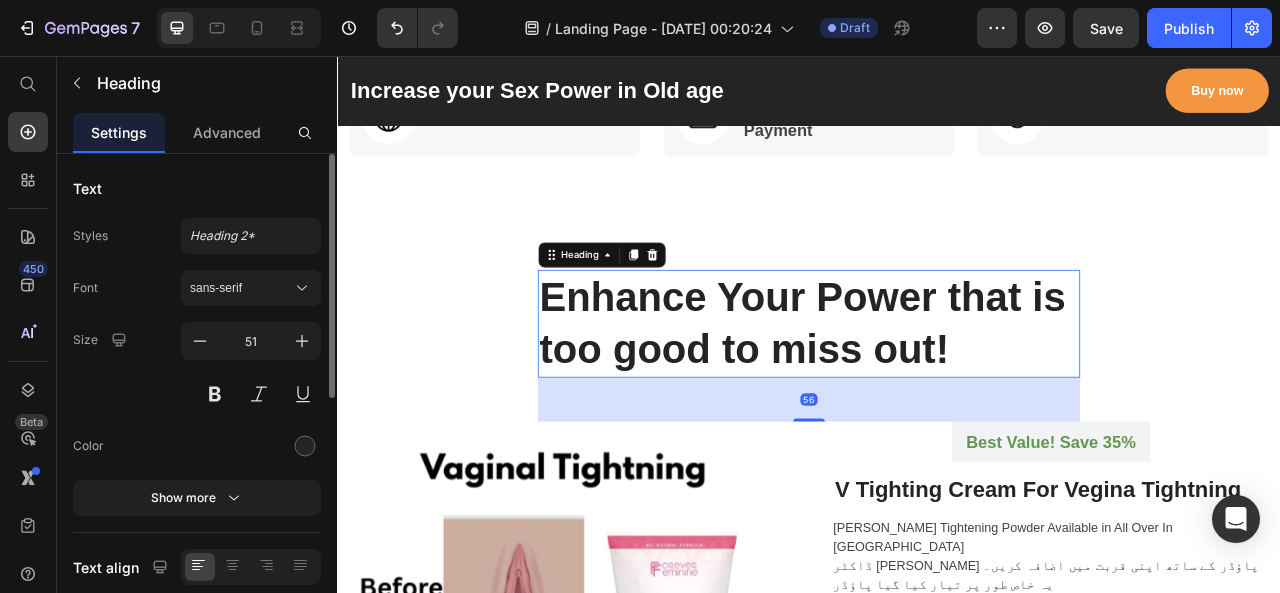 click on "Enhance Your Power that is too good to miss out!" at bounding box center [937, 396] 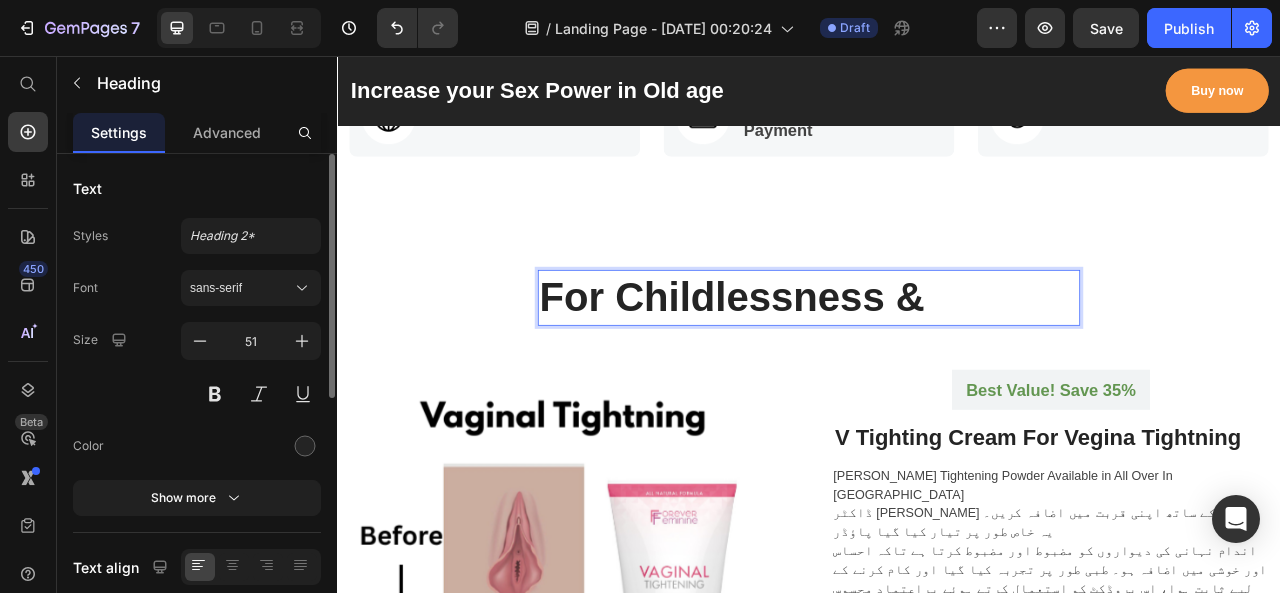 click on "For Childlessness &" at bounding box center [937, 363] 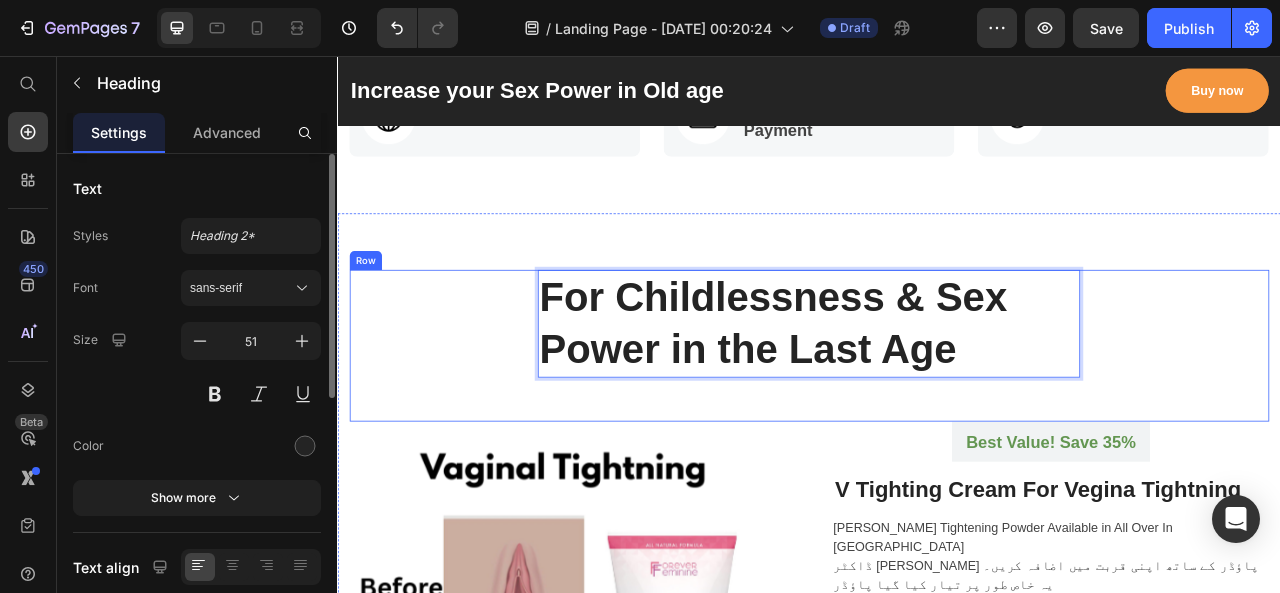 click on "For Childlessness & Sex Power in the Last Age Heading   56 Row" at bounding box center [937, 424] 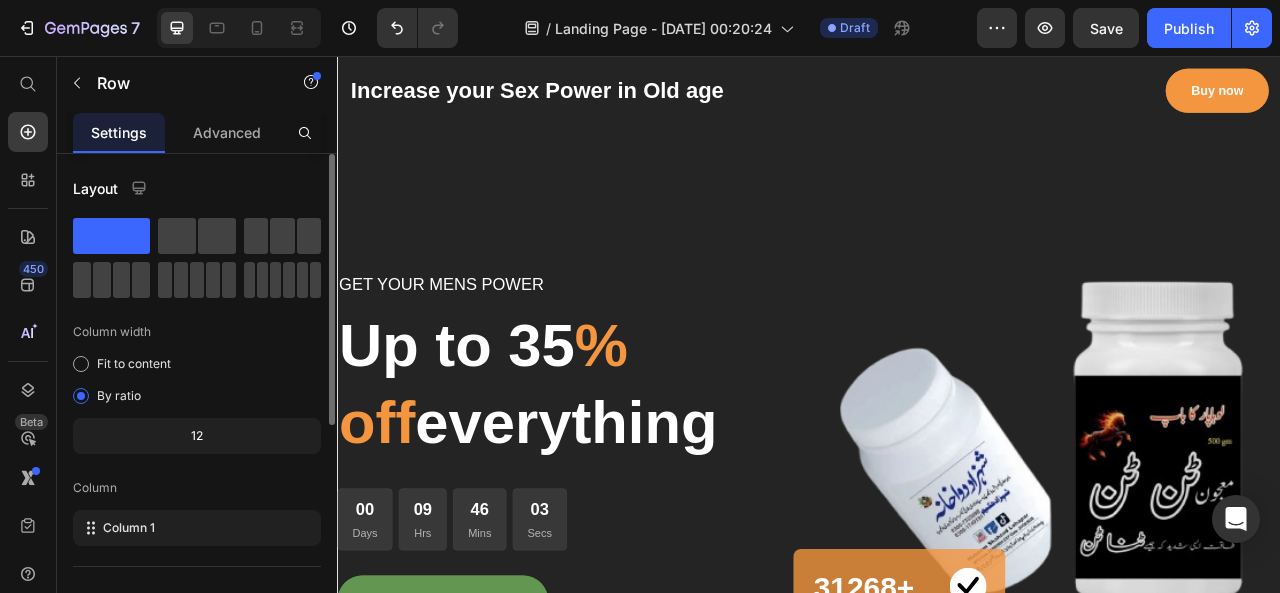 scroll, scrollTop: 60, scrollLeft: 0, axis: vertical 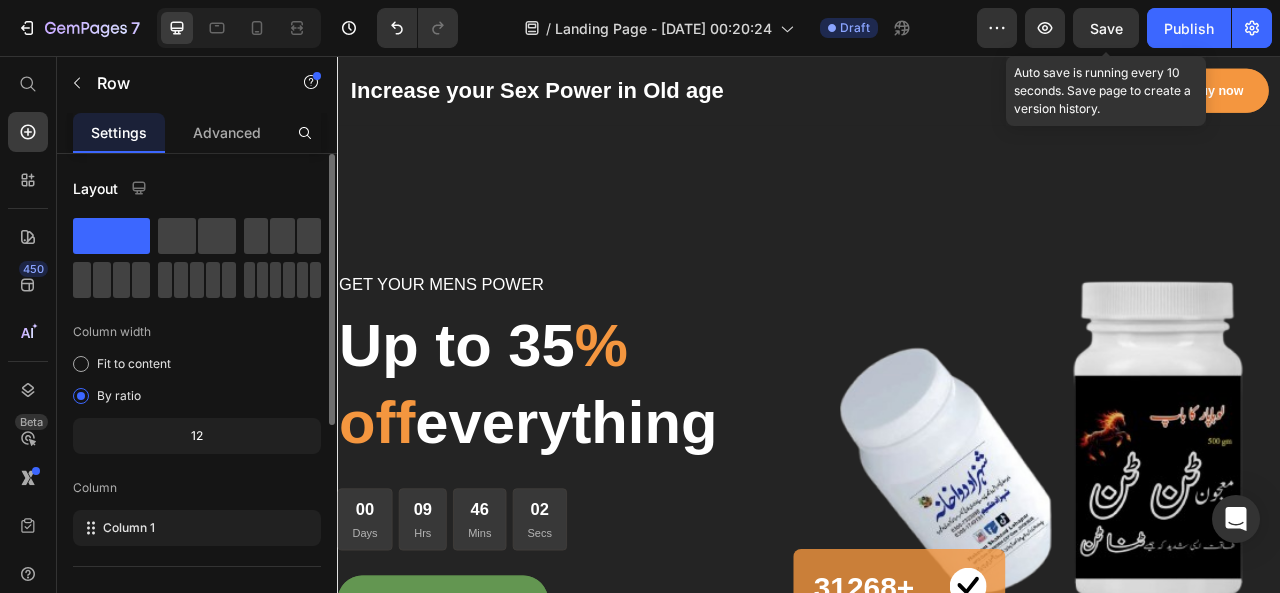 click on "Save" 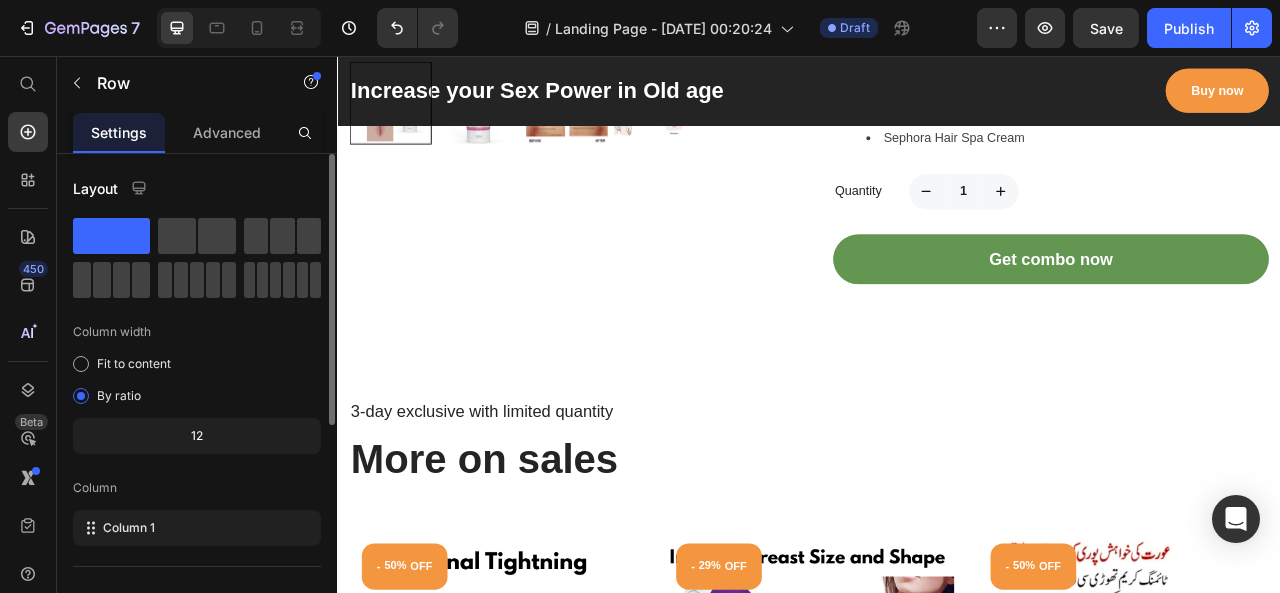 scroll, scrollTop: 1780, scrollLeft: 0, axis: vertical 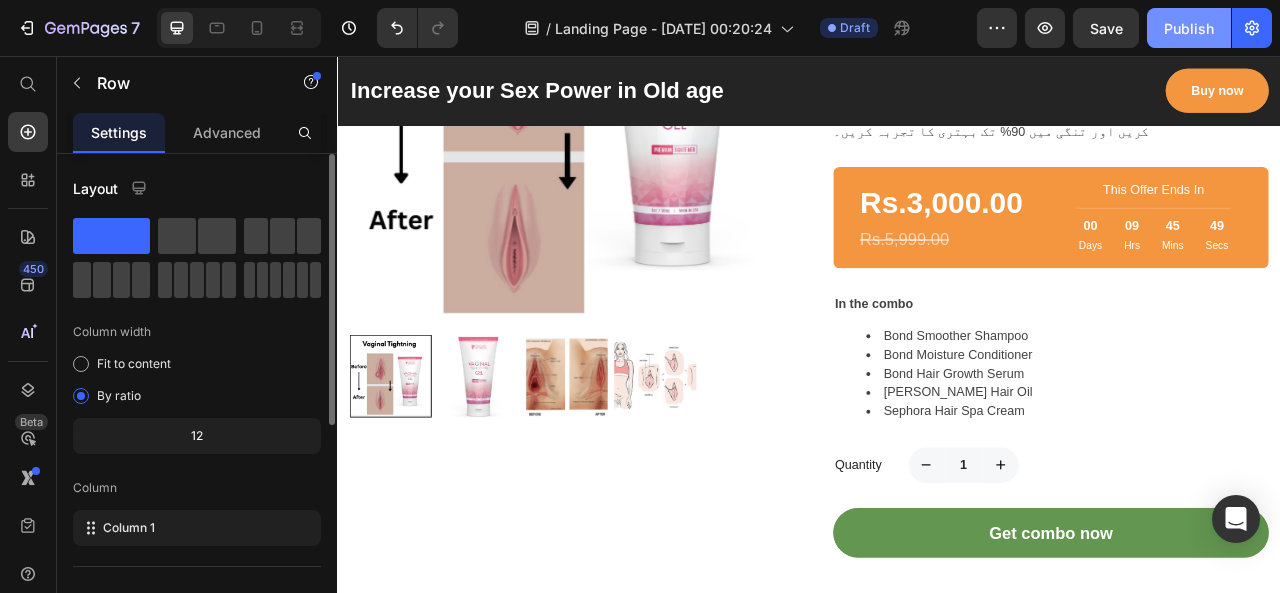 click on "Publish" at bounding box center [1189, 28] 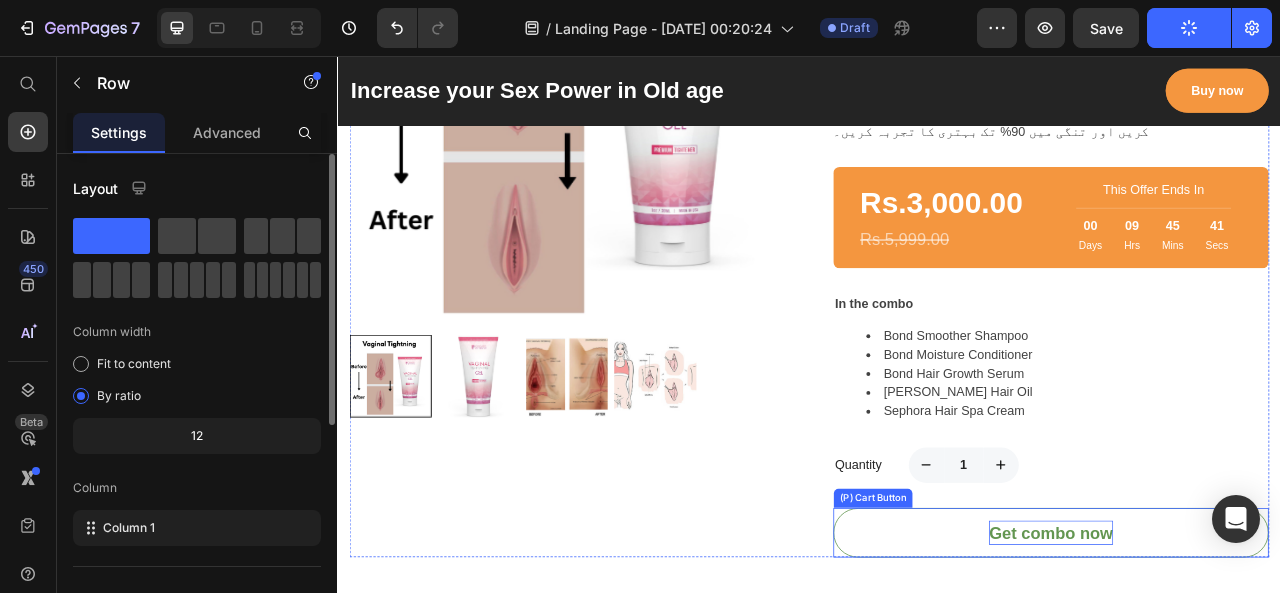 click on "Get combo now" at bounding box center (1245, 663) 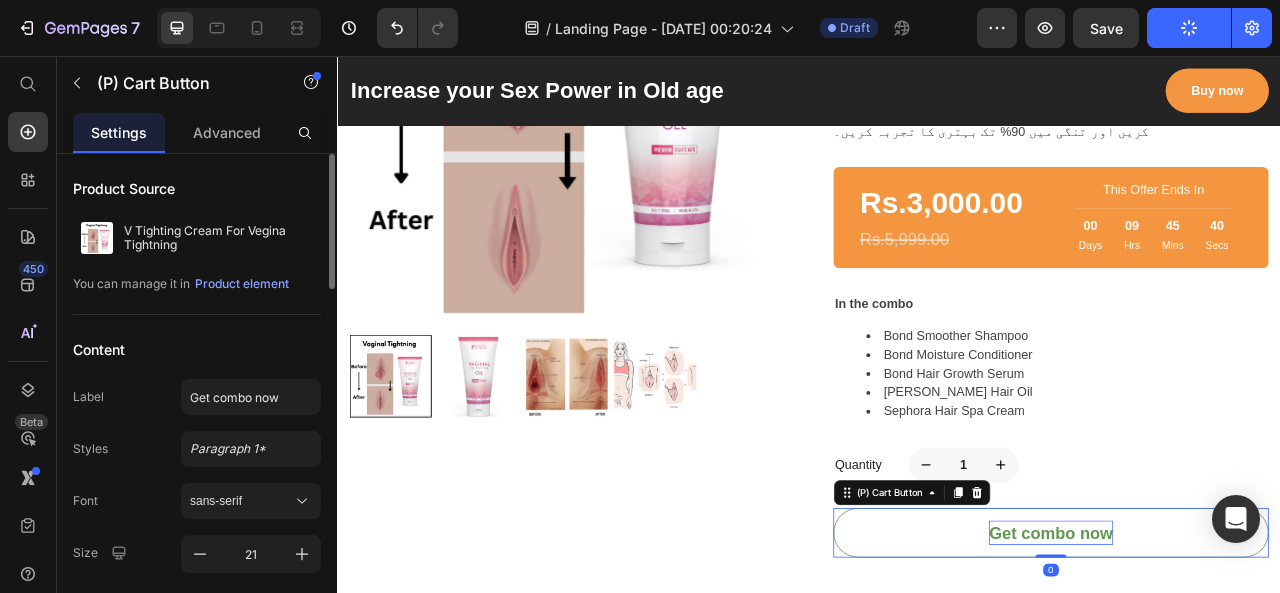 click on "Get combo now" at bounding box center [1245, 663] 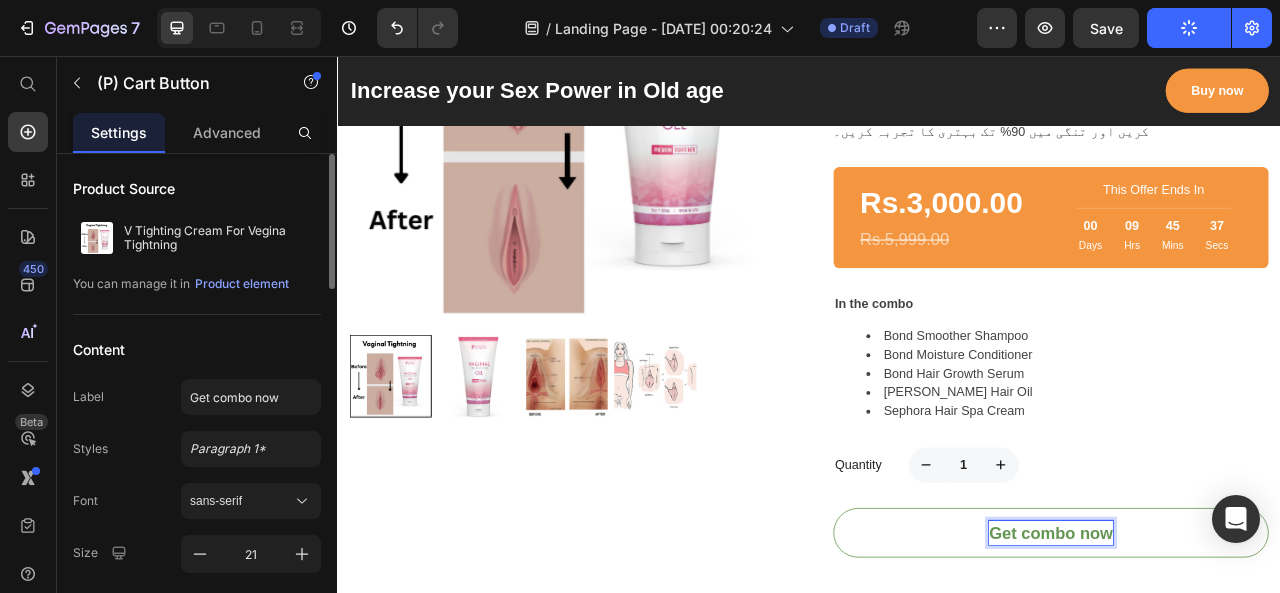 click on "Get combo now" at bounding box center (1245, 663) 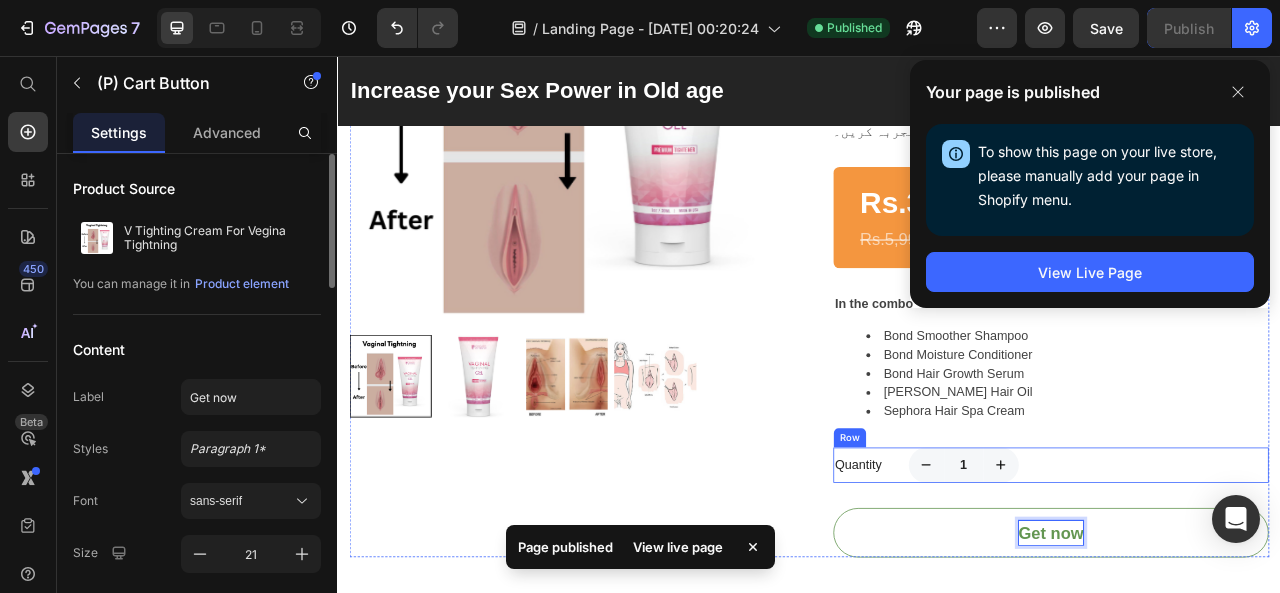 click on "Quantity Text block 1 Product Quantity Row" at bounding box center (1245, 576) 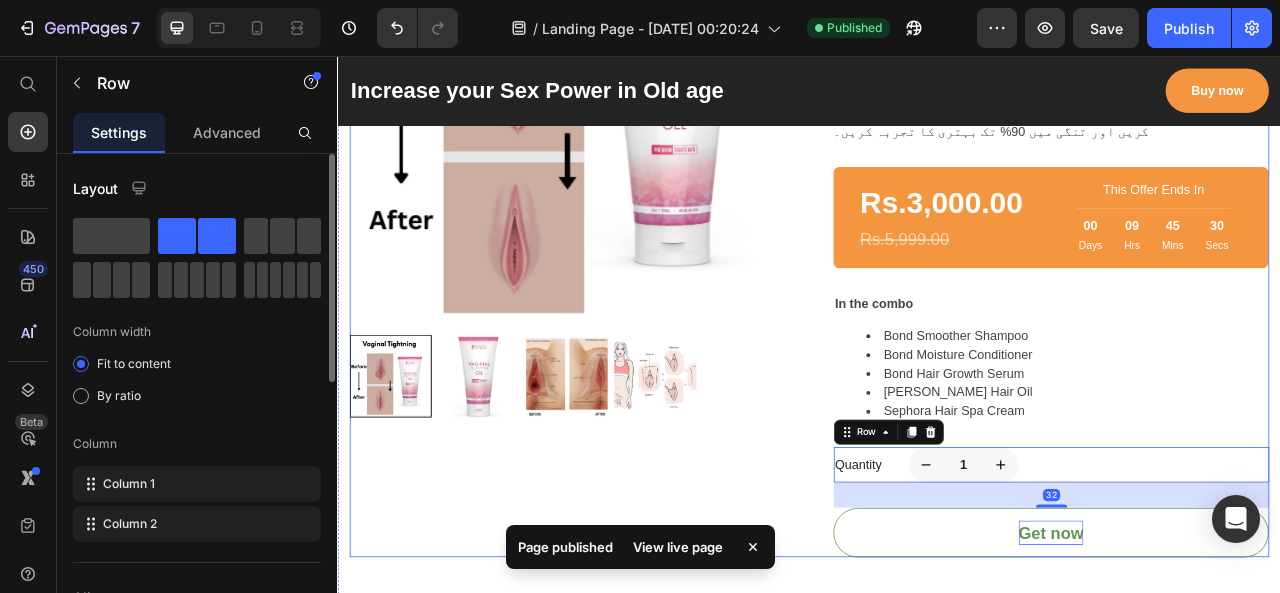 click on "Product Images" at bounding box center (629, 271) 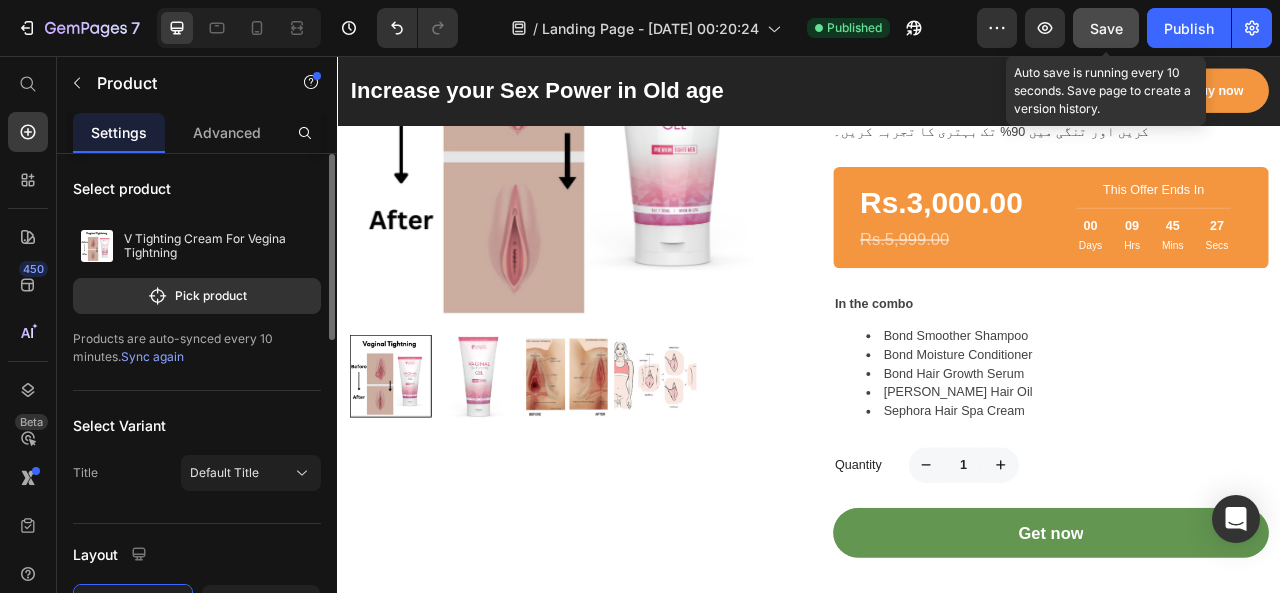 click on "Save" 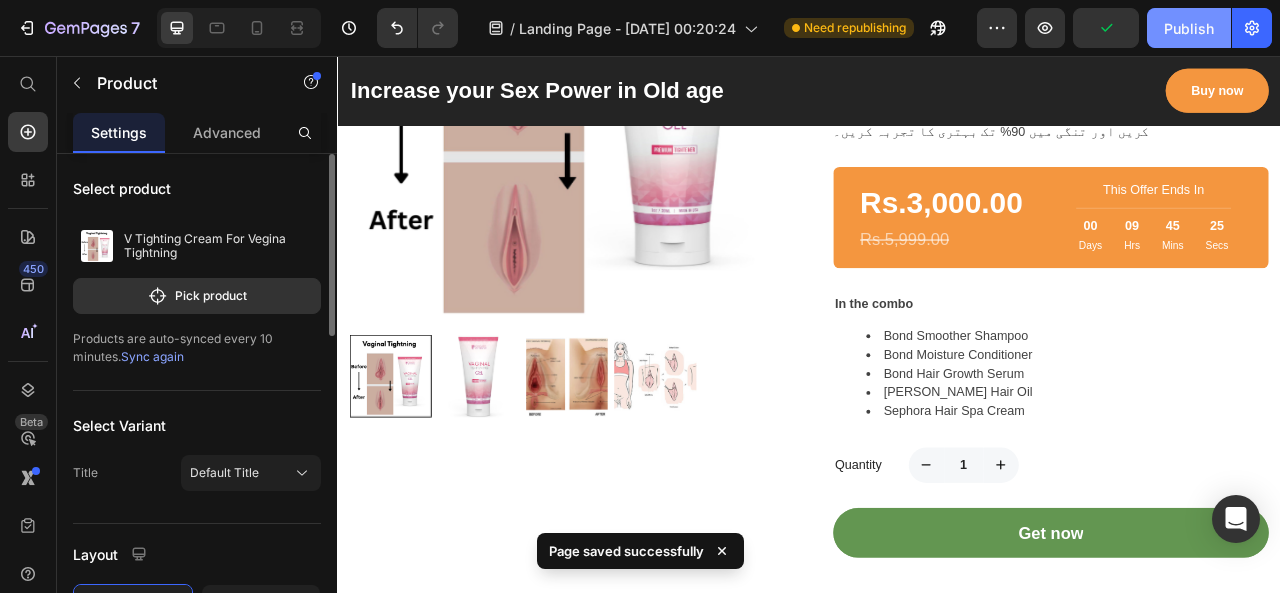 click on "Publish" at bounding box center (1189, 28) 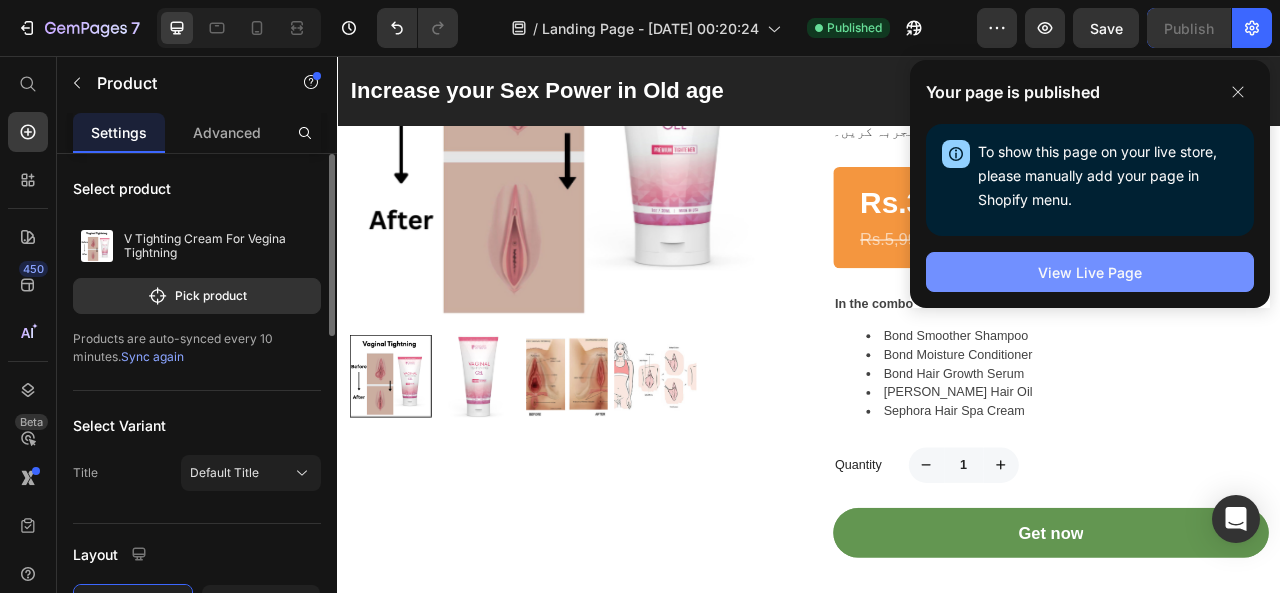 click on "View Live Page" at bounding box center (1090, 272) 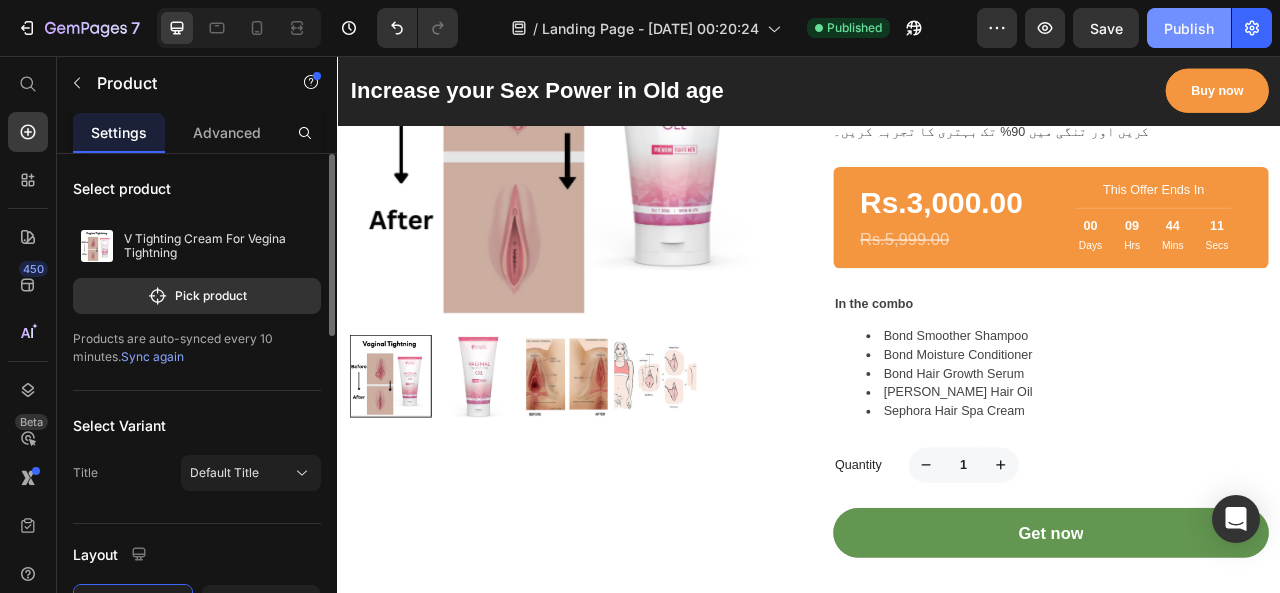 click on "Publish" at bounding box center (1189, 28) 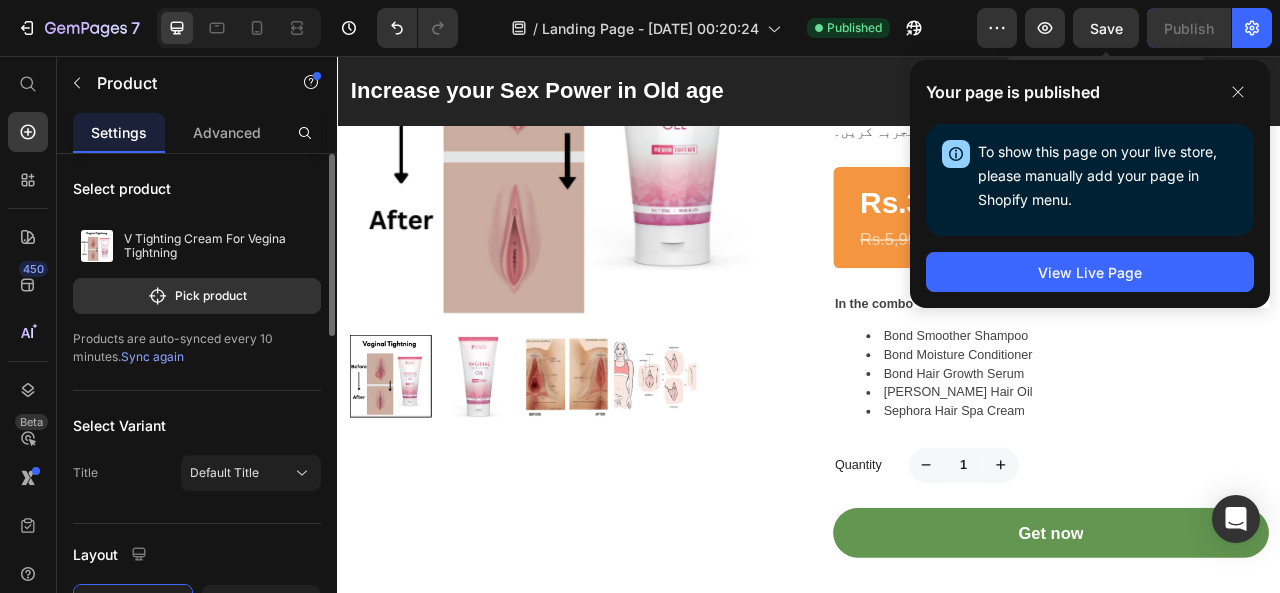 click on "Save" at bounding box center (1106, 28) 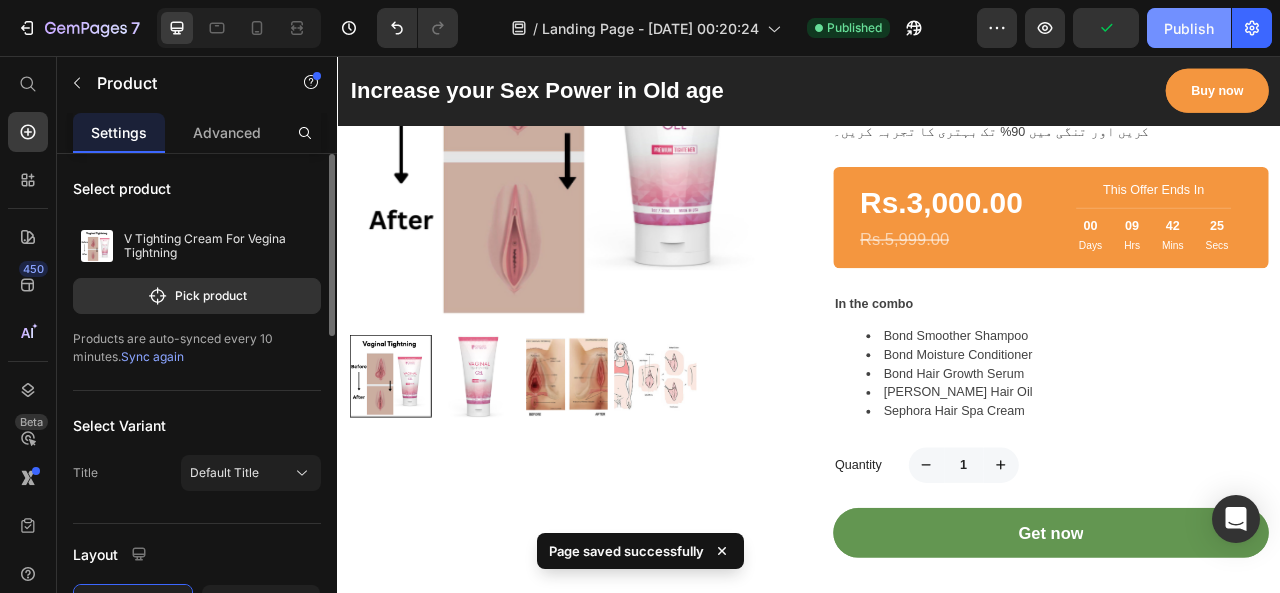 click on "Publish" 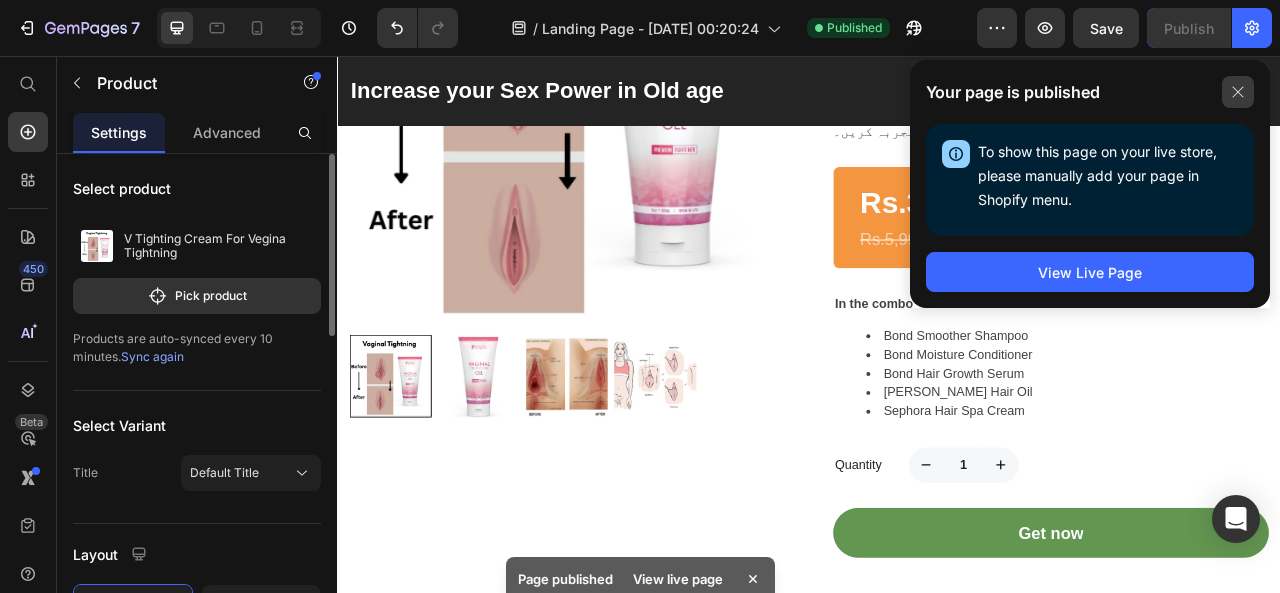 click 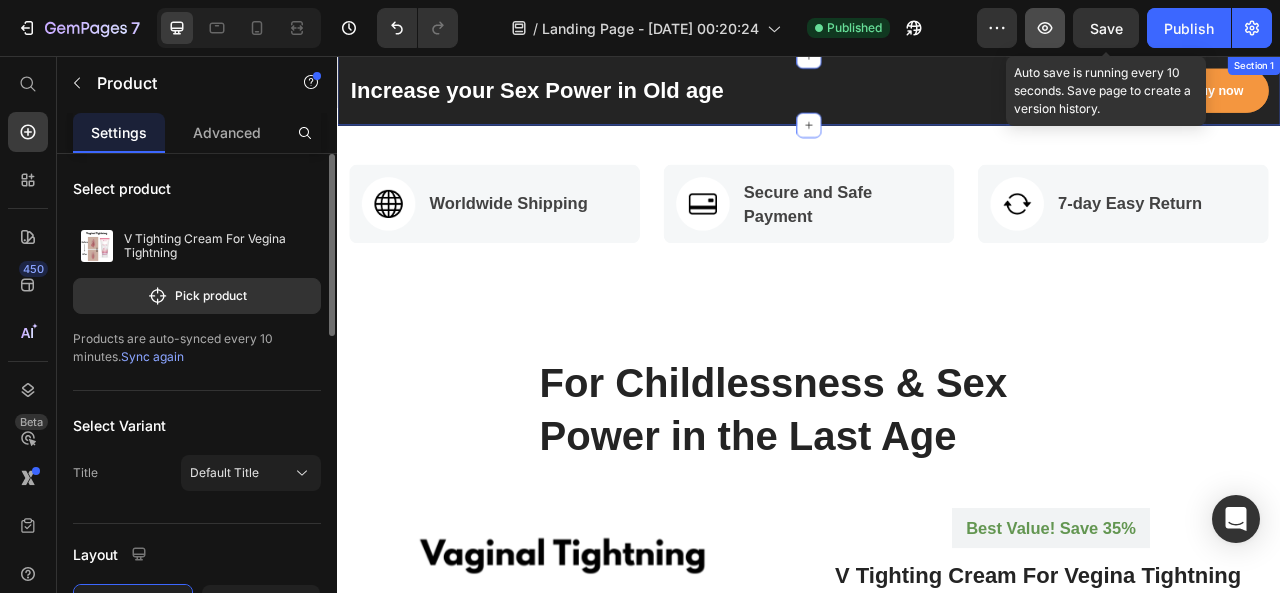 scroll, scrollTop: 213, scrollLeft: 0, axis: vertical 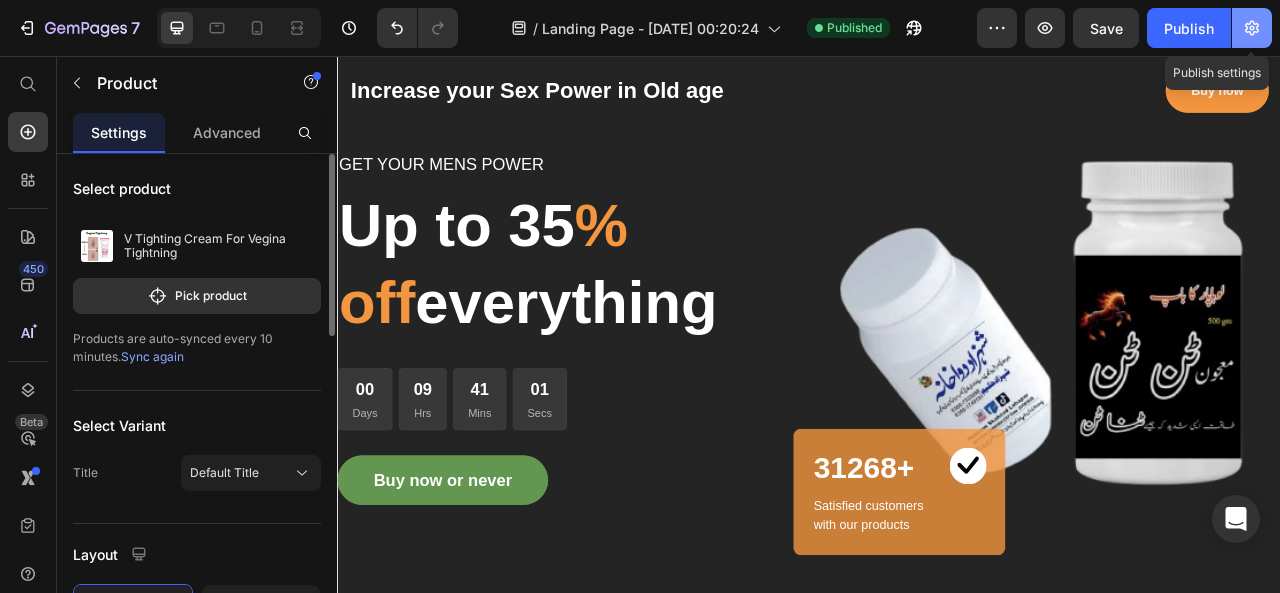 click 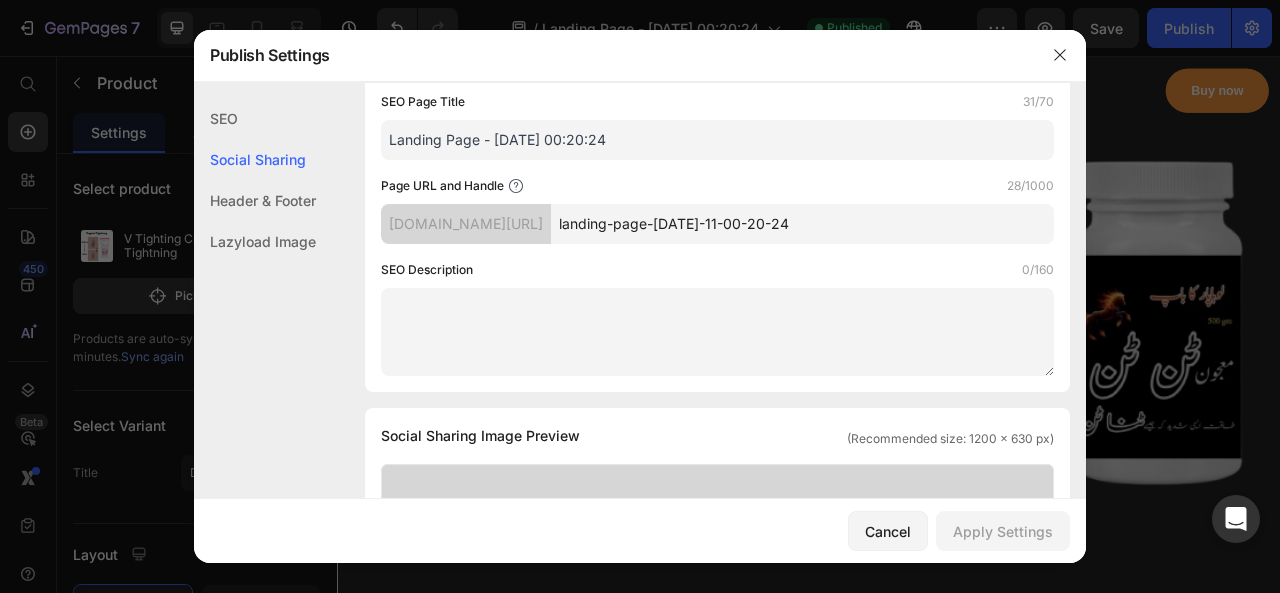 scroll, scrollTop: 0, scrollLeft: 0, axis: both 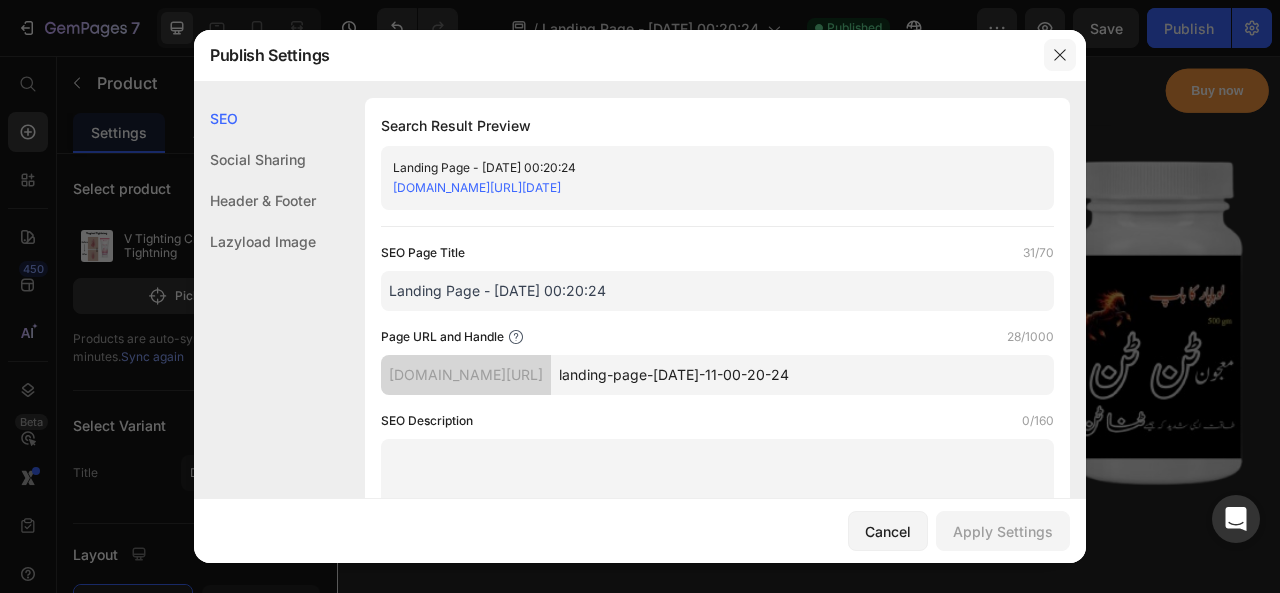 click at bounding box center [1060, 55] 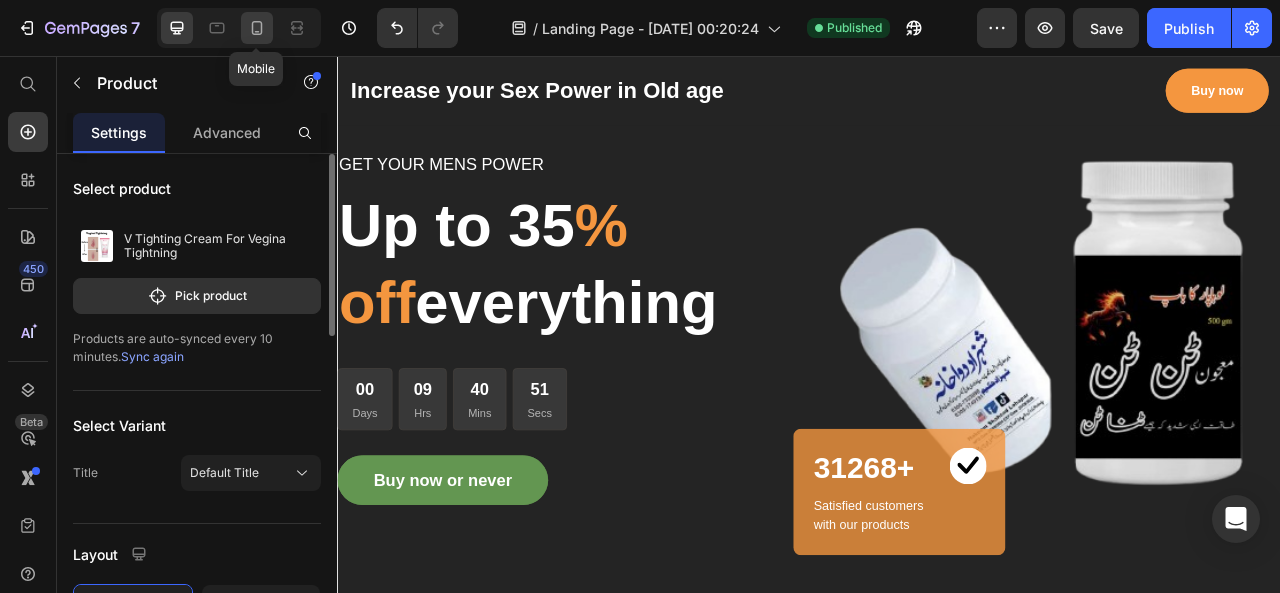 click 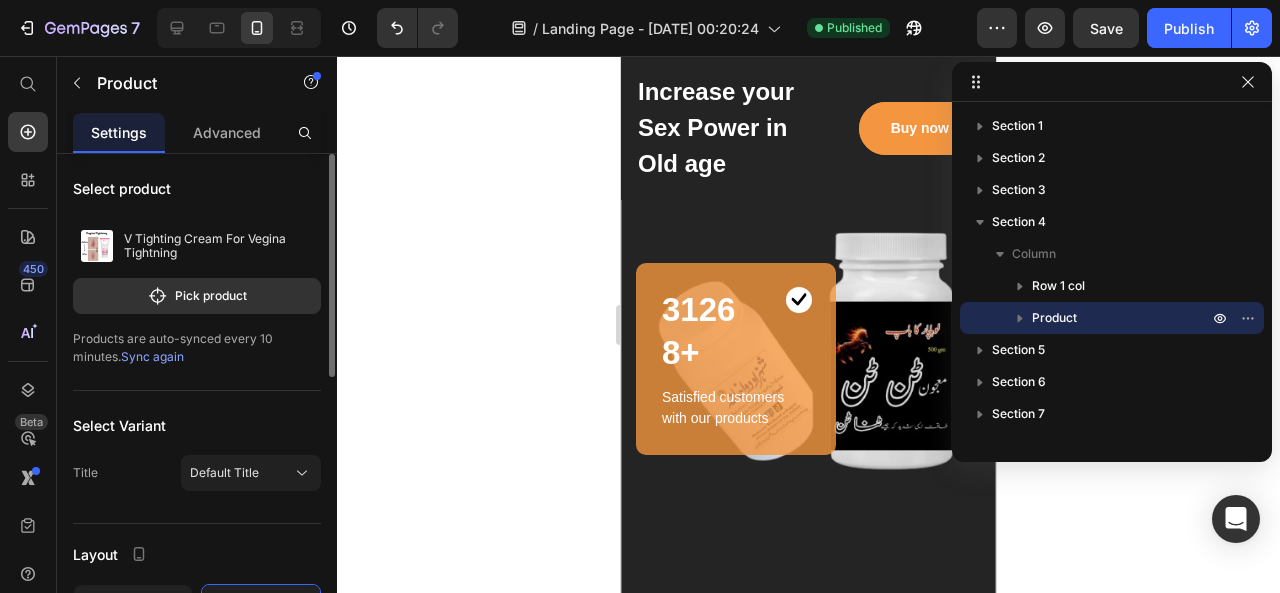 scroll, scrollTop: 0, scrollLeft: 0, axis: both 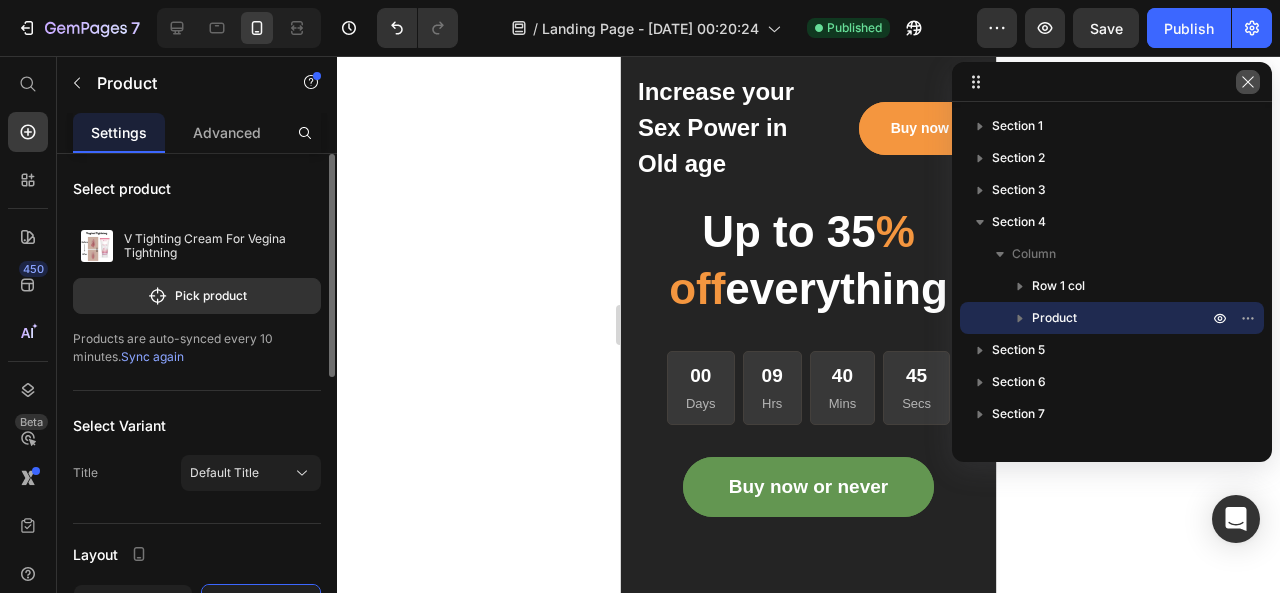 click 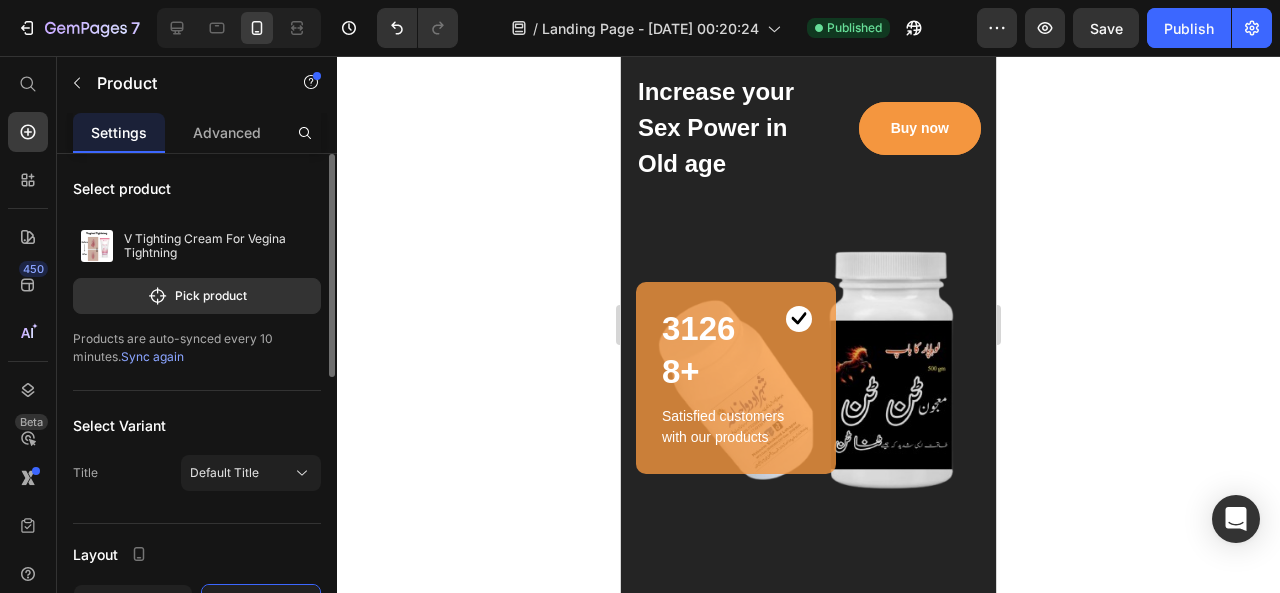 scroll, scrollTop: 513, scrollLeft: 0, axis: vertical 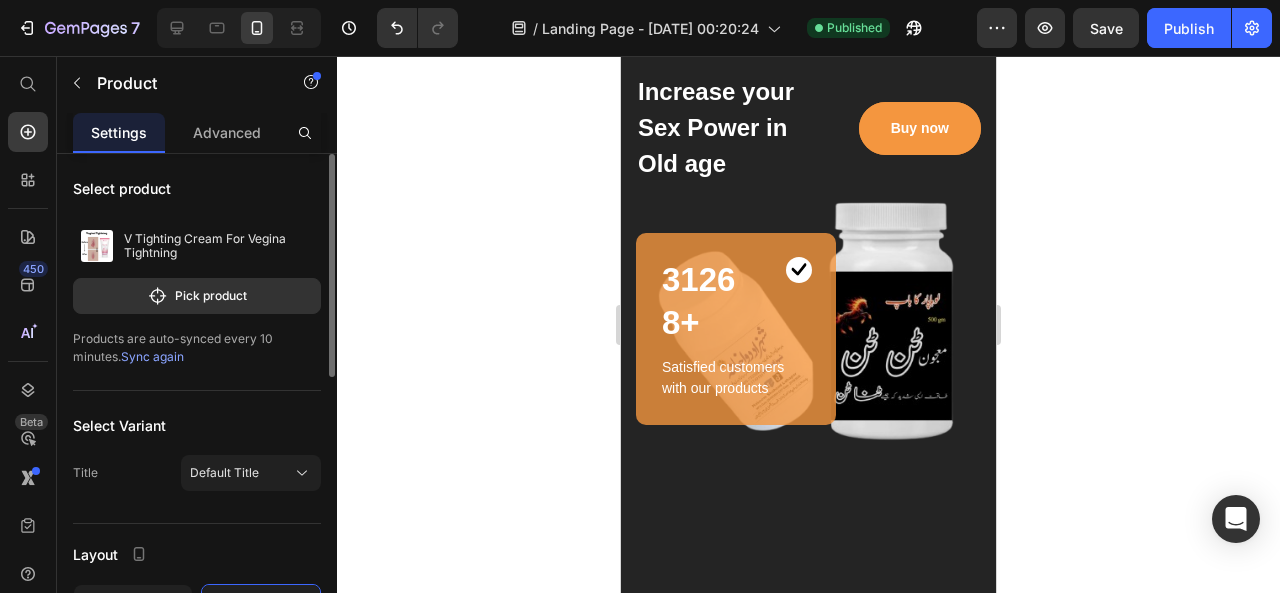 click 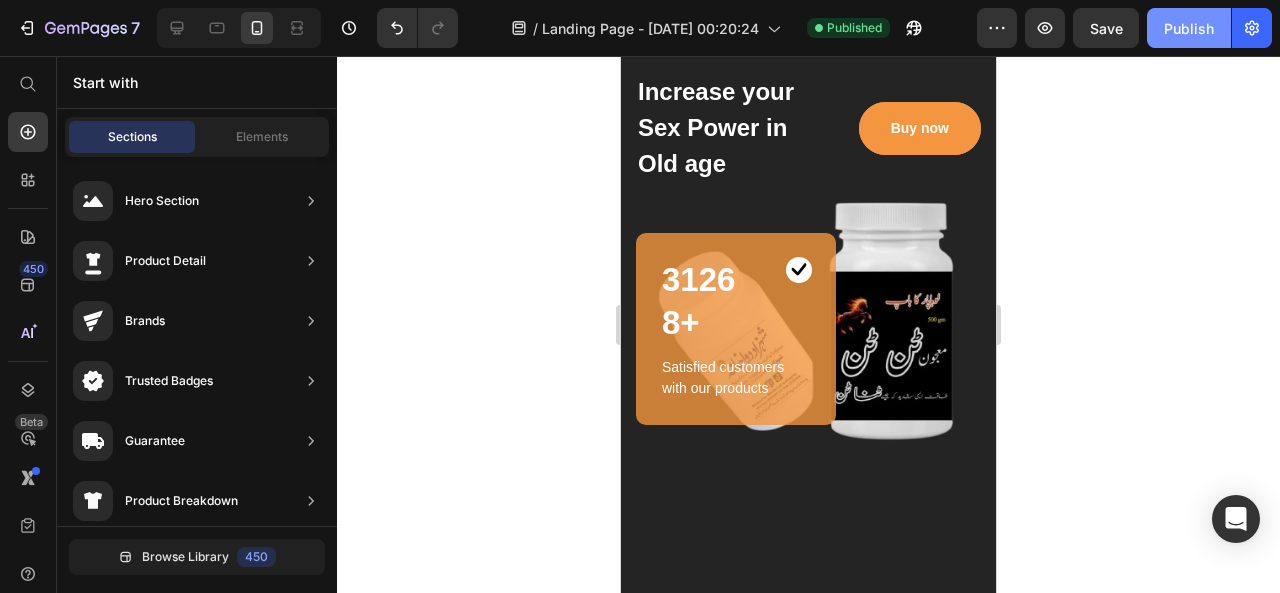 click on "Publish" at bounding box center (1189, 28) 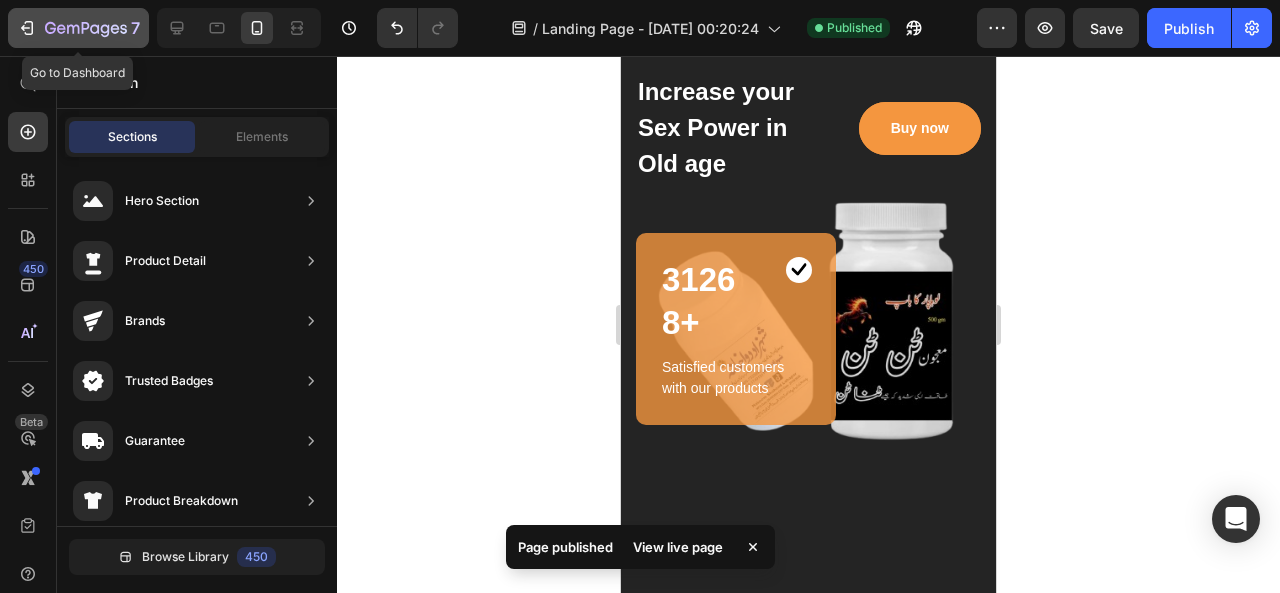 click 